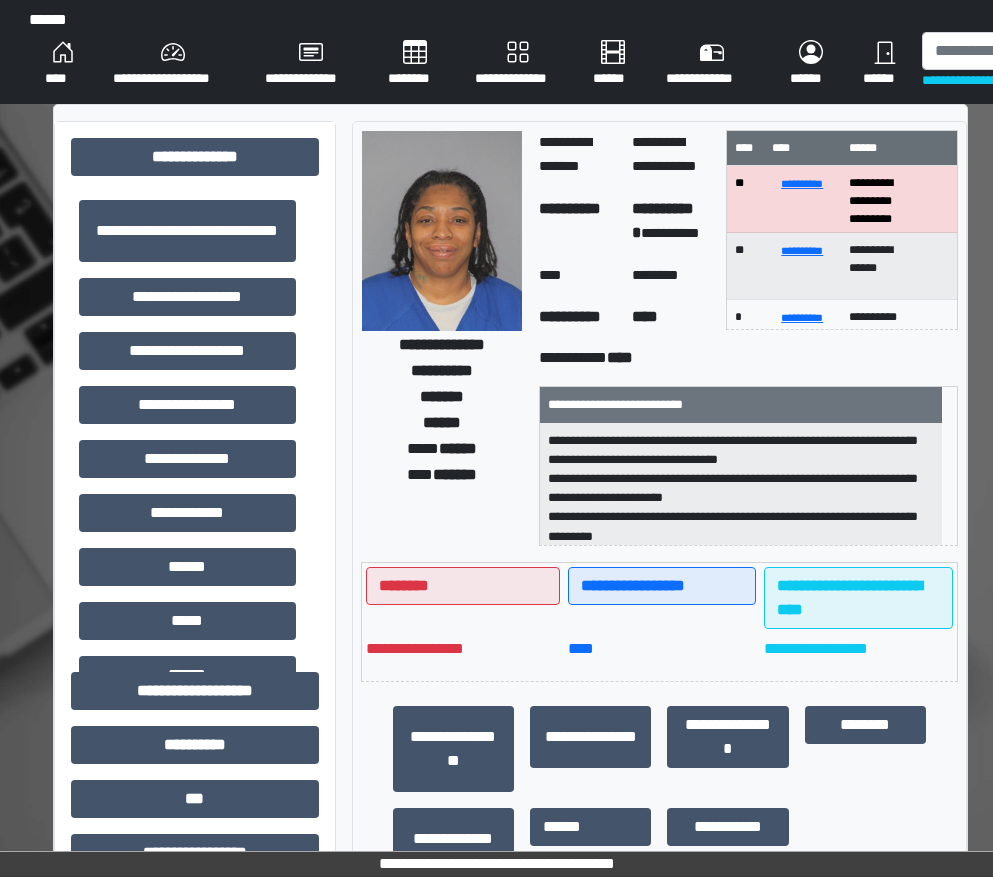 scroll, scrollTop: 0, scrollLeft: 0, axis: both 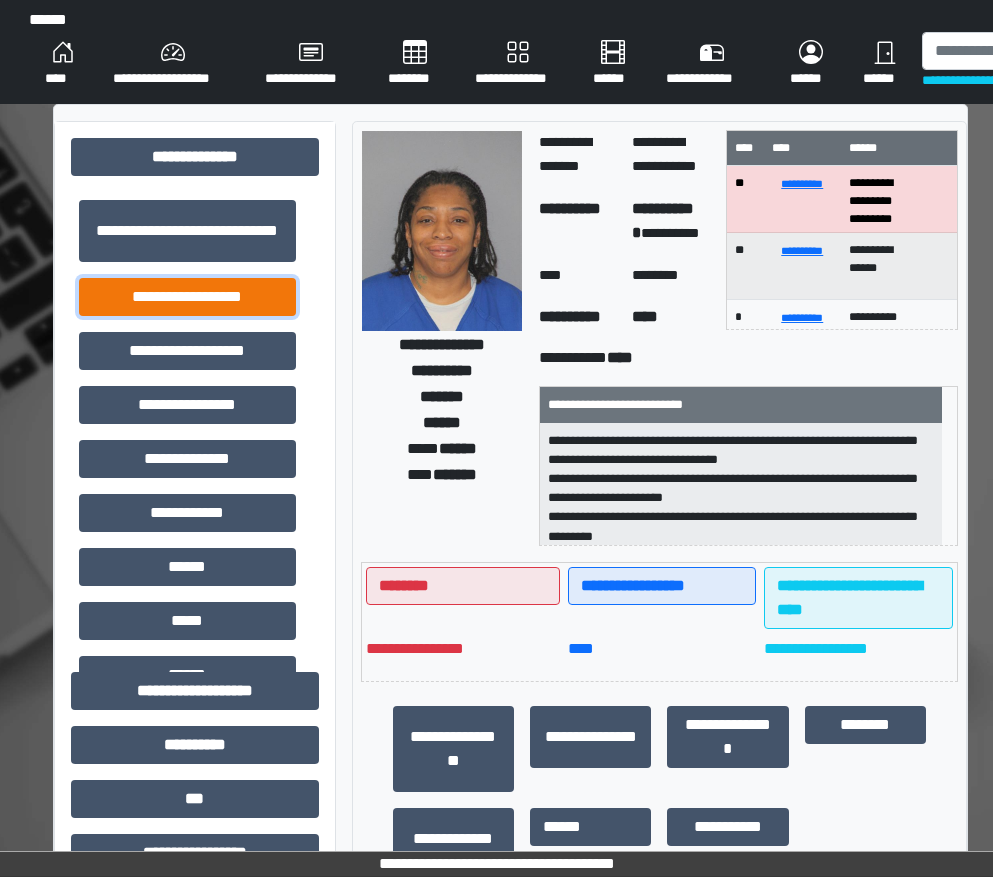 click on "**********" at bounding box center (187, 297) 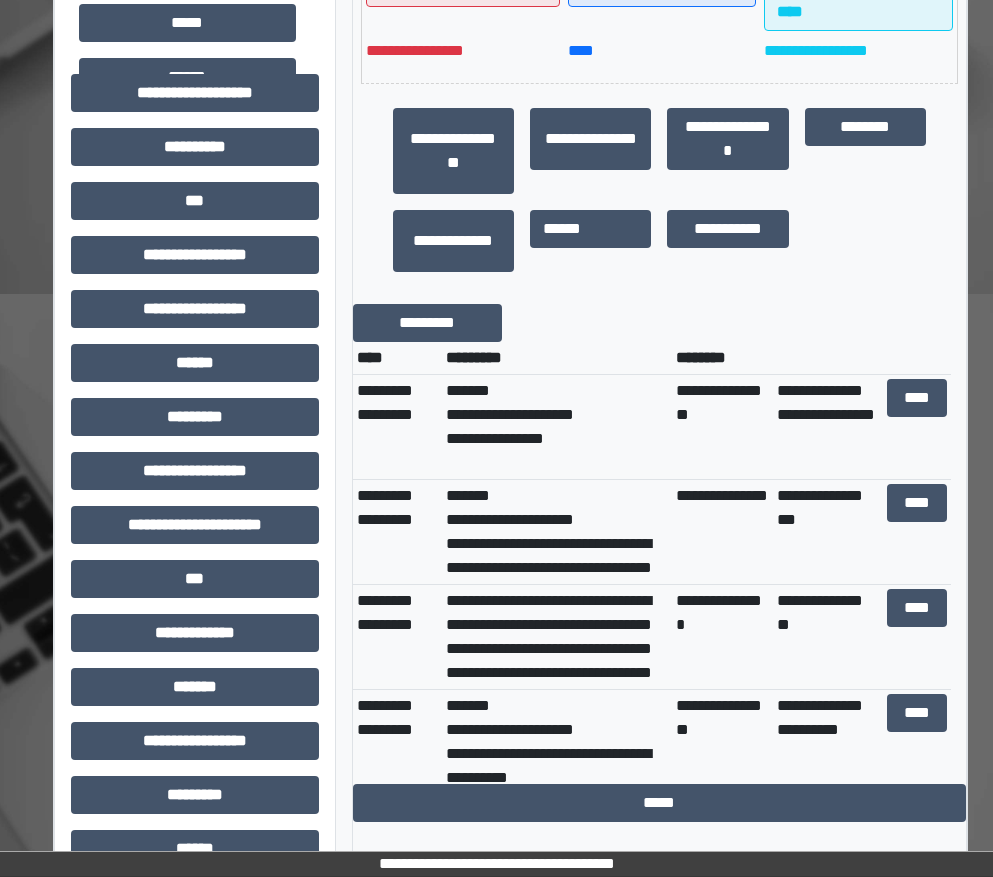 scroll, scrollTop: 600, scrollLeft: 0, axis: vertical 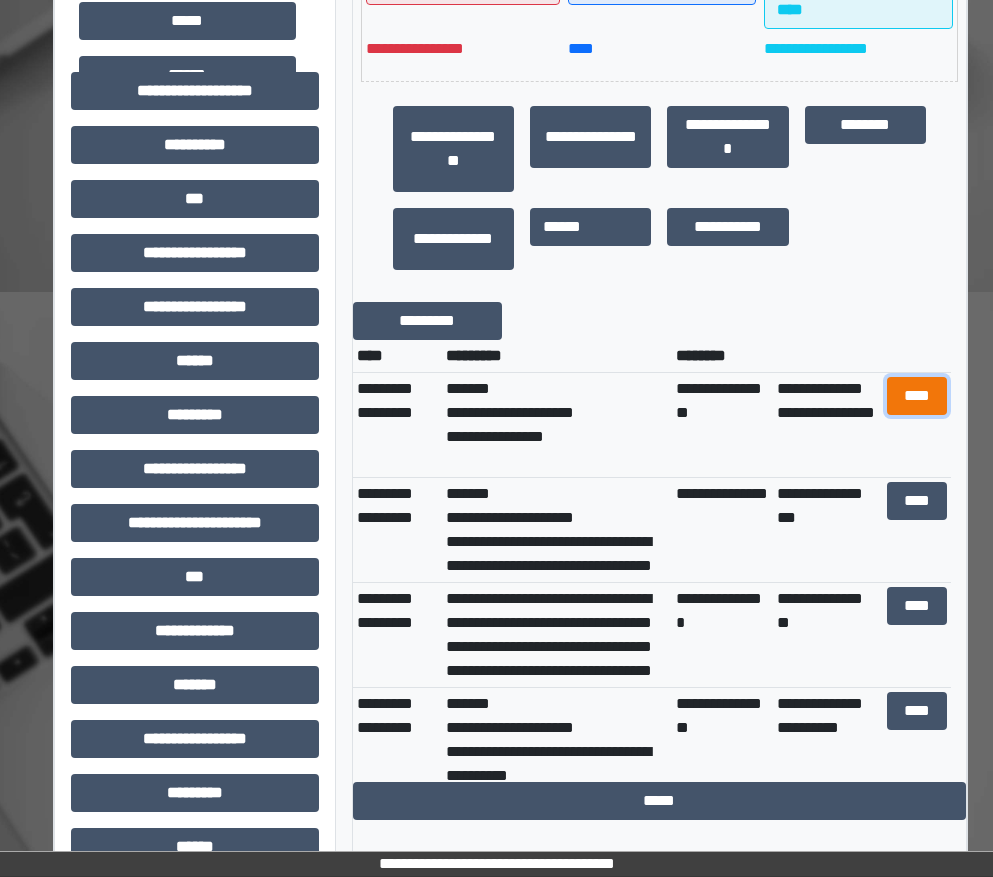 click on "****" at bounding box center [917, 396] 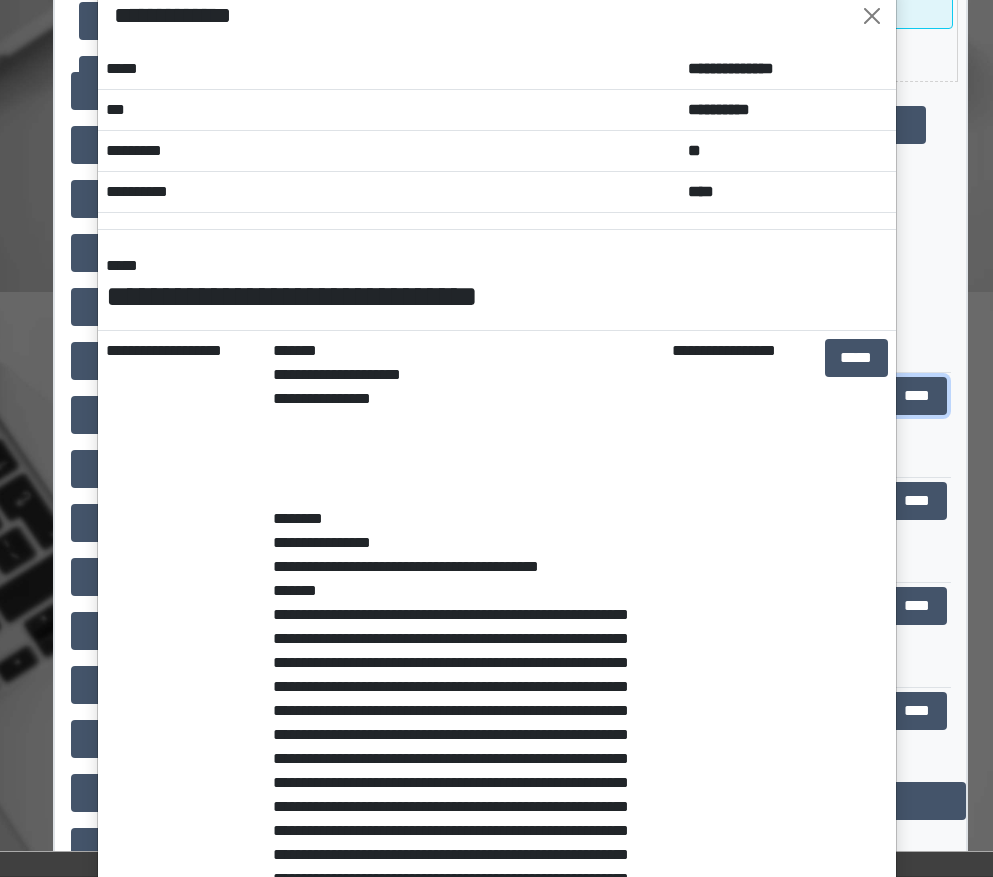 scroll, scrollTop: 0, scrollLeft: 0, axis: both 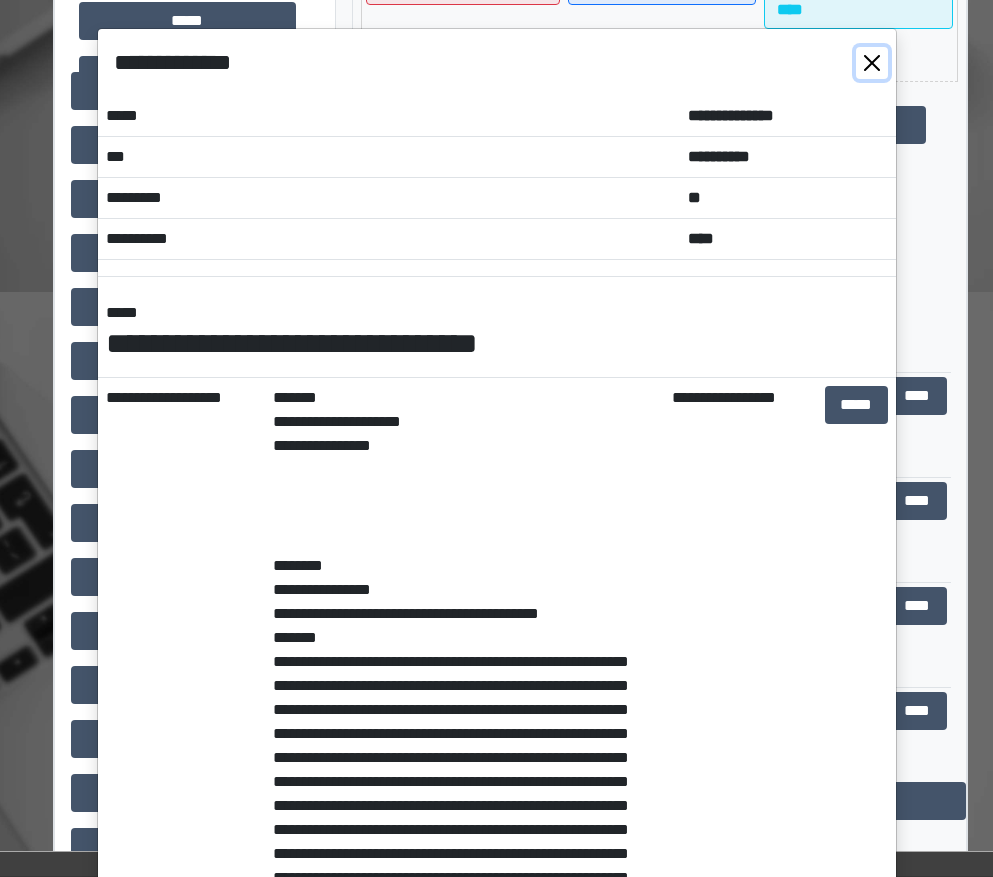 click at bounding box center (872, 63) 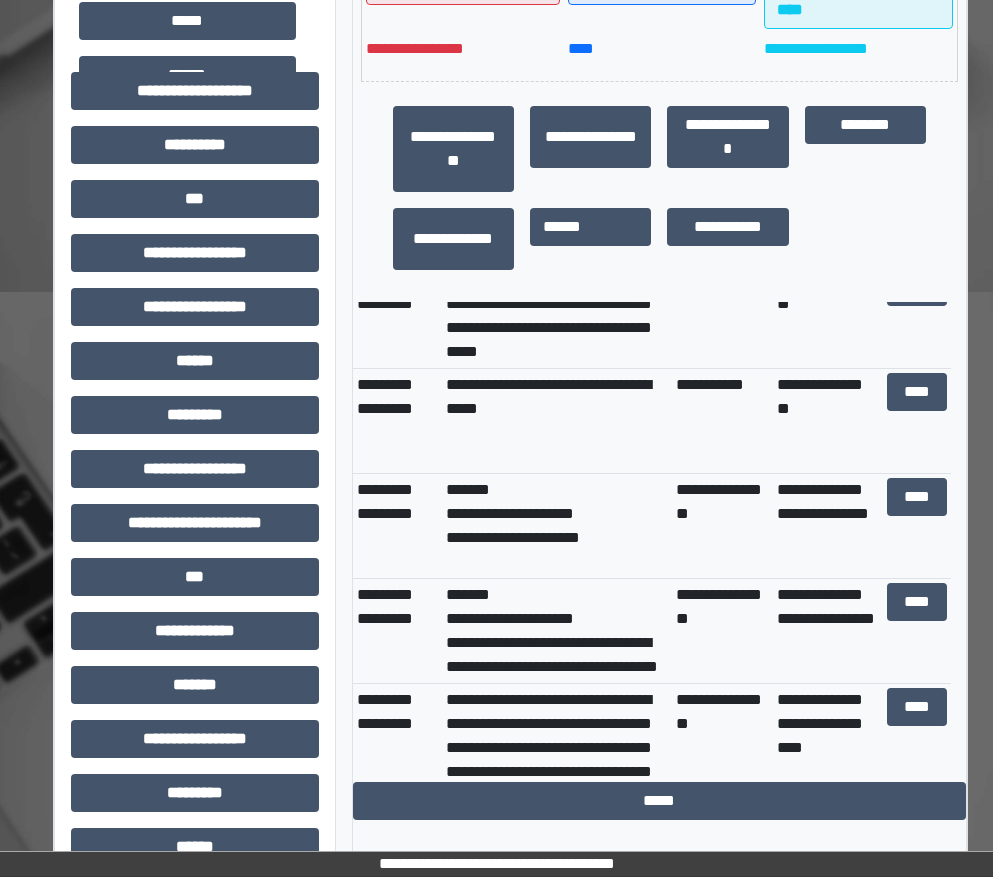 scroll, scrollTop: 1100, scrollLeft: 0, axis: vertical 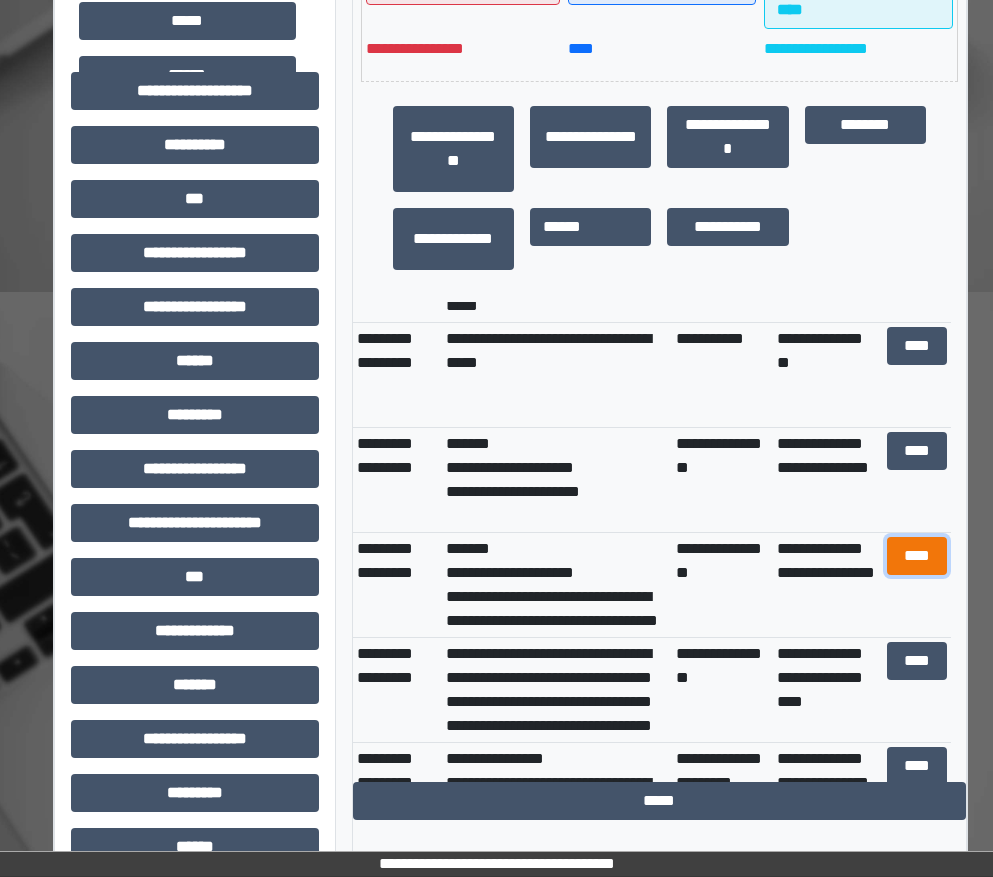 click on "****" at bounding box center (917, 556) 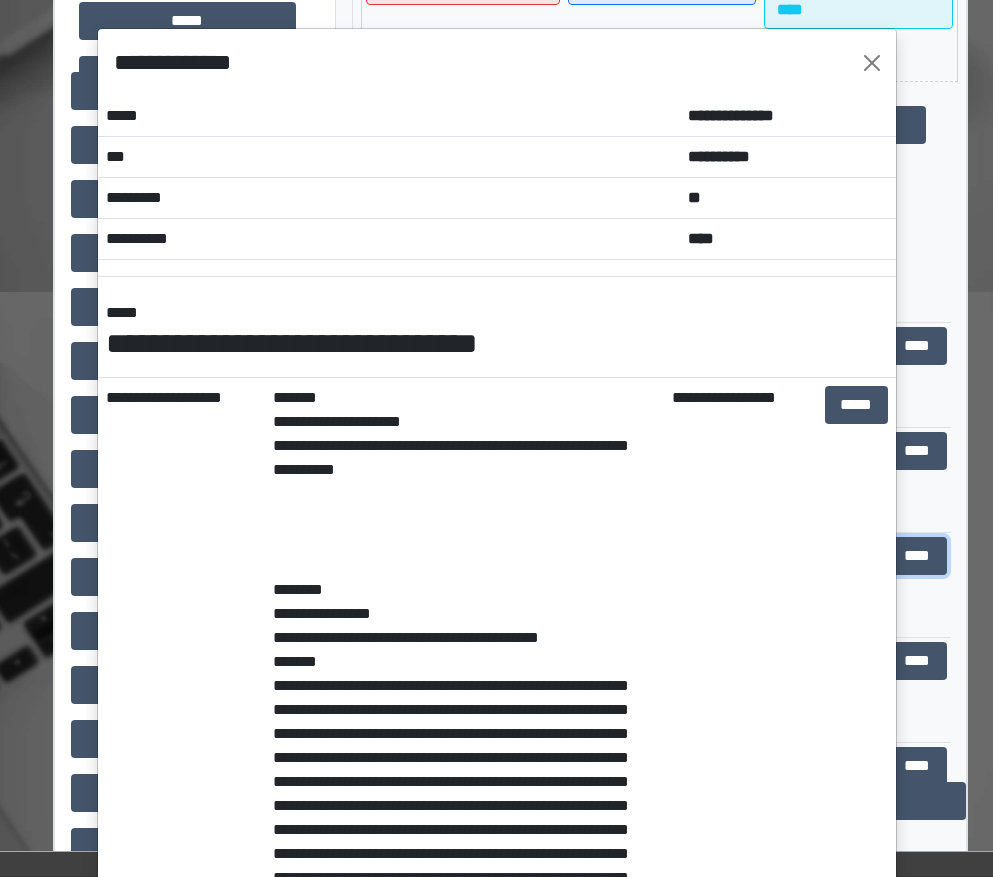 scroll, scrollTop: 200, scrollLeft: 0, axis: vertical 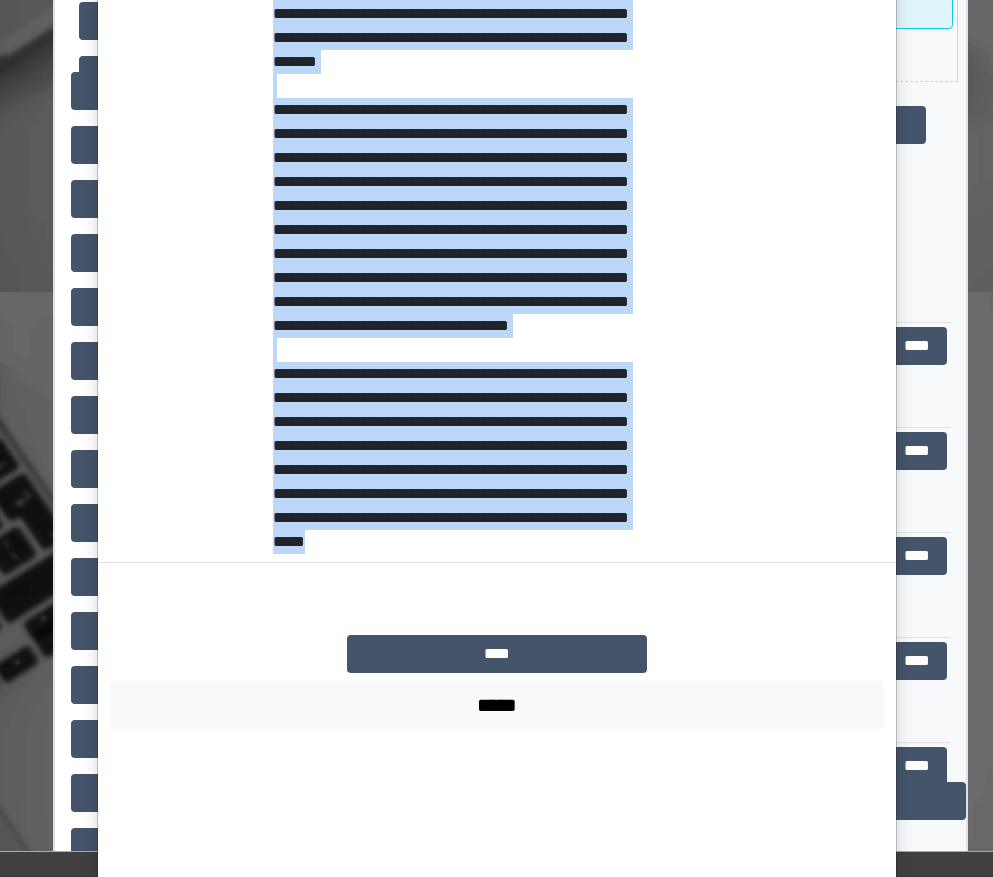 drag, startPoint x: 306, startPoint y: 472, endPoint x: 576, endPoint y: 735, distance: 376.9204 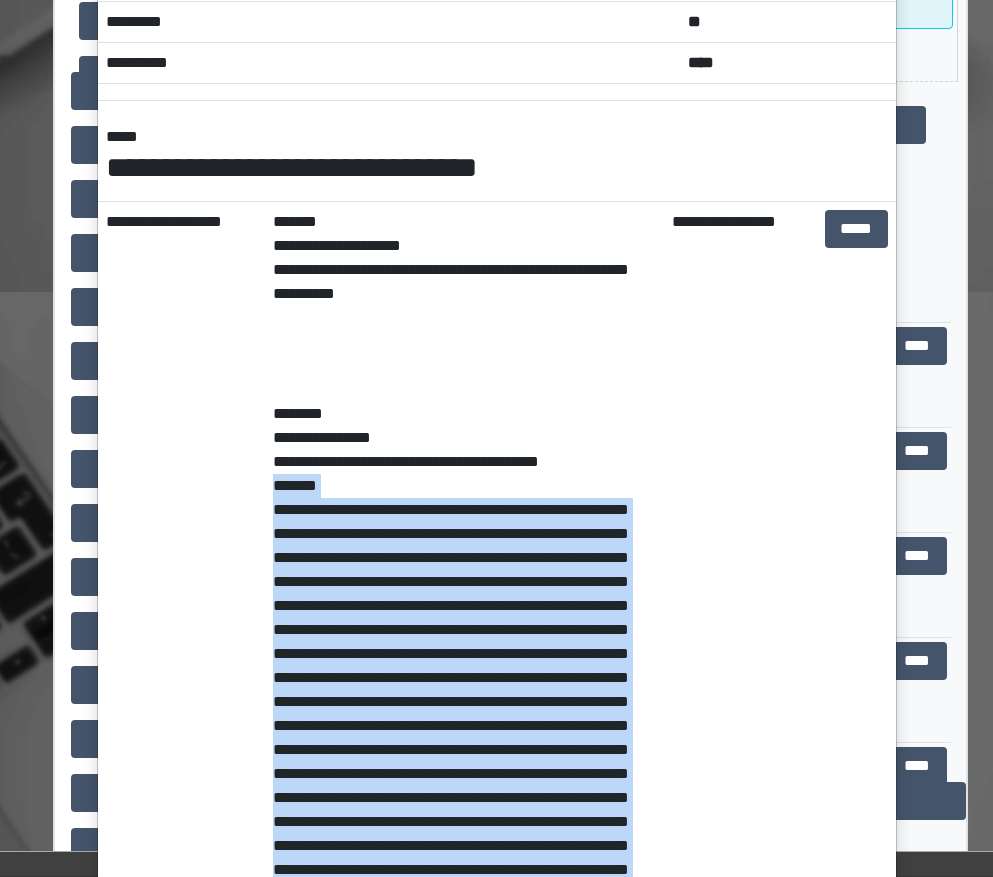 scroll, scrollTop: 0, scrollLeft: 0, axis: both 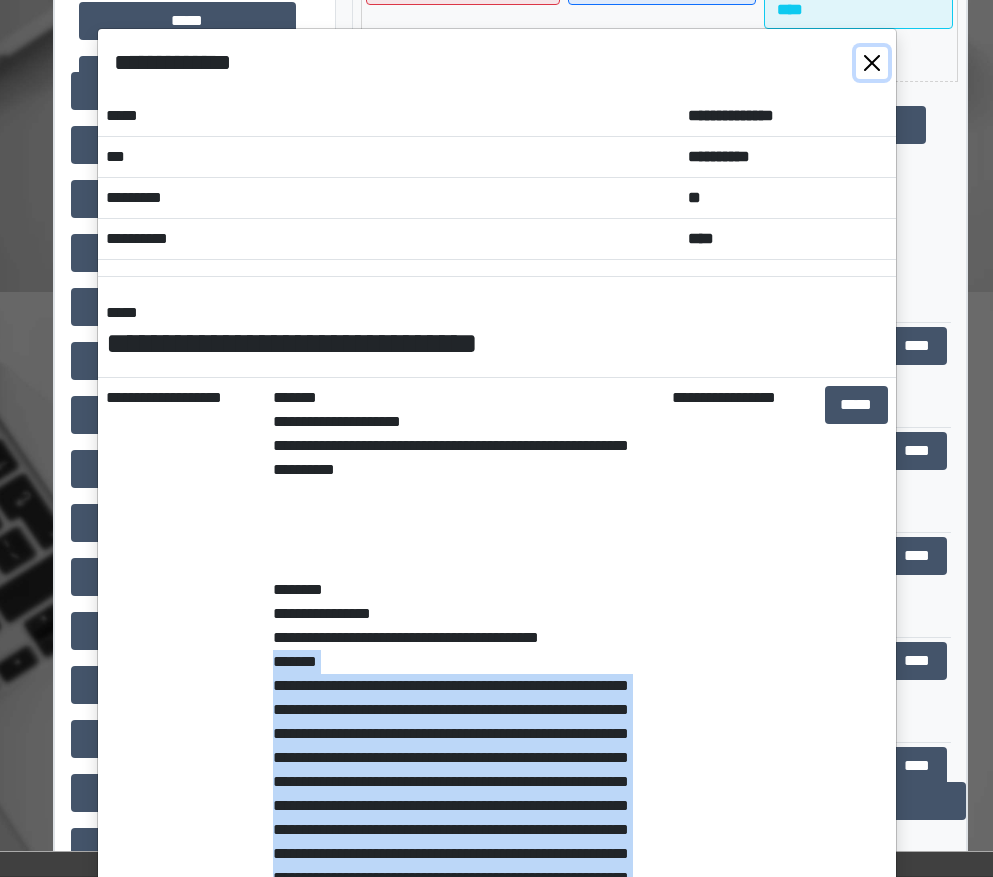 click at bounding box center (872, 63) 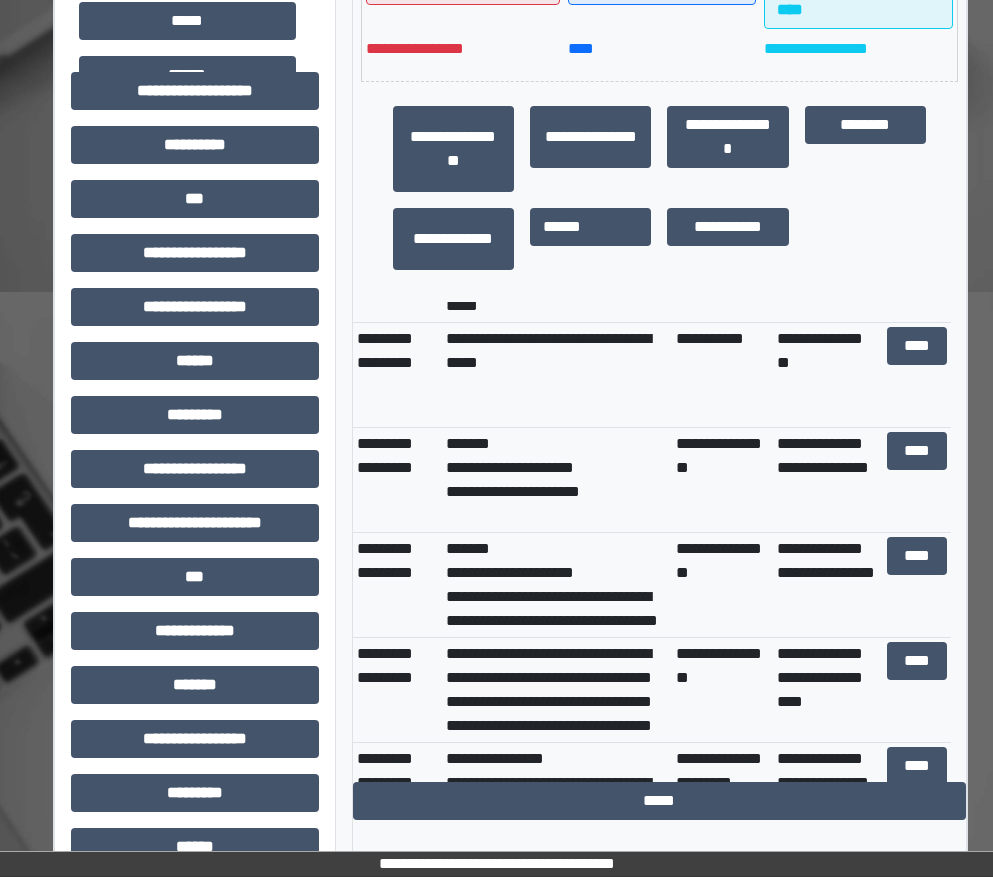 scroll, scrollTop: 100, scrollLeft: 0, axis: vertical 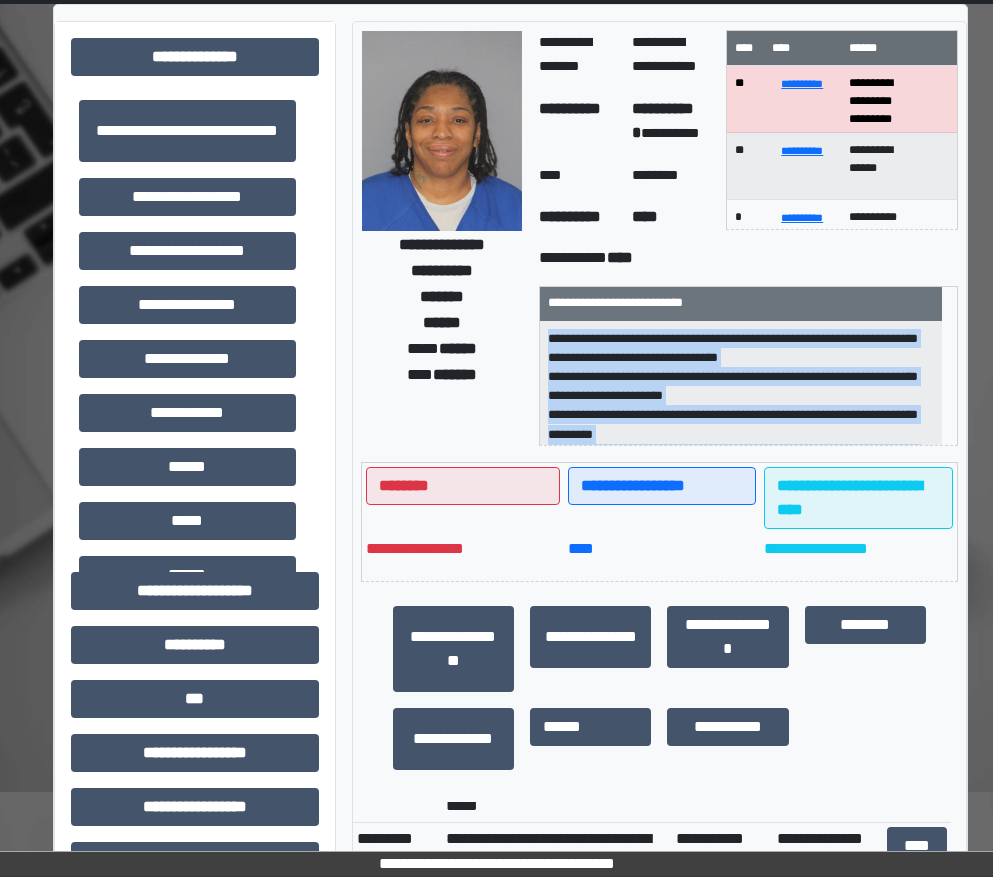 drag, startPoint x: 736, startPoint y: 432, endPoint x: 548, endPoint y: 332, distance: 212.9413 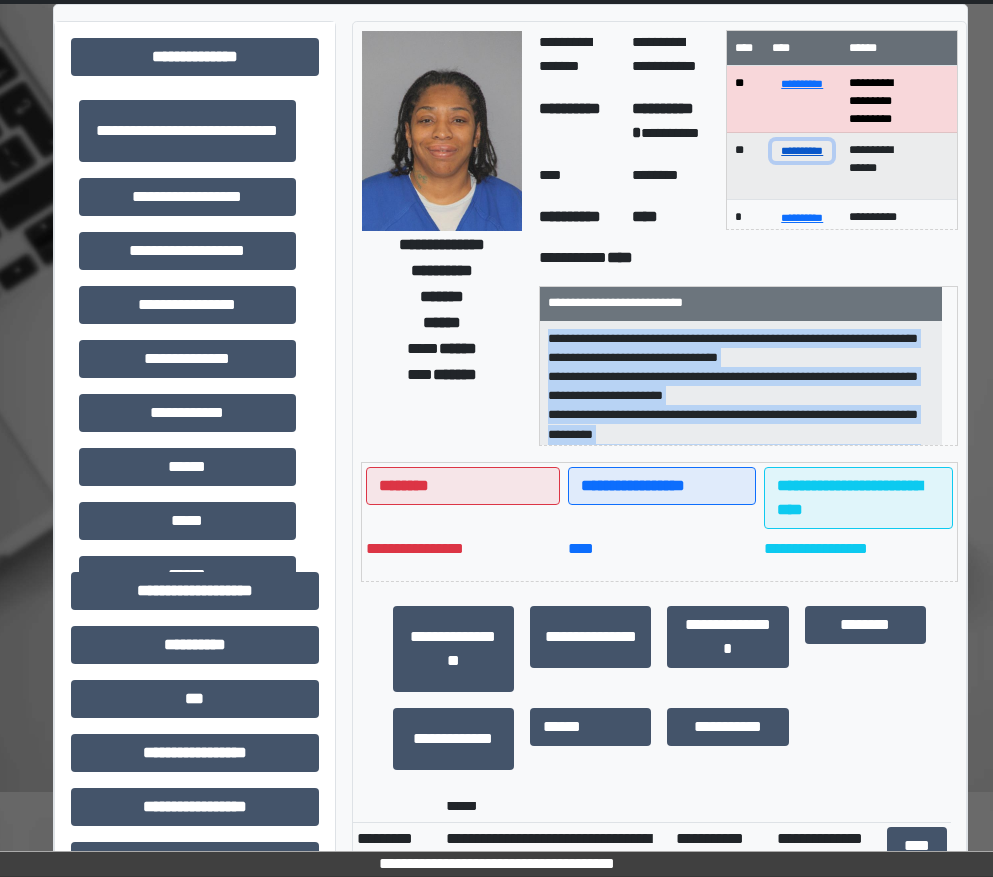 click on "**********" at bounding box center [802, 150] 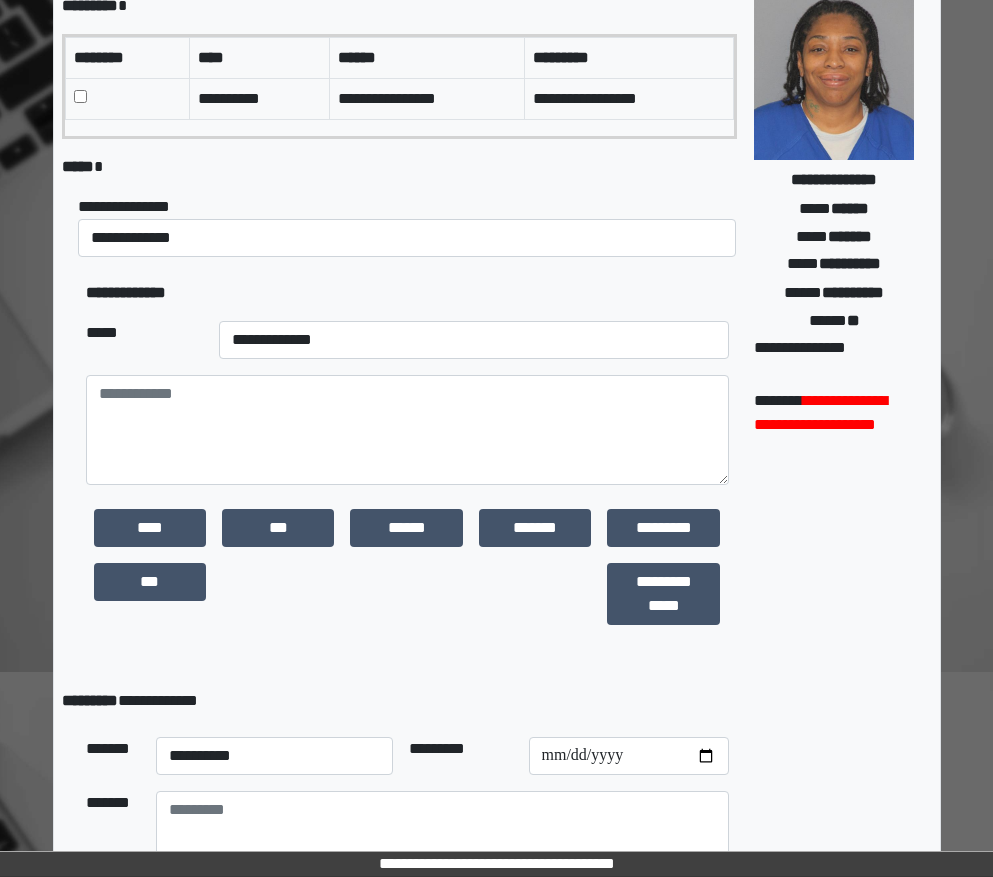 scroll, scrollTop: 379, scrollLeft: 0, axis: vertical 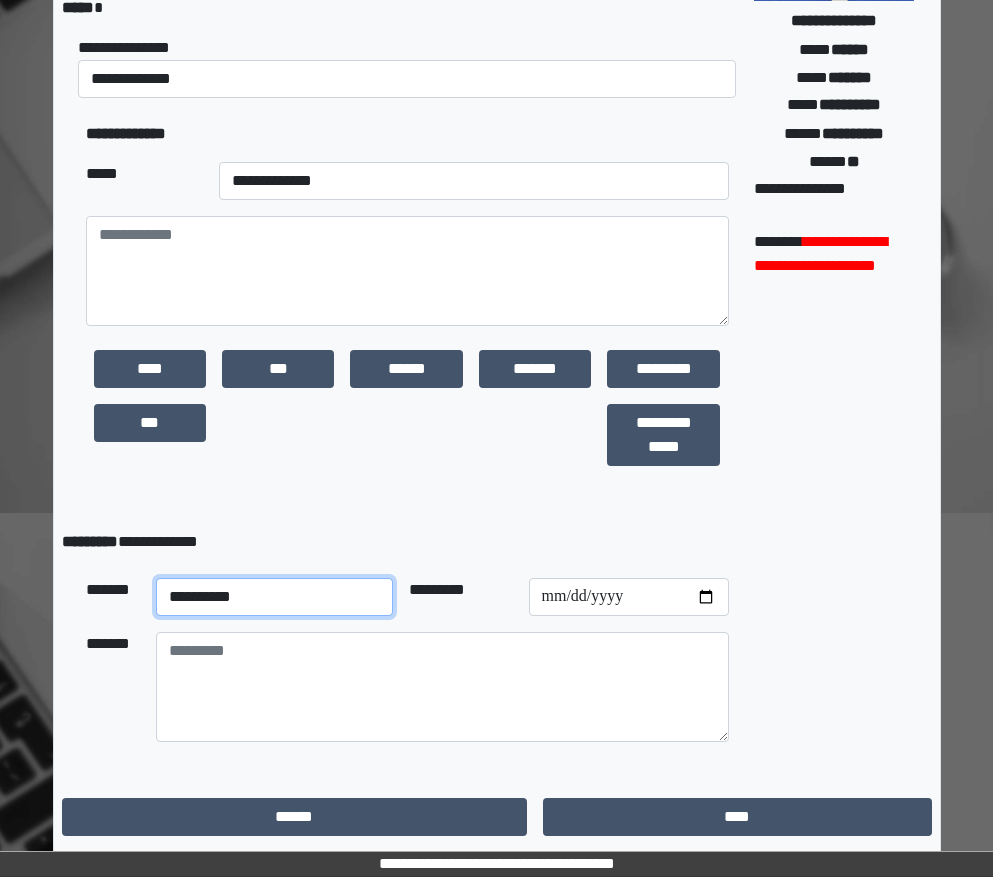 click on "**********" at bounding box center [275, 597] 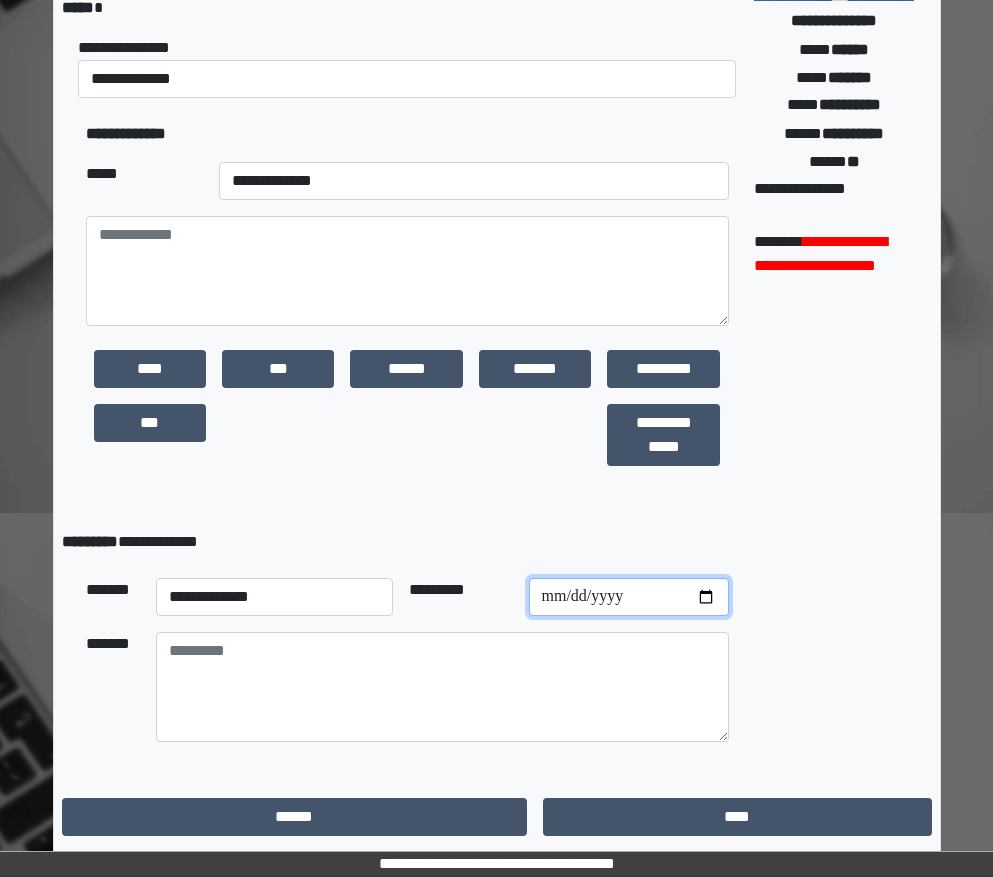 click at bounding box center [629, 597] 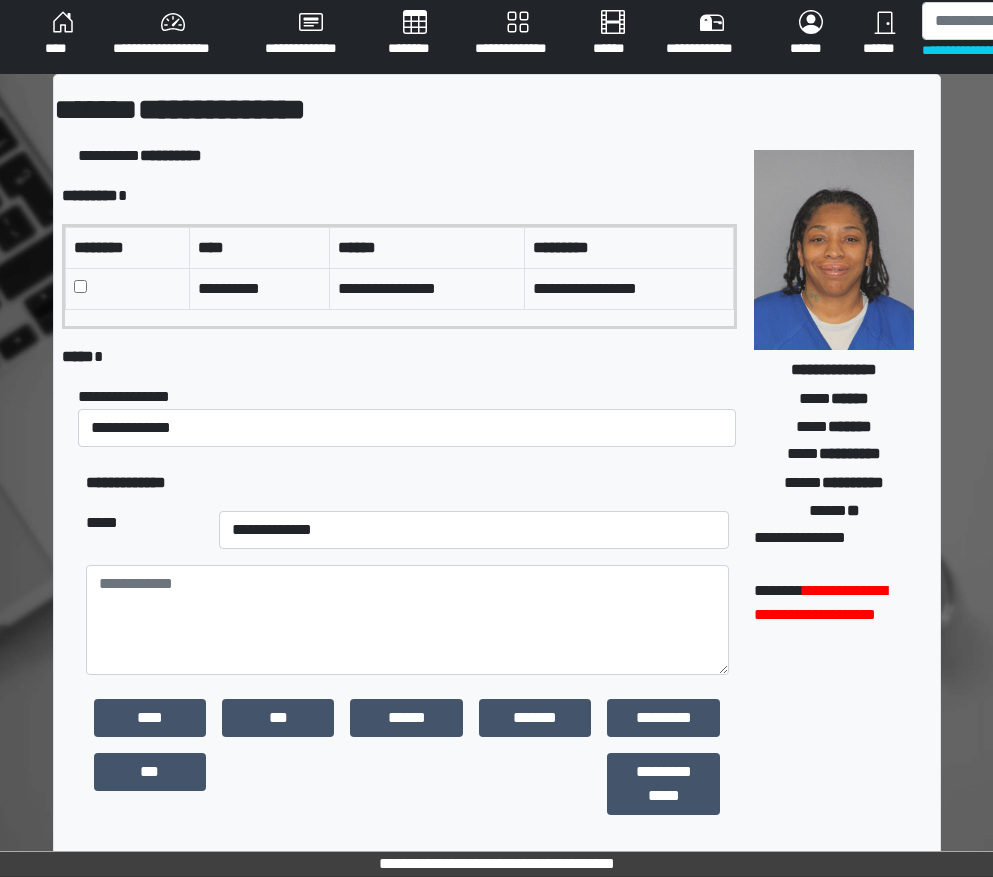 scroll, scrollTop: 0, scrollLeft: 0, axis: both 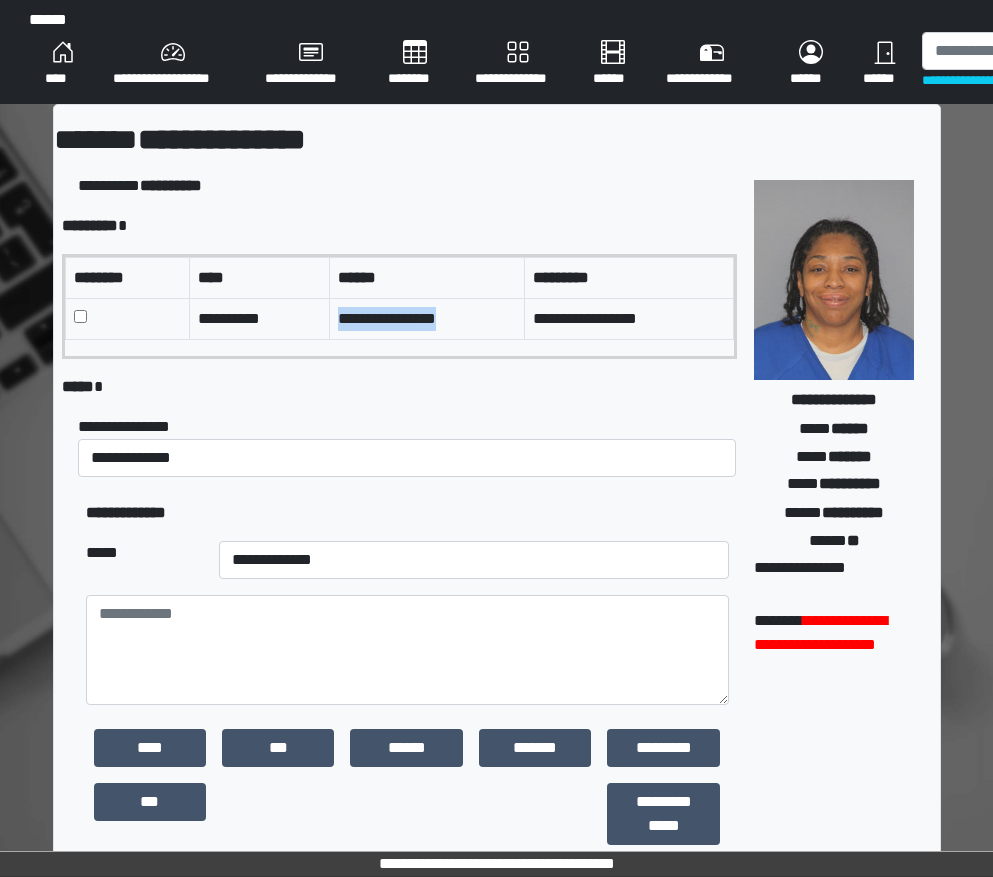 drag, startPoint x: 459, startPoint y: 322, endPoint x: 342, endPoint y: 324, distance: 117.01709 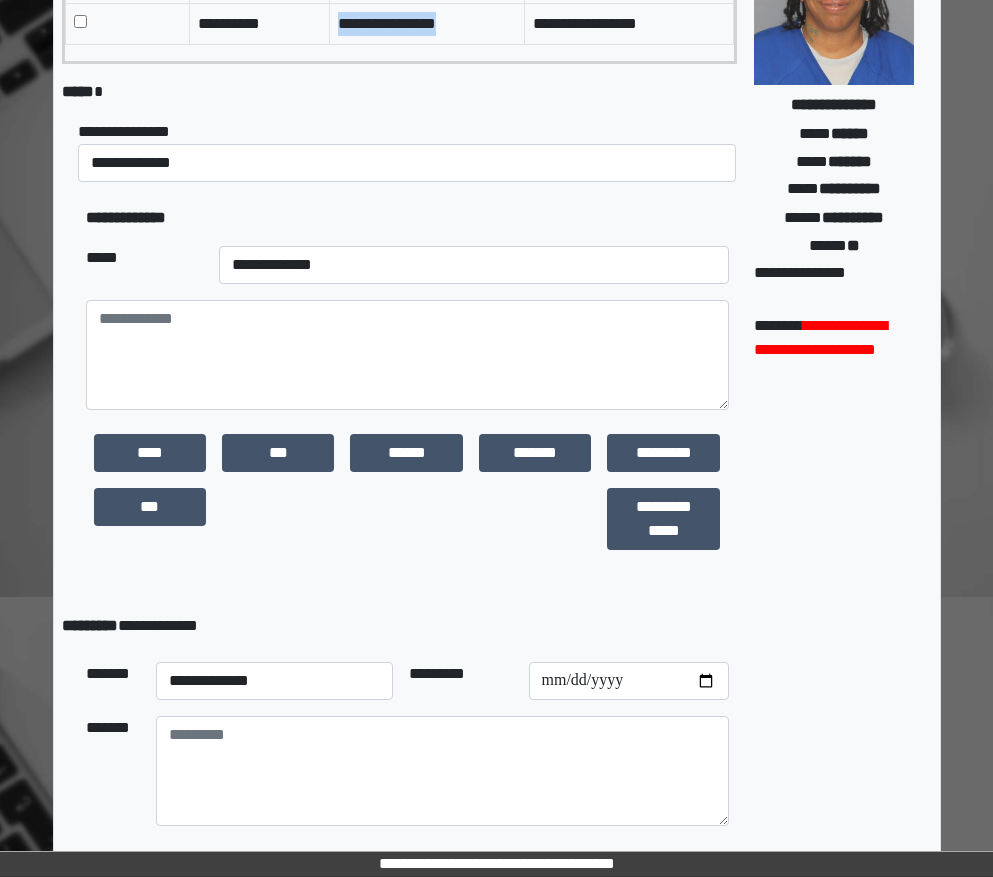 scroll, scrollTop: 379, scrollLeft: 0, axis: vertical 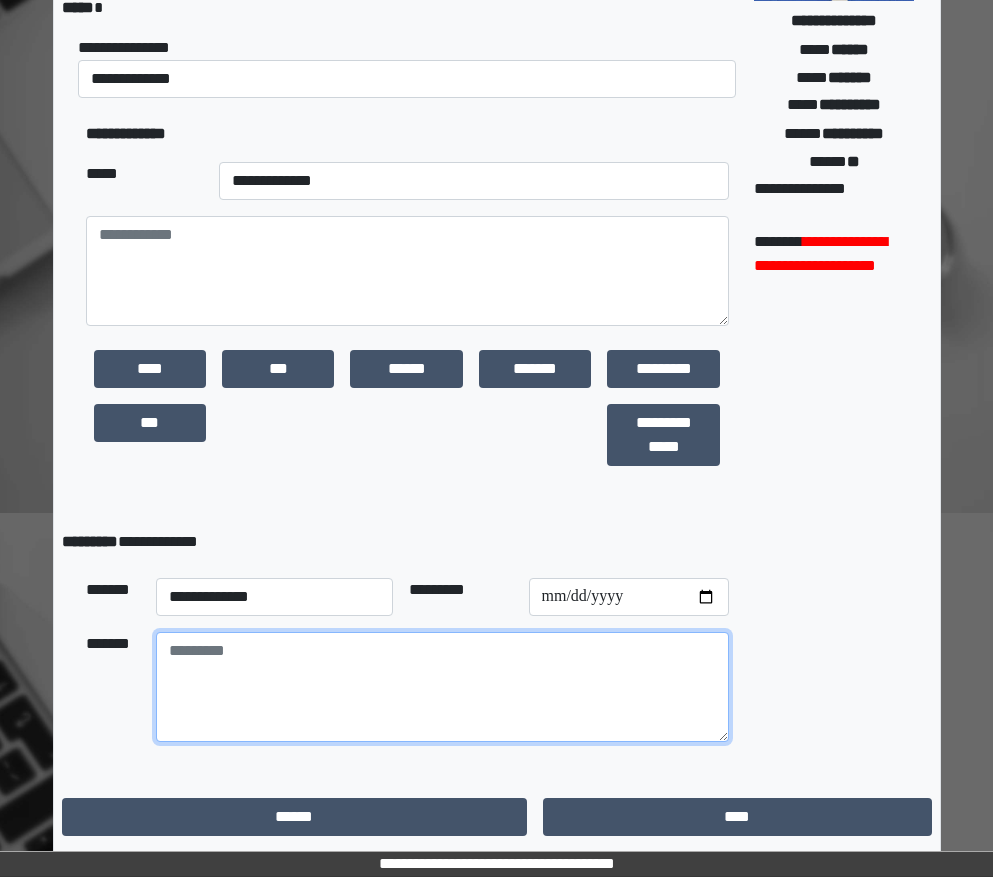 paste on "**********" 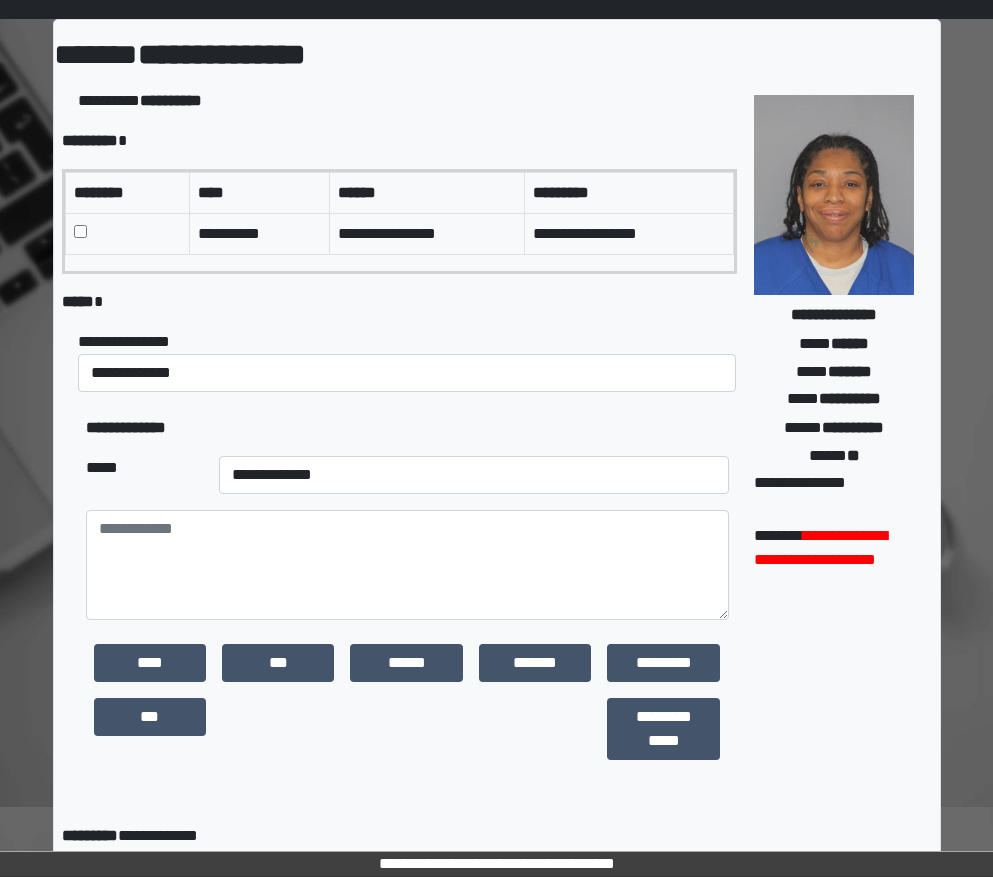 scroll, scrollTop: 79, scrollLeft: 0, axis: vertical 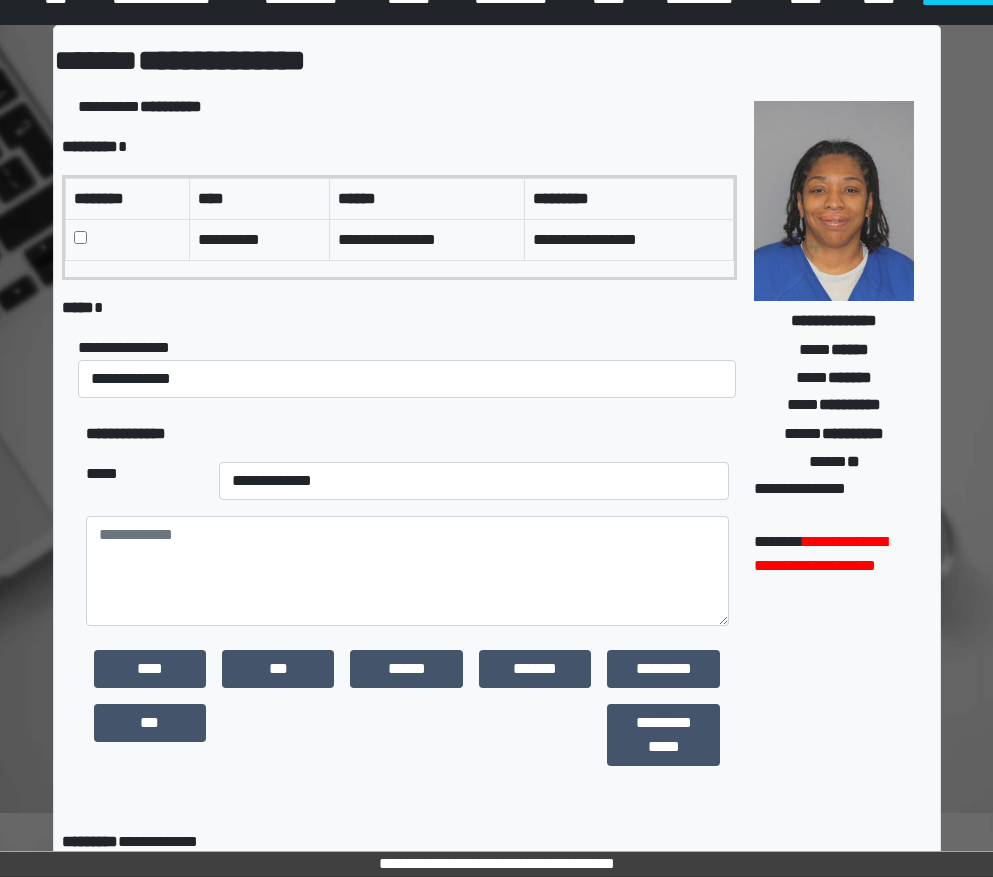 type on "**********" 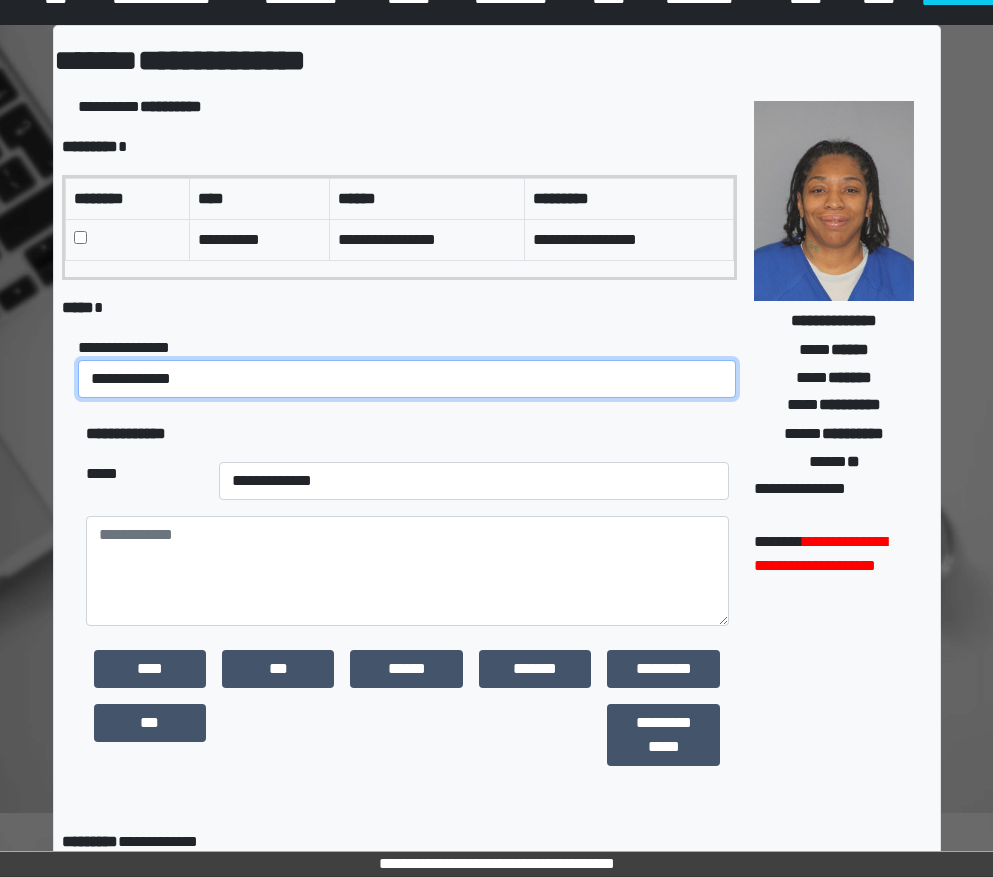 click on "**********" at bounding box center (407, 379) 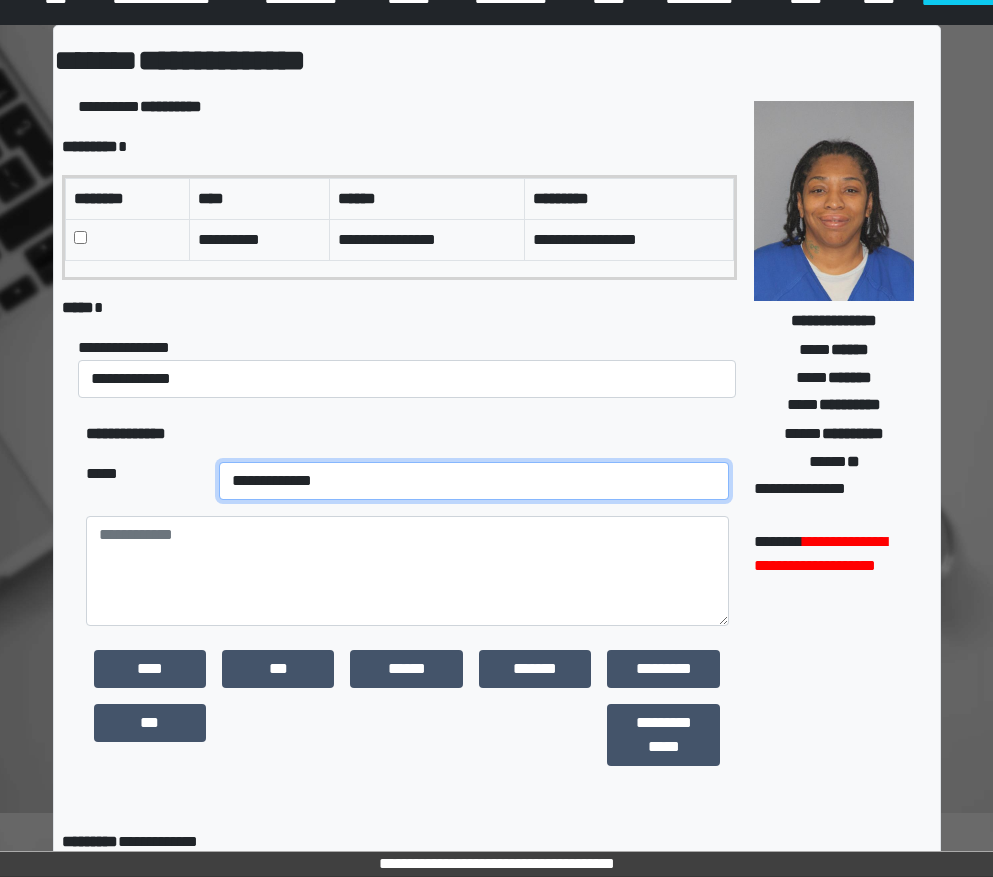 click on "**********" at bounding box center (474, 481) 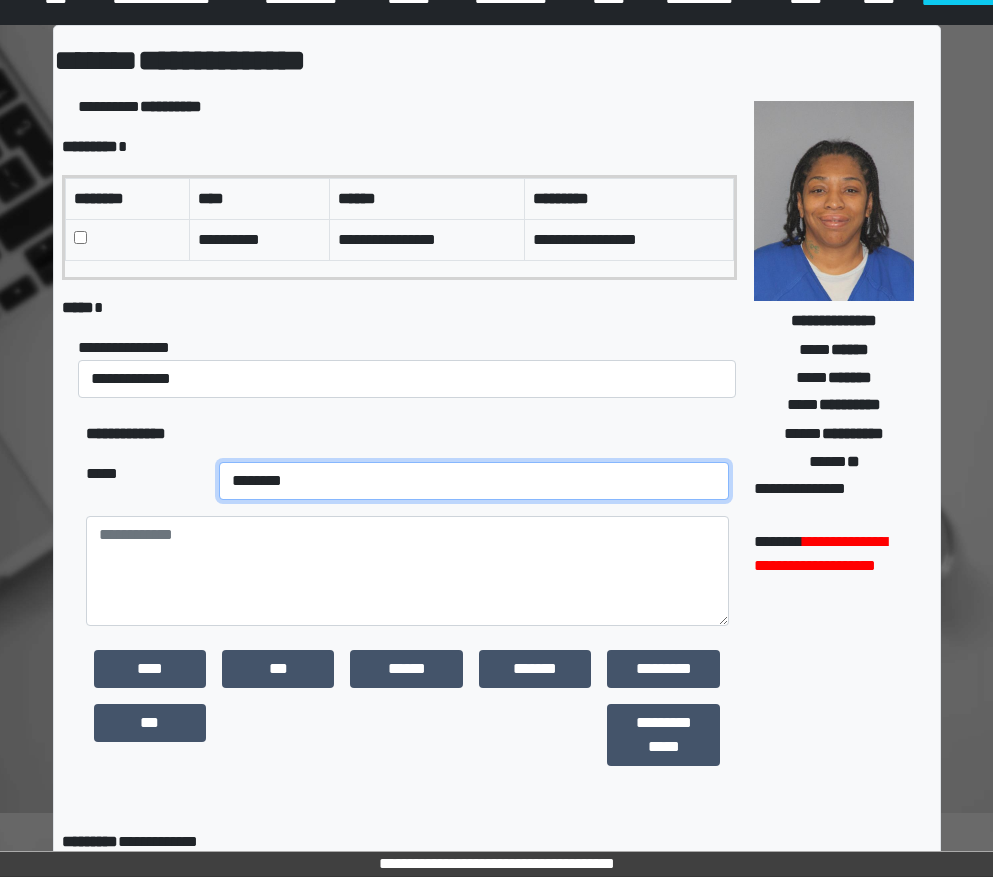 click on "**********" at bounding box center [474, 481] 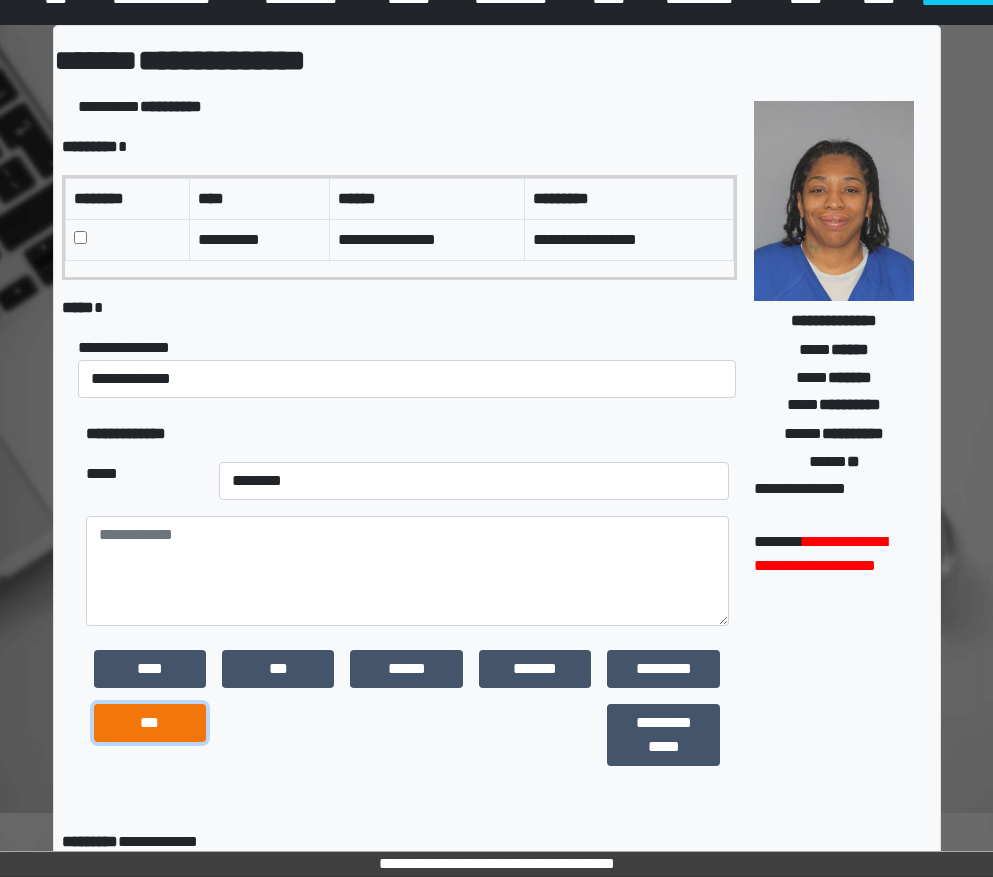click on "***" at bounding box center (150, 723) 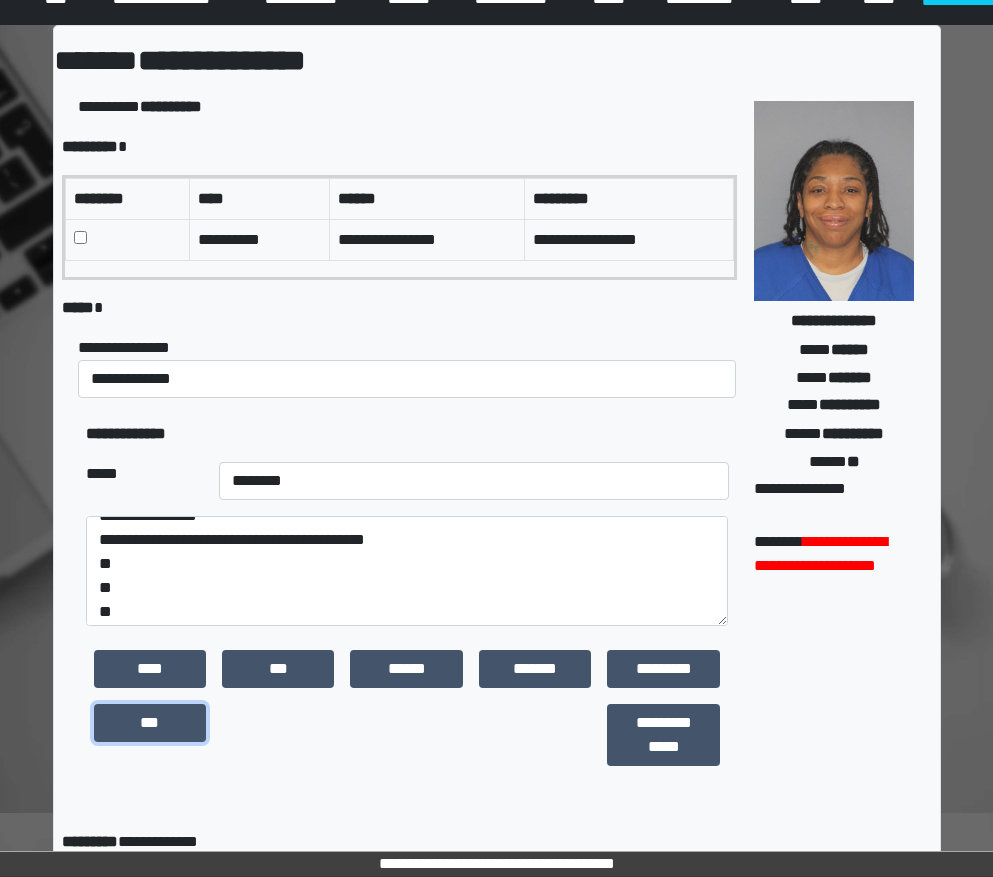 scroll, scrollTop: 24, scrollLeft: 0, axis: vertical 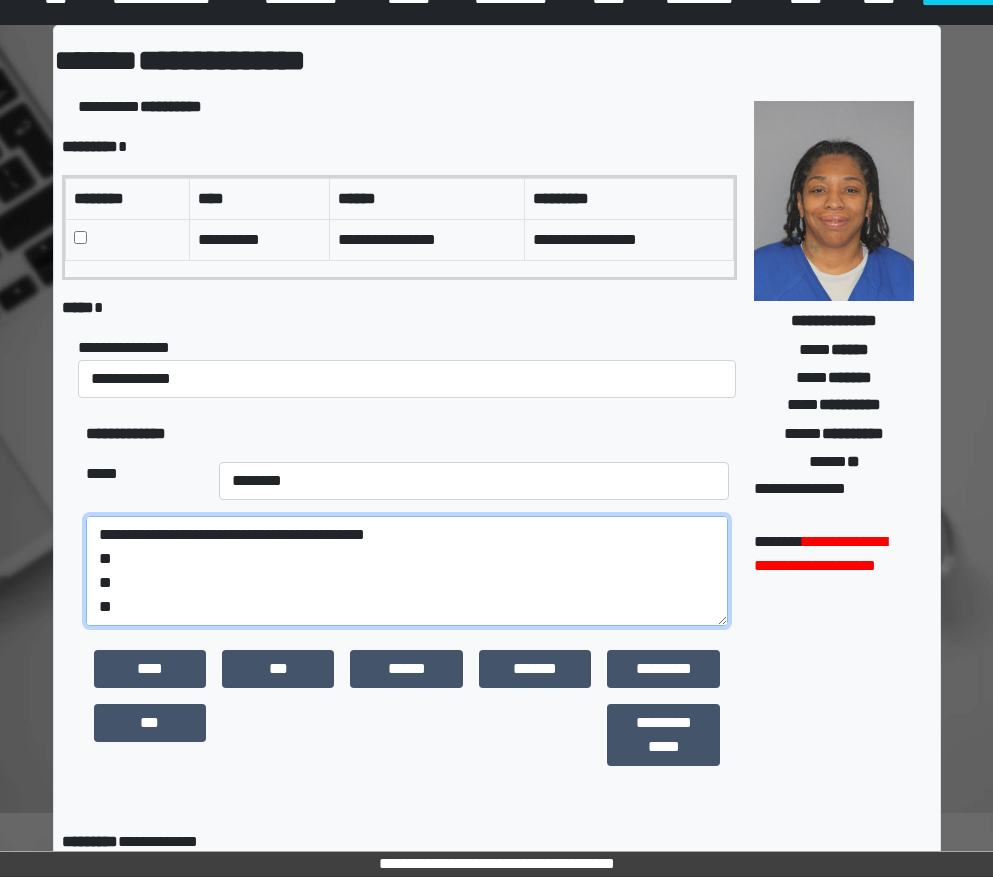 click on "**********" at bounding box center (407, 571) 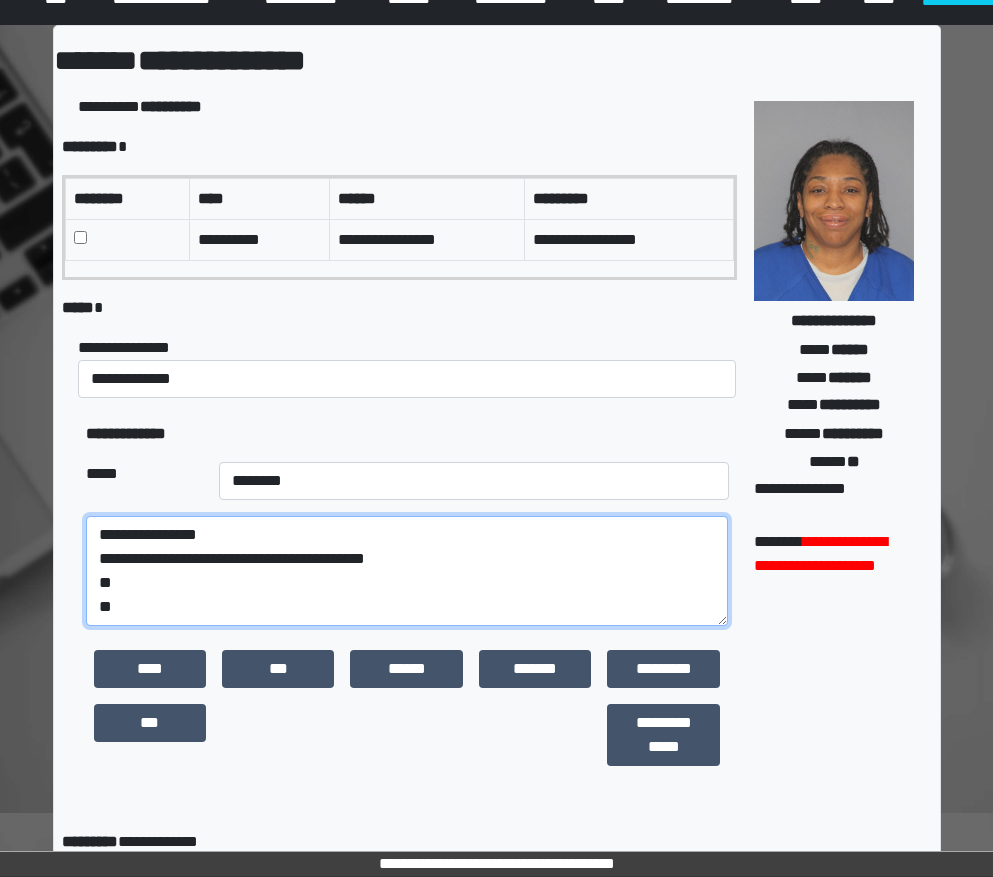 scroll, scrollTop: 0, scrollLeft: 0, axis: both 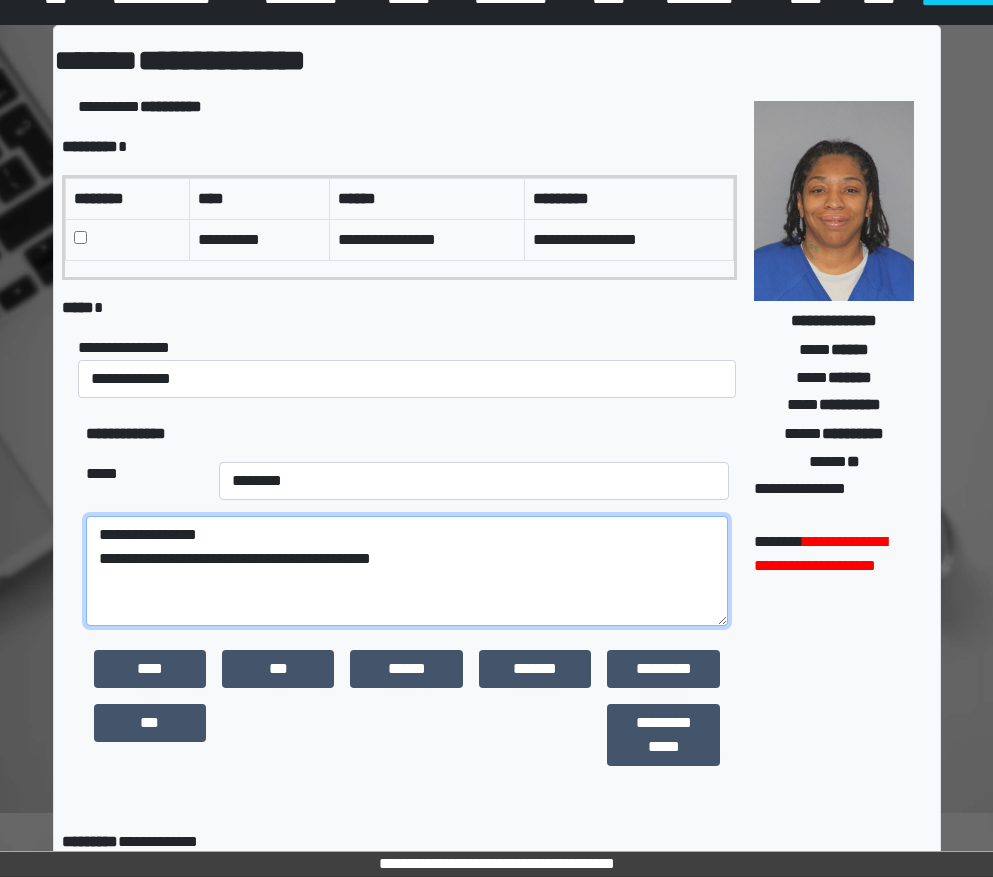 click on "**********" at bounding box center [407, 571] 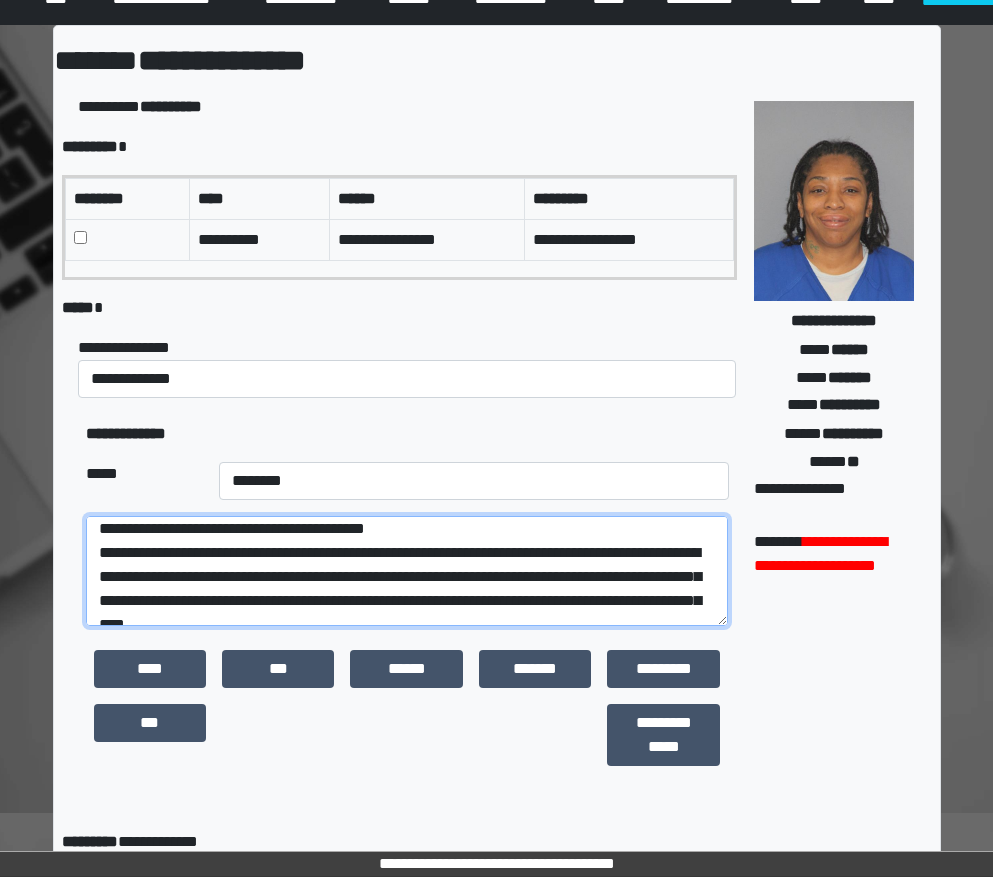 scroll, scrollTop: 6, scrollLeft: 0, axis: vertical 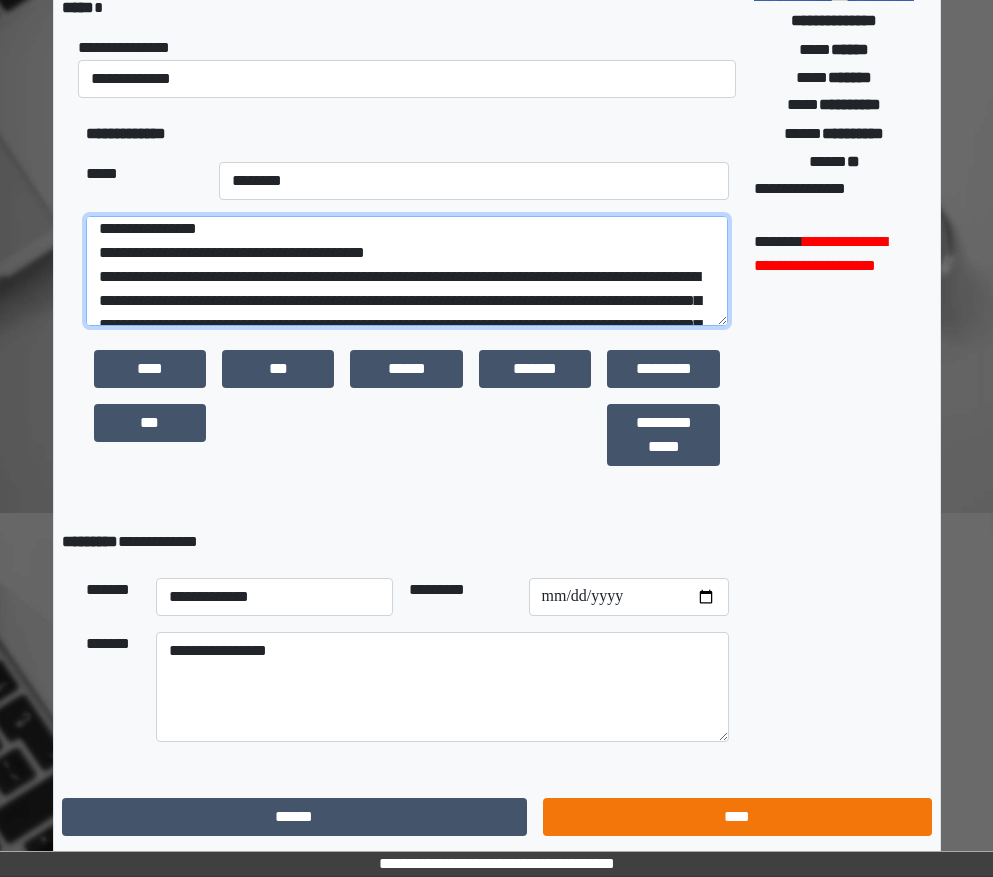 type on "**********" 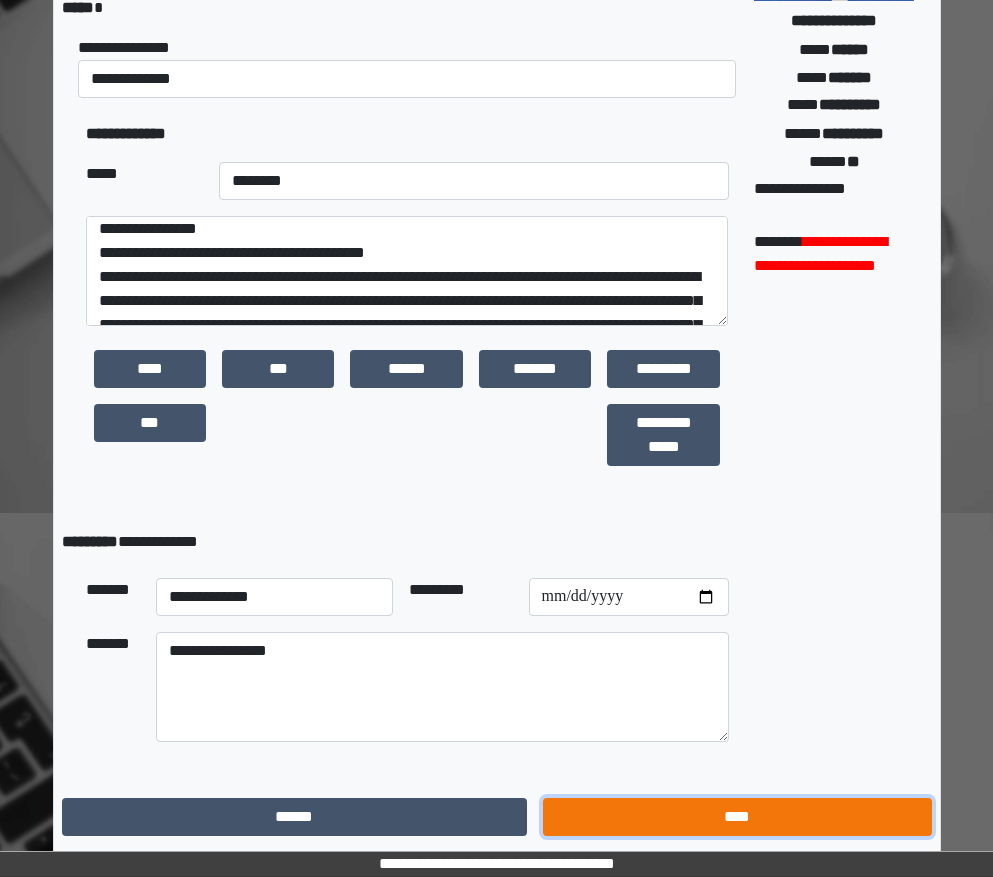 click on "****" at bounding box center [737, 817] 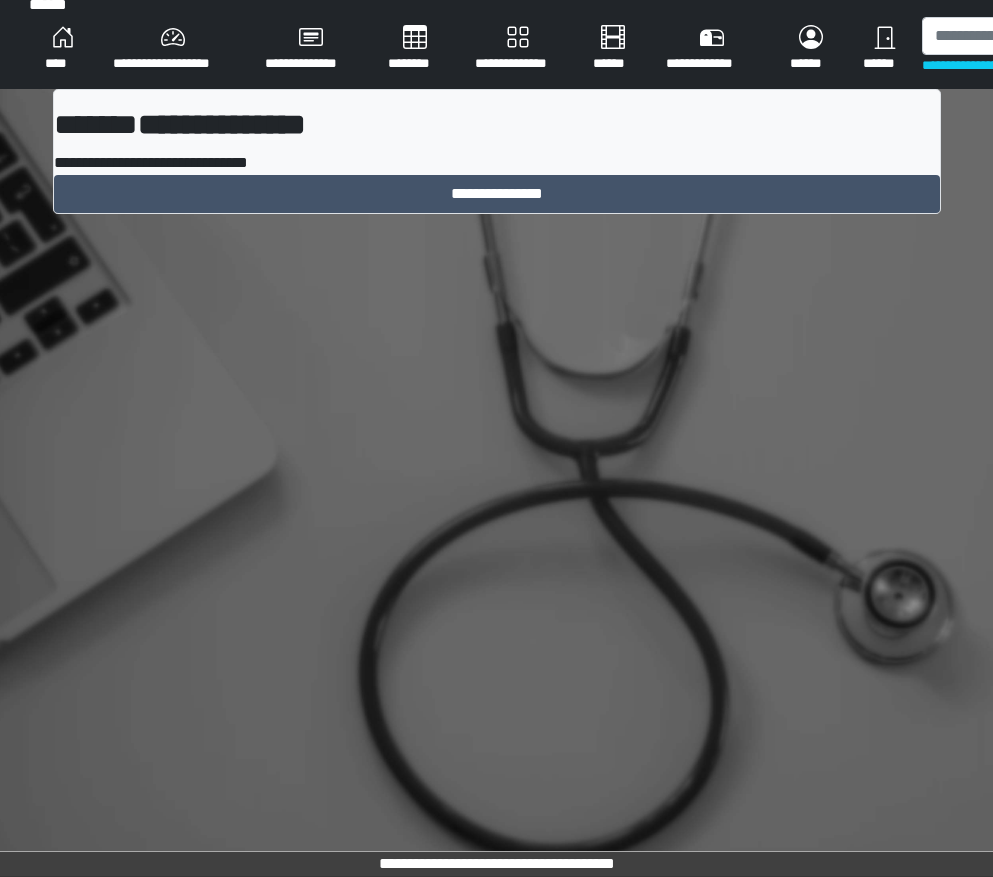 scroll, scrollTop: 15, scrollLeft: 0, axis: vertical 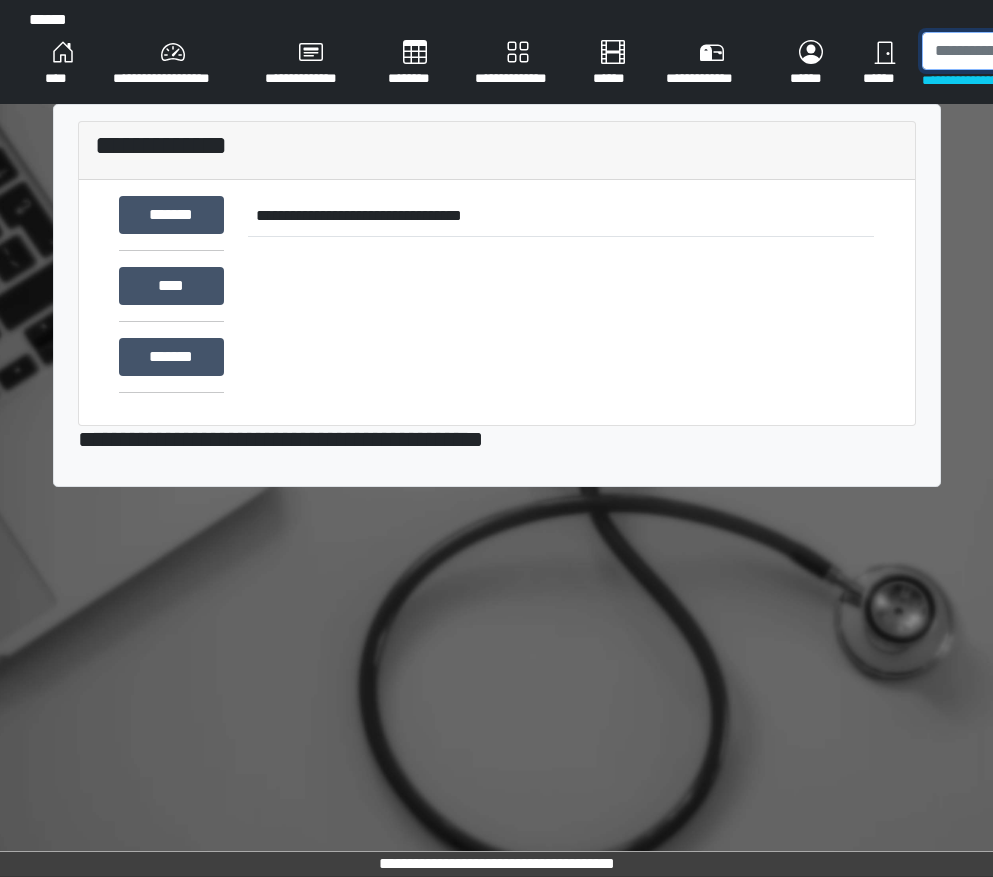 click at bounding box center (1025, 51) 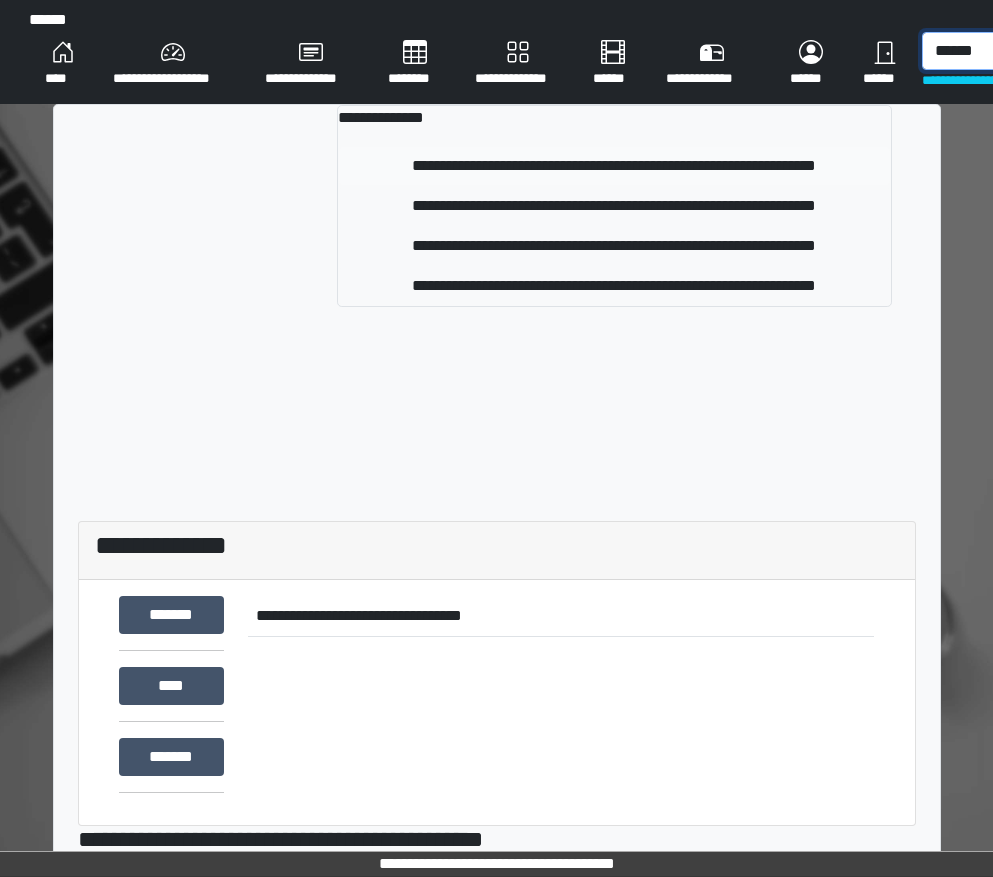 type on "******" 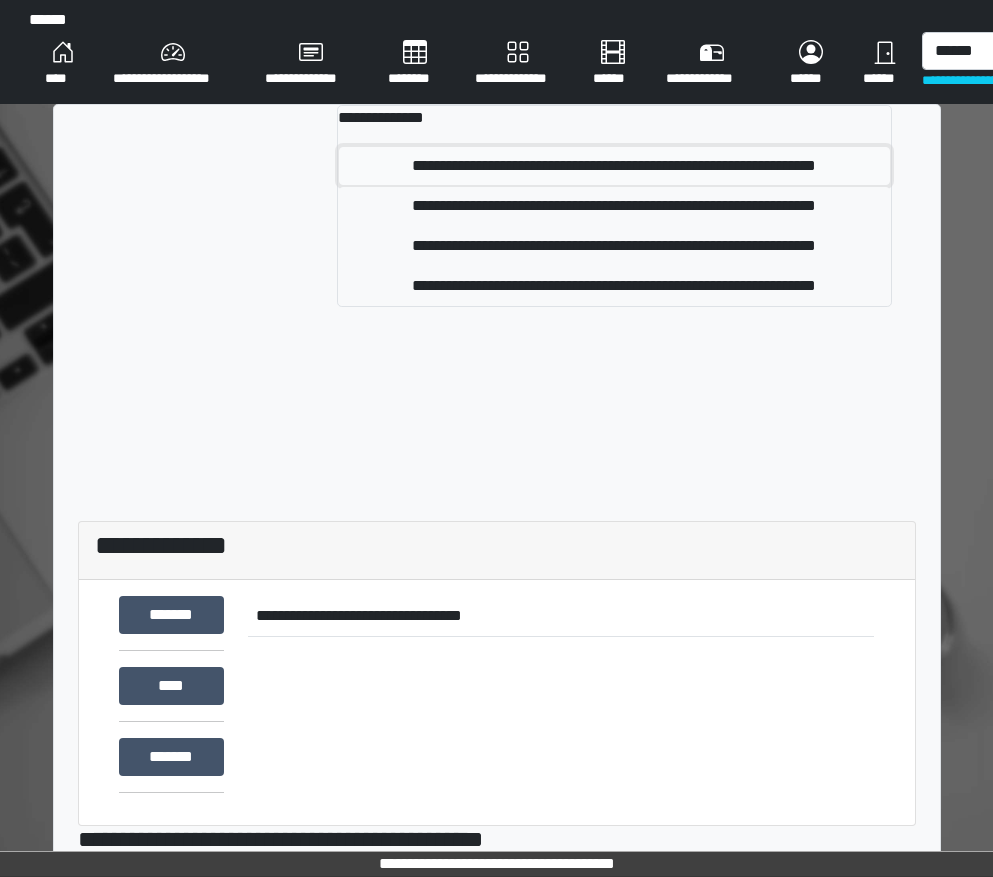 click on "**********" at bounding box center (614, 166) 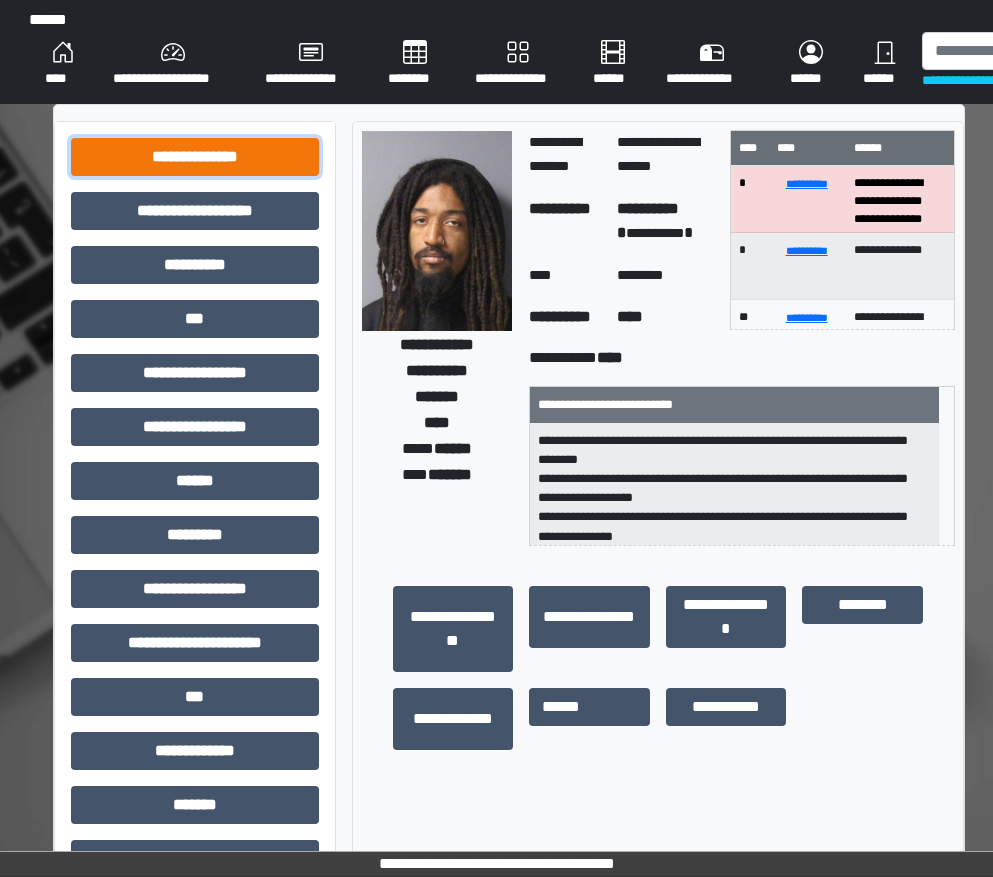 click on "**********" at bounding box center [195, 157] 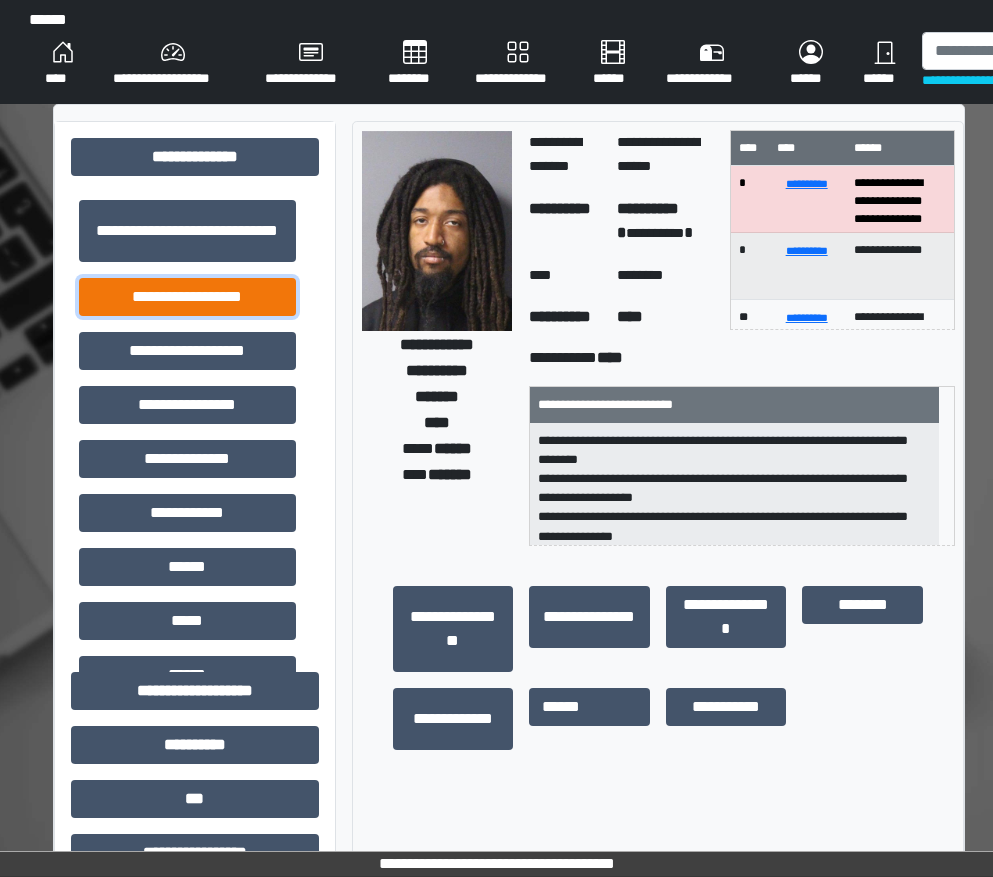 click on "**********" at bounding box center [187, 297] 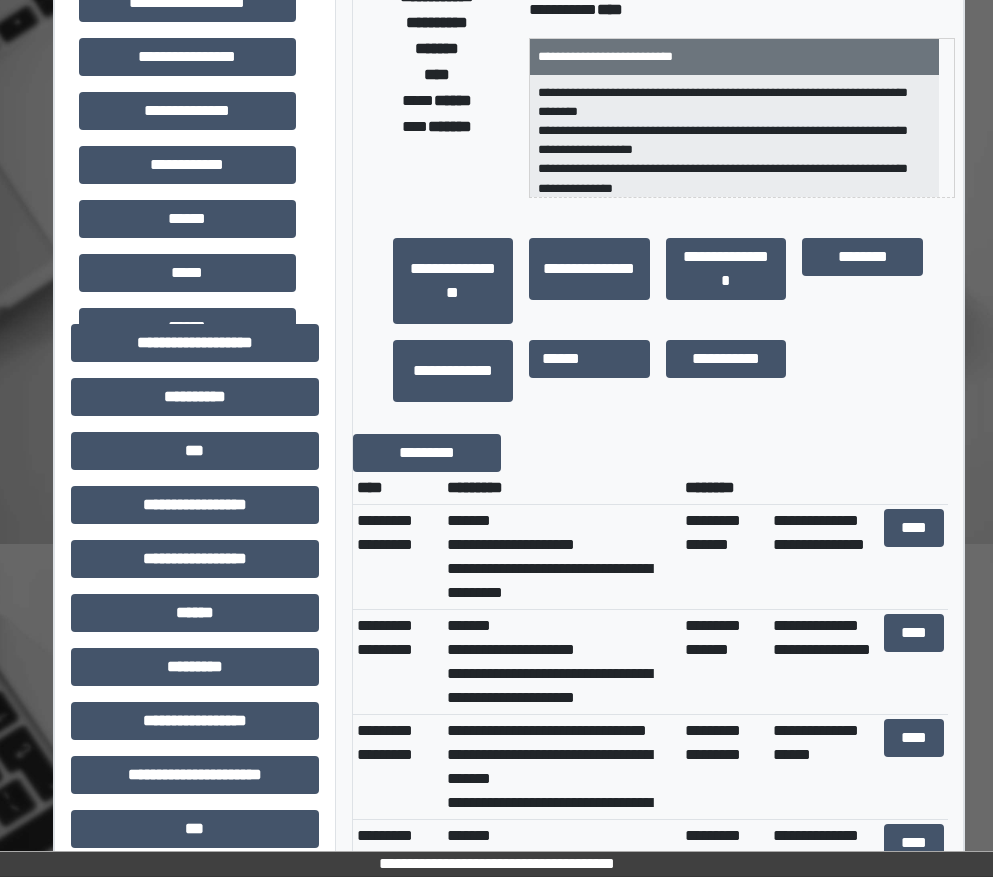 scroll, scrollTop: 400, scrollLeft: 0, axis: vertical 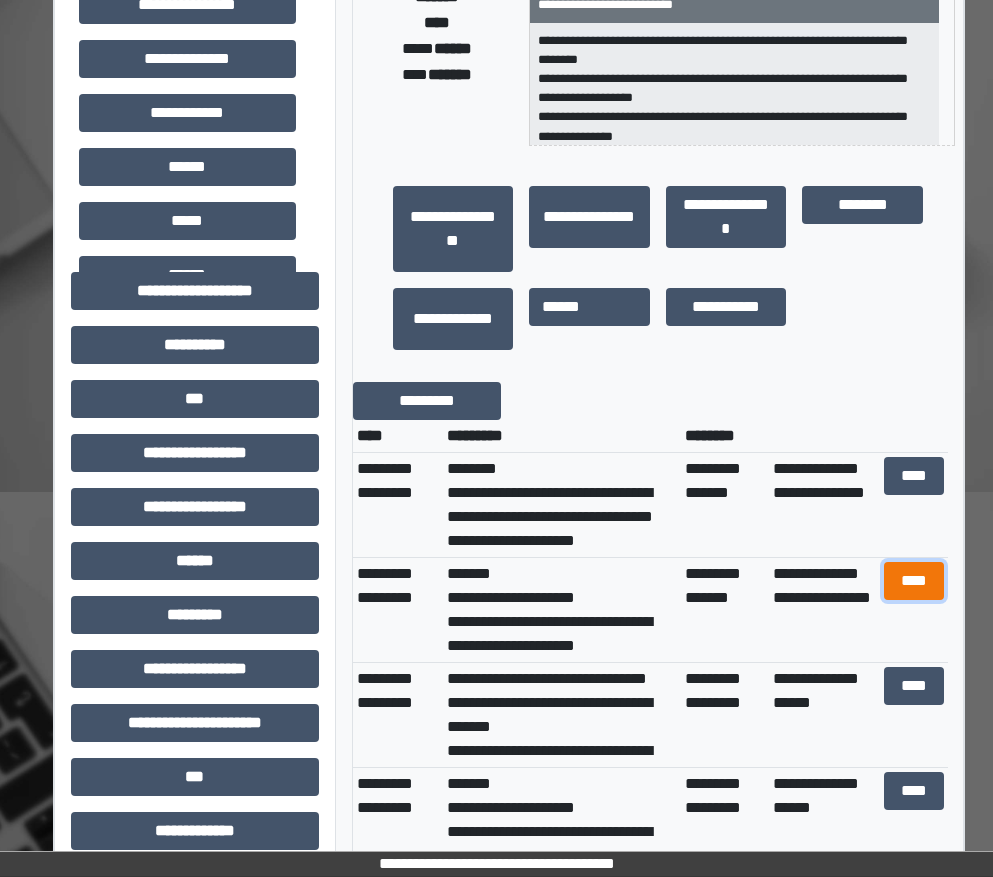 click on "****" at bounding box center [914, 581] 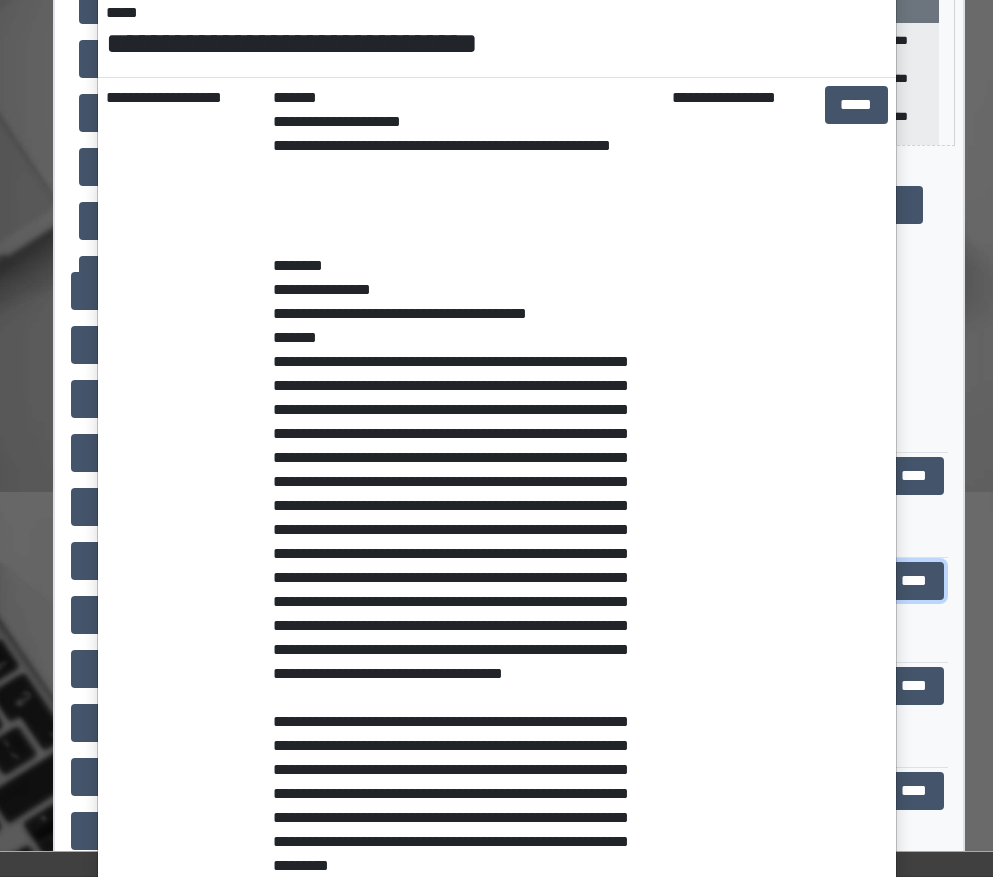 scroll, scrollTop: 400, scrollLeft: 0, axis: vertical 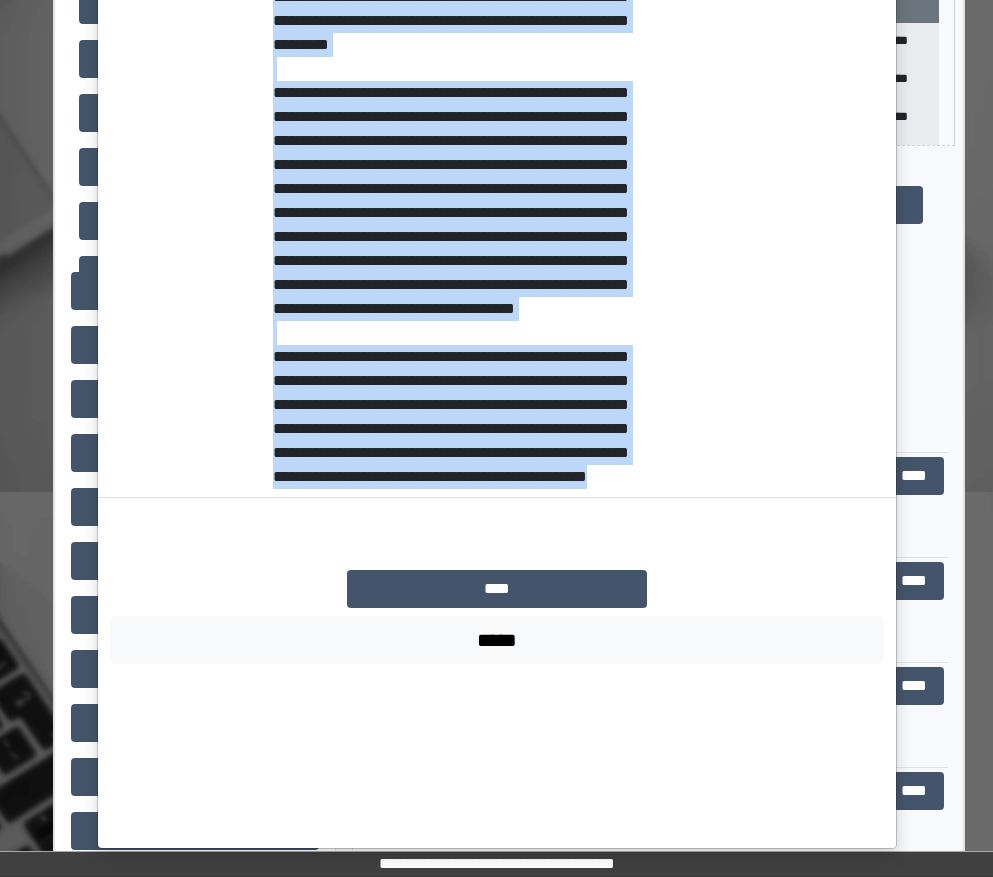 drag, startPoint x: 265, startPoint y: 278, endPoint x: 582, endPoint y: 644, distance: 484.19522 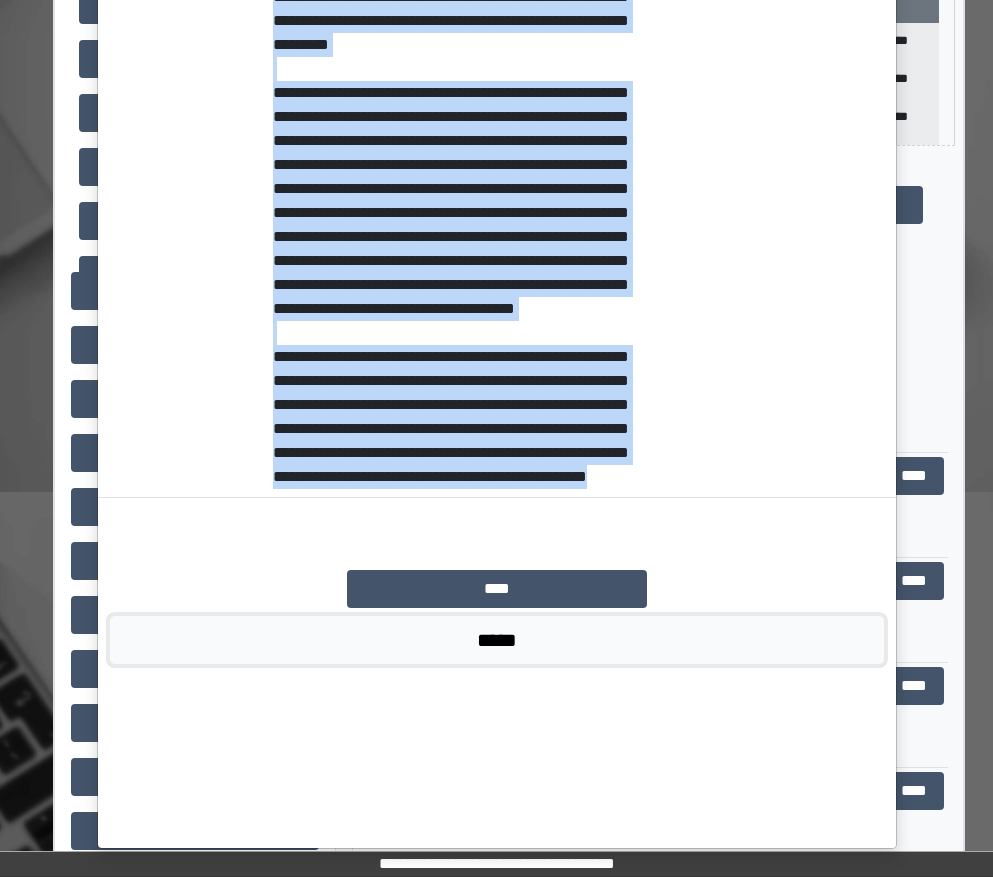 click on "*****" at bounding box center [497, 640] 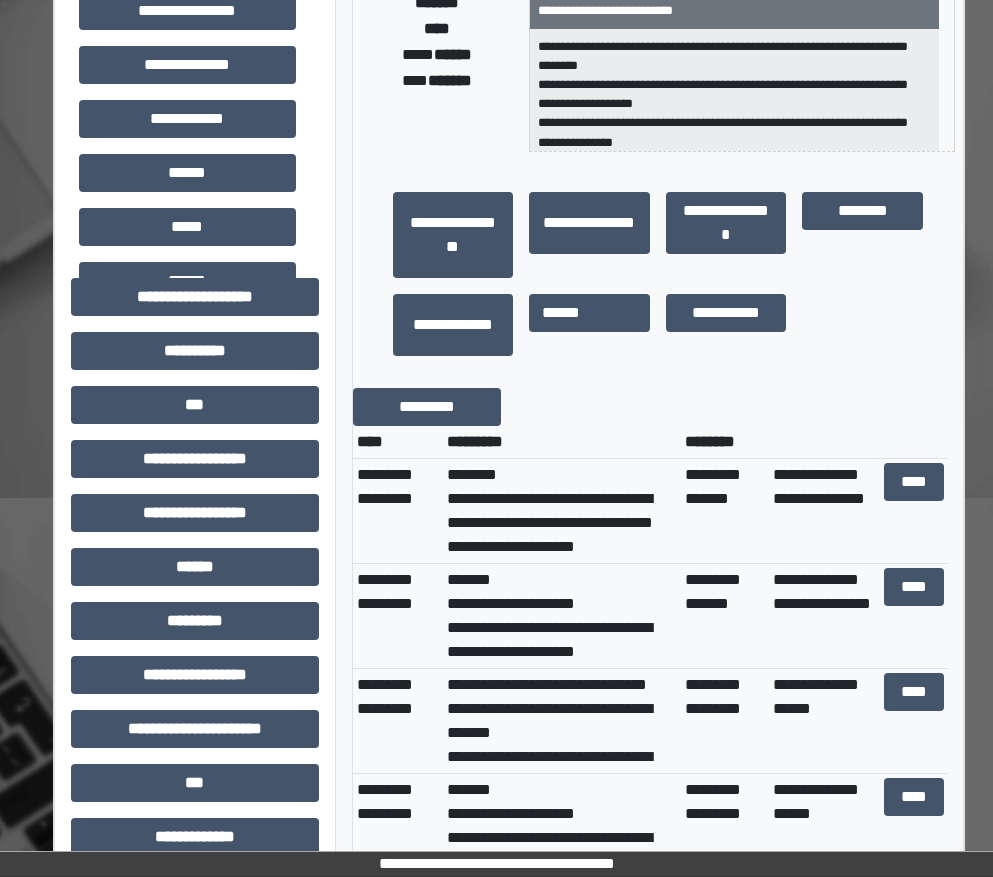scroll, scrollTop: 0, scrollLeft: 0, axis: both 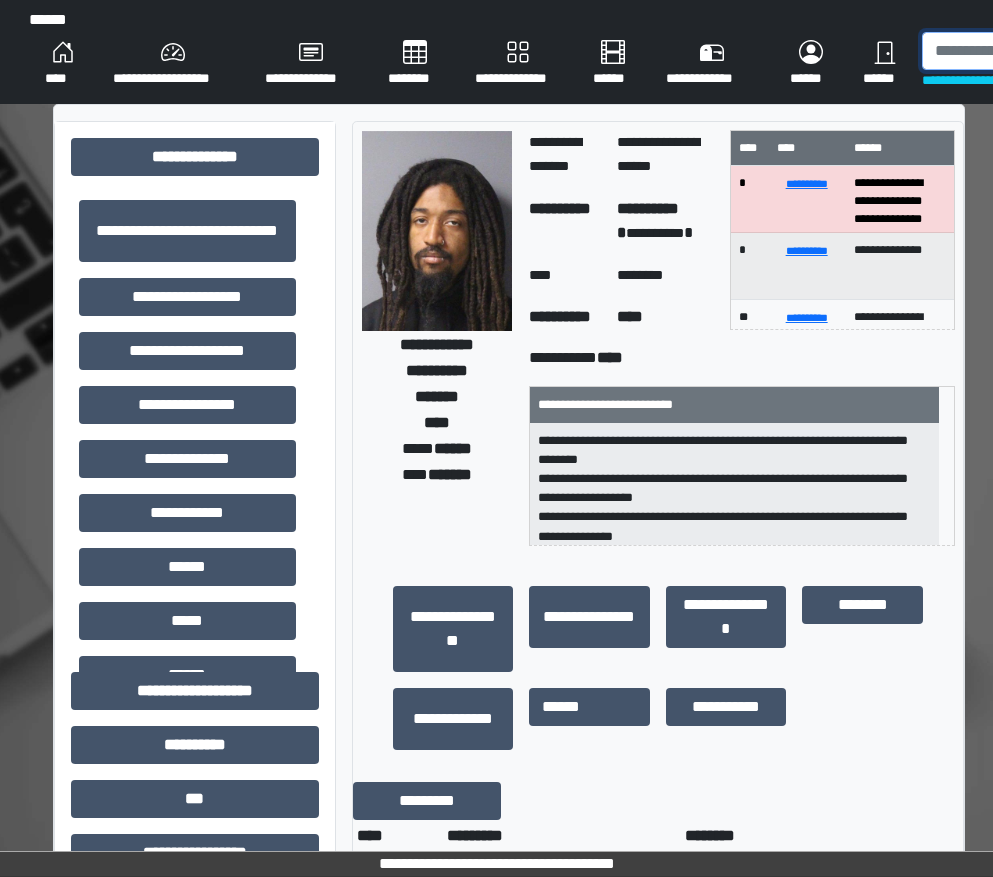 click at bounding box center [1025, 51] 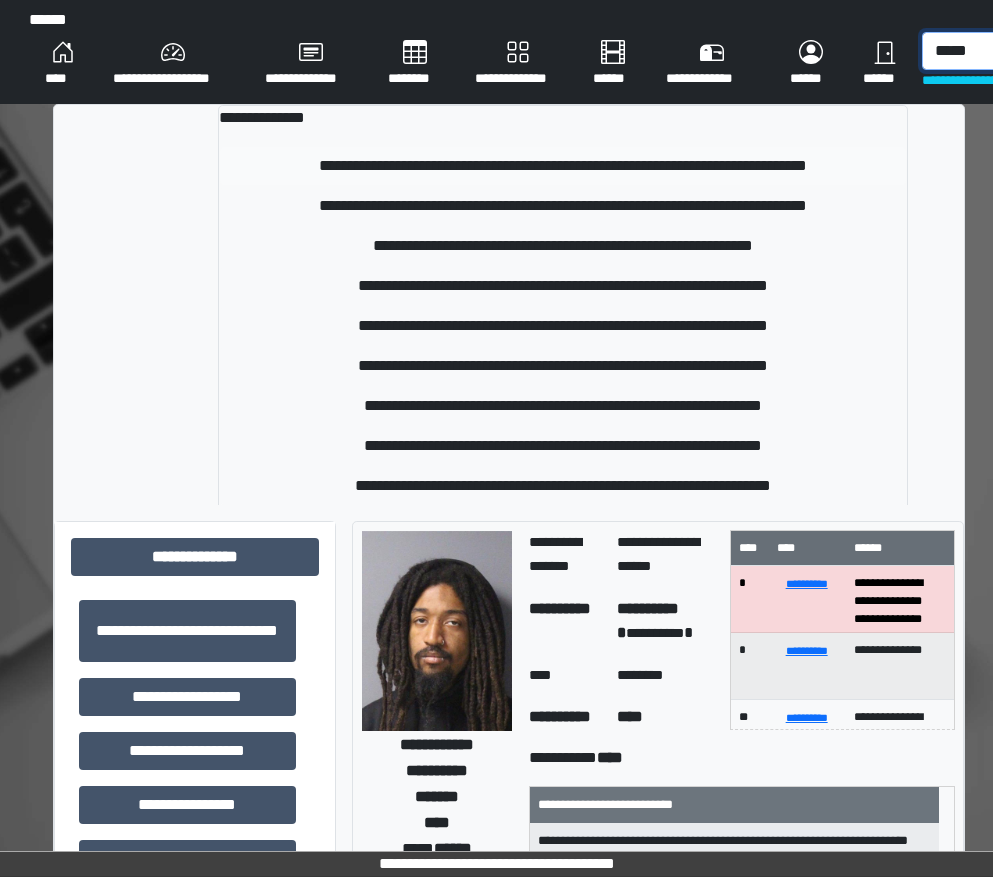 type on "*****" 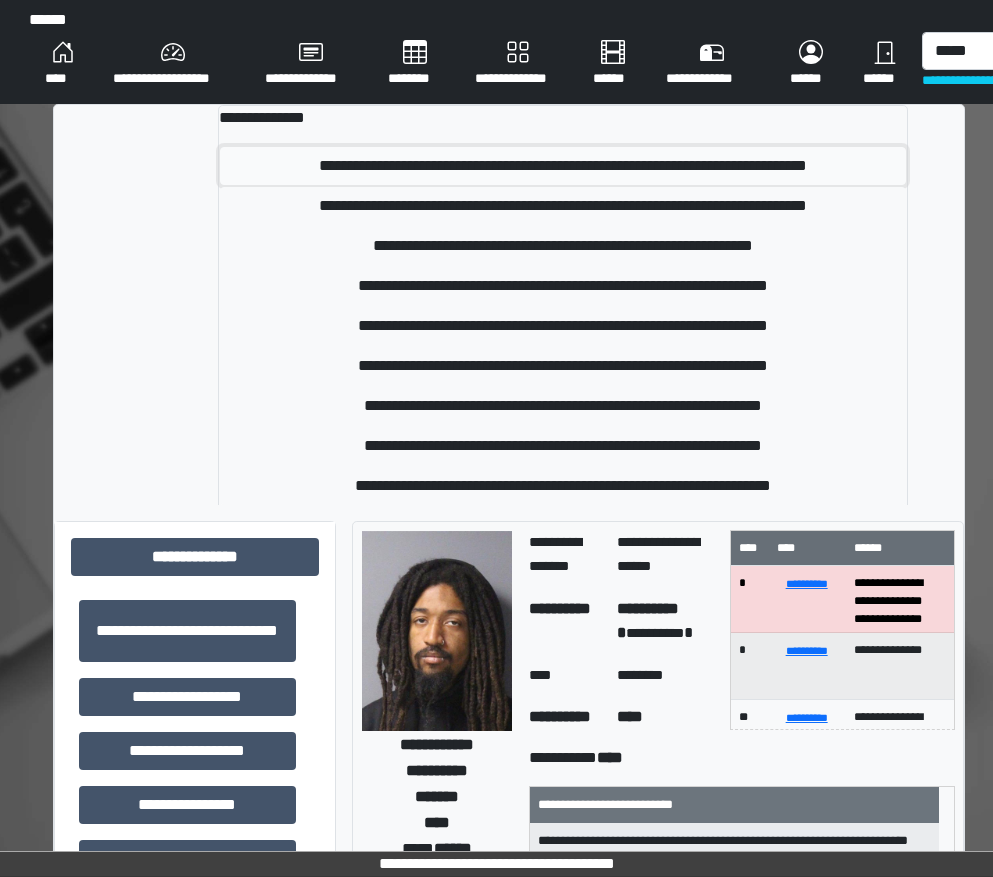 click on "**********" at bounding box center (563, 166) 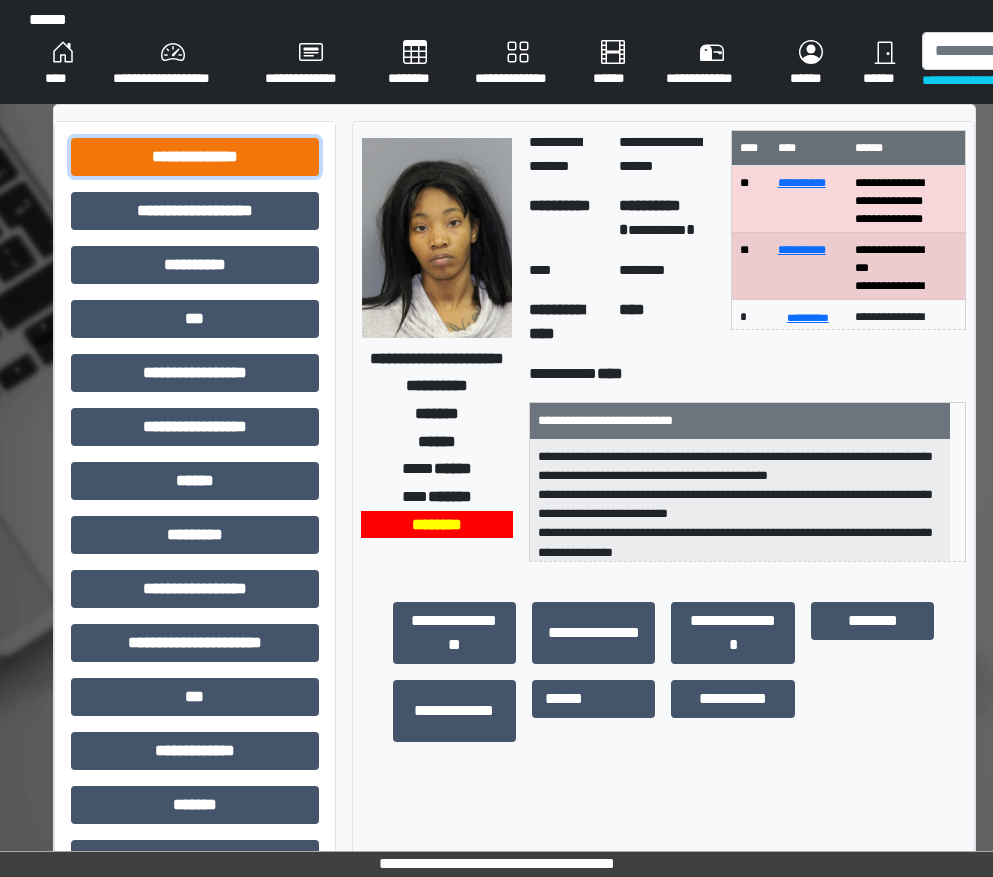 click on "**********" at bounding box center [195, 157] 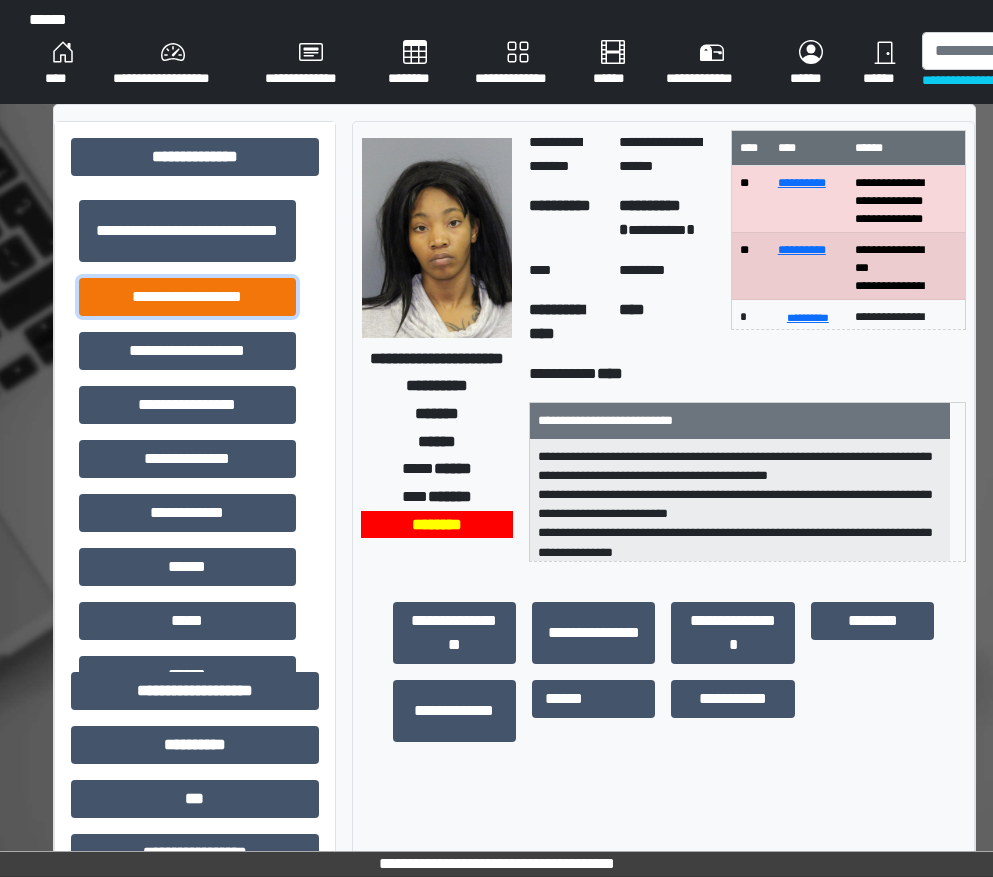click on "**********" at bounding box center (187, 297) 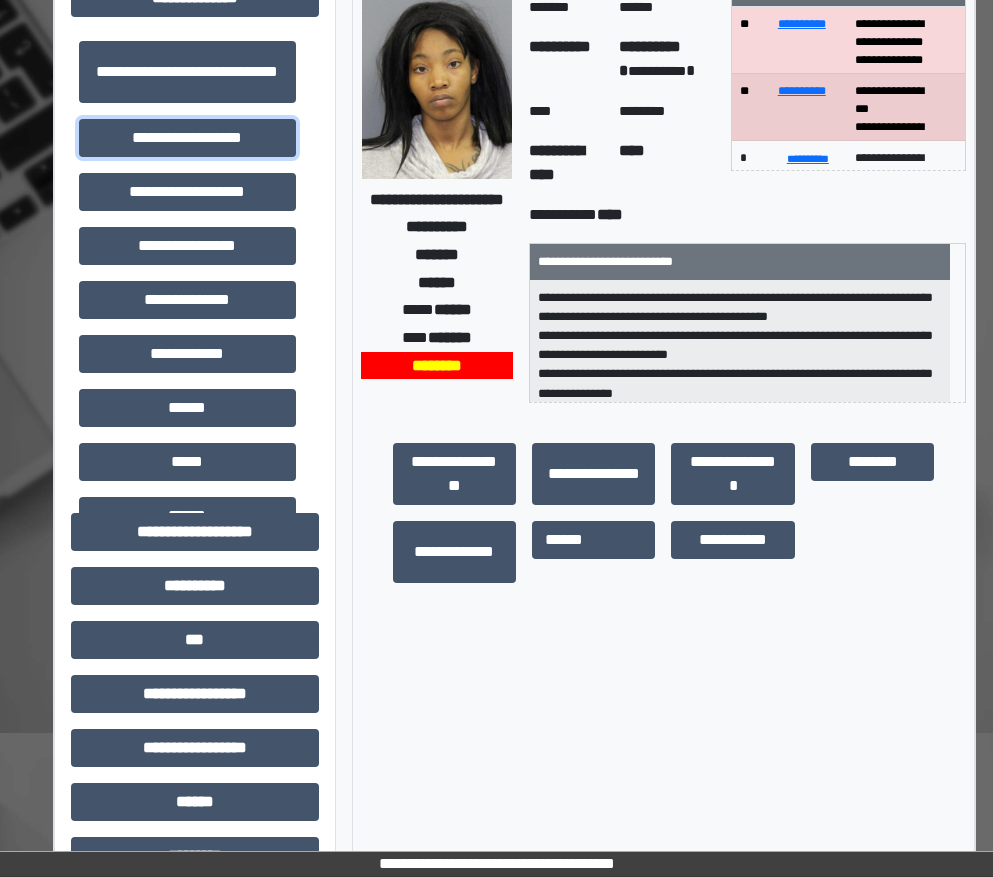 scroll, scrollTop: 400, scrollLeft: 0, axis: vertical 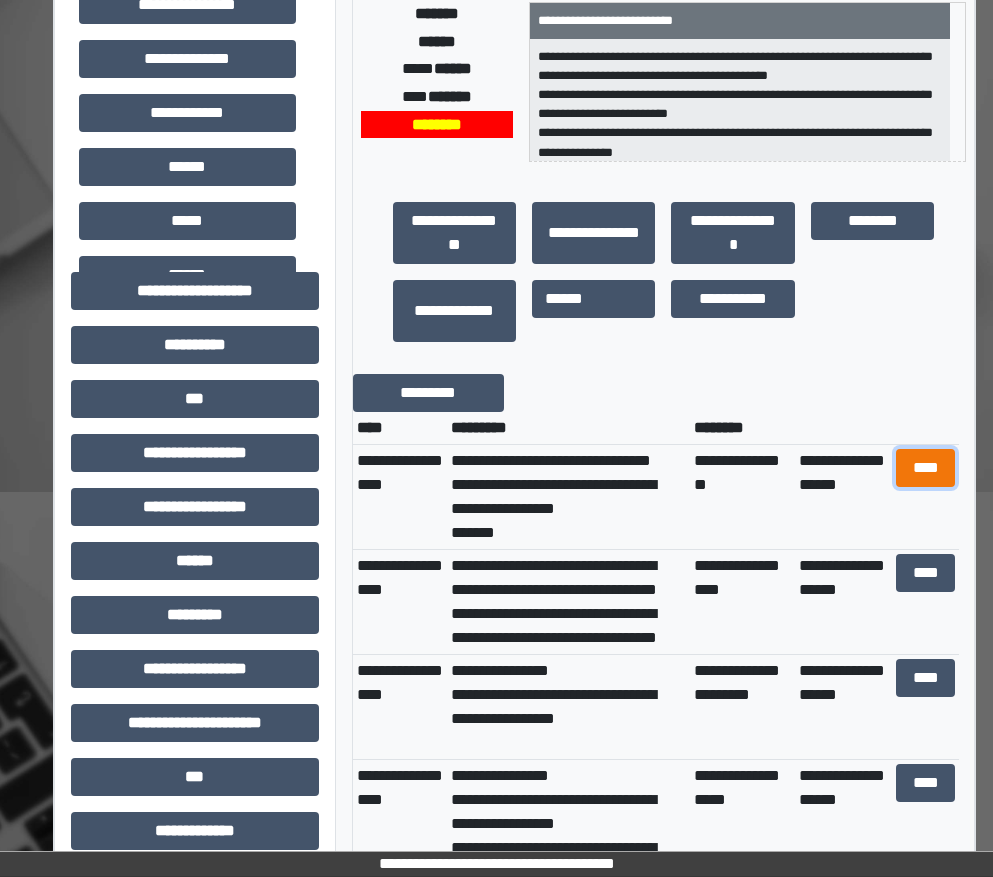 click on "****" at bounding box center (926, 468) 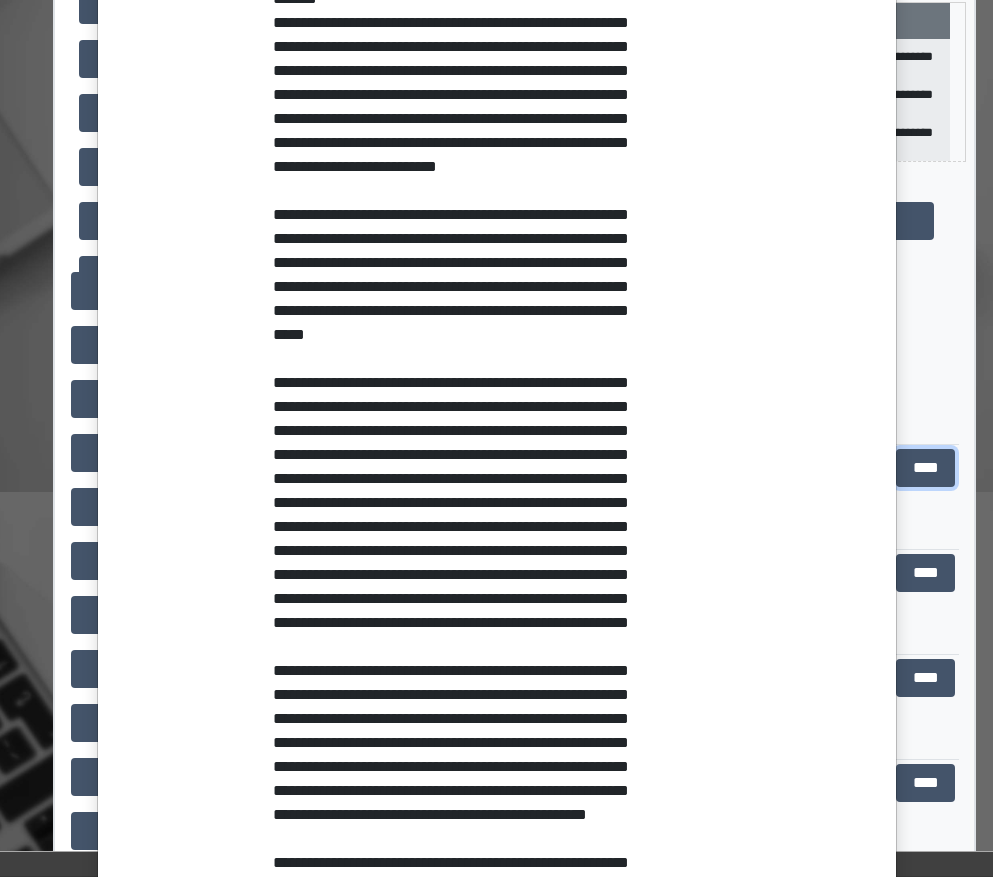 scroll, scrollTop: 321, scrollLeft: 0, axis: vertical 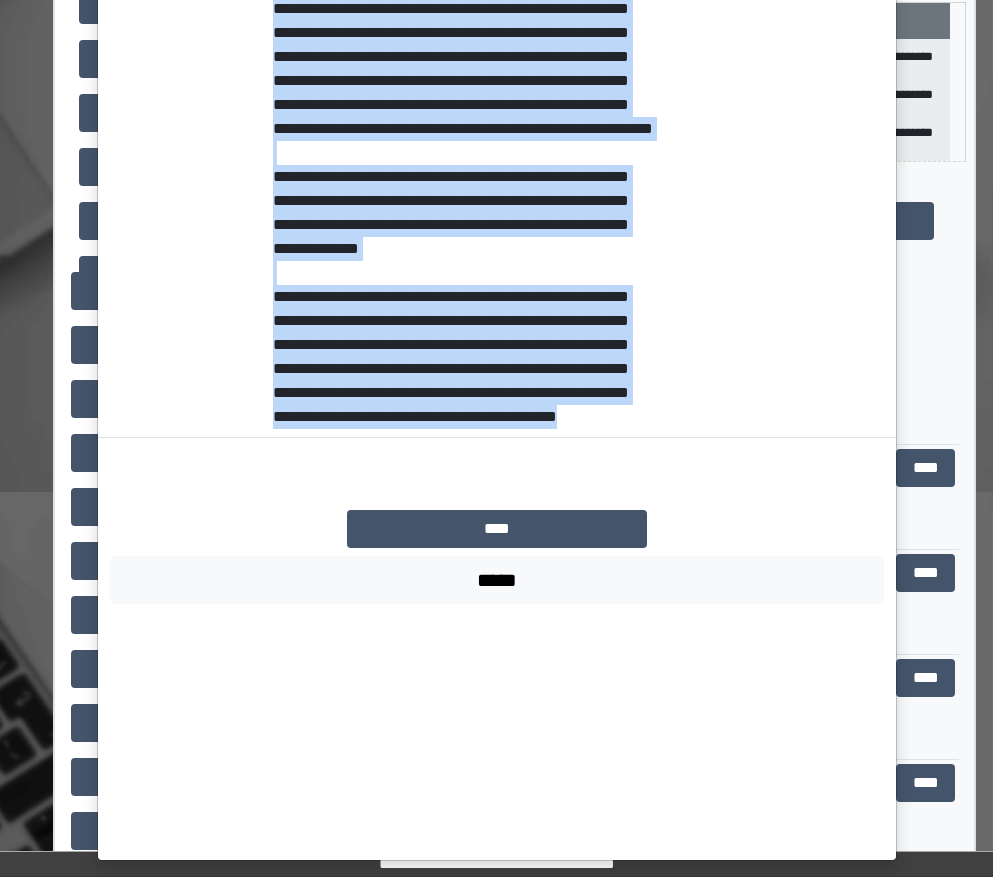drag, startPoint x: 261, startPoint y: 389, endPoint x: 634, endPoint y: 657, distance: 459.2962 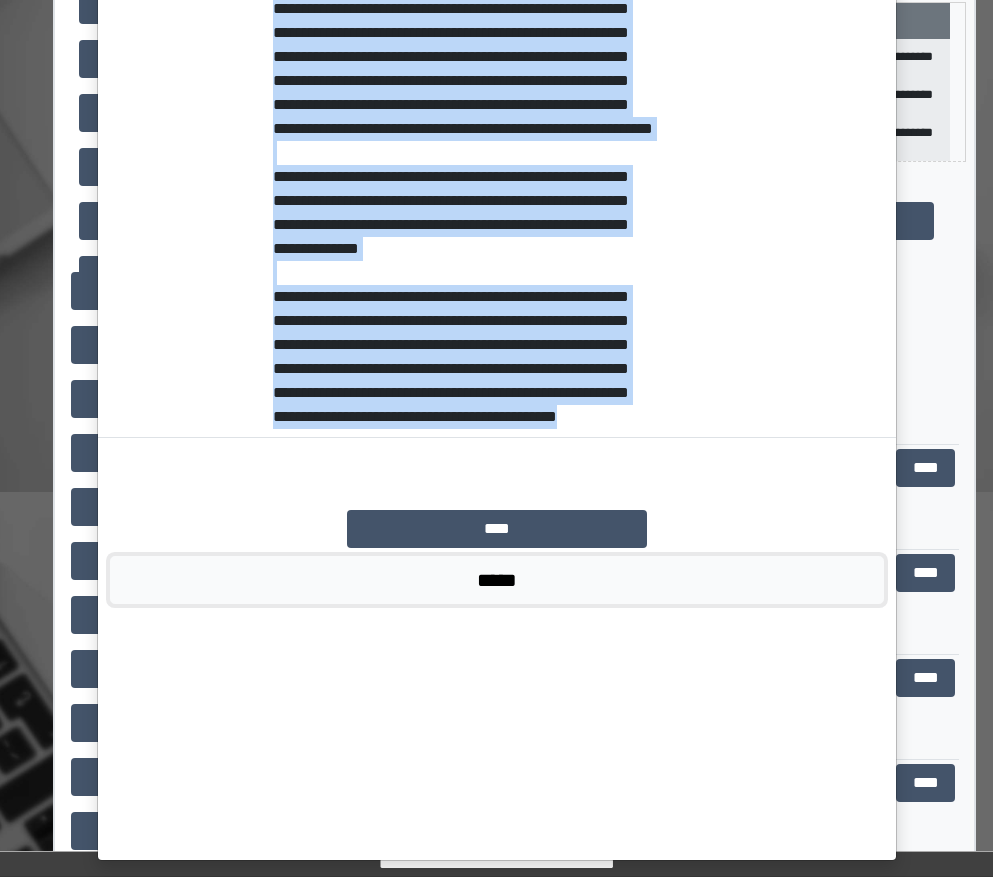 click on "*****" at bounding box center (497, 580) 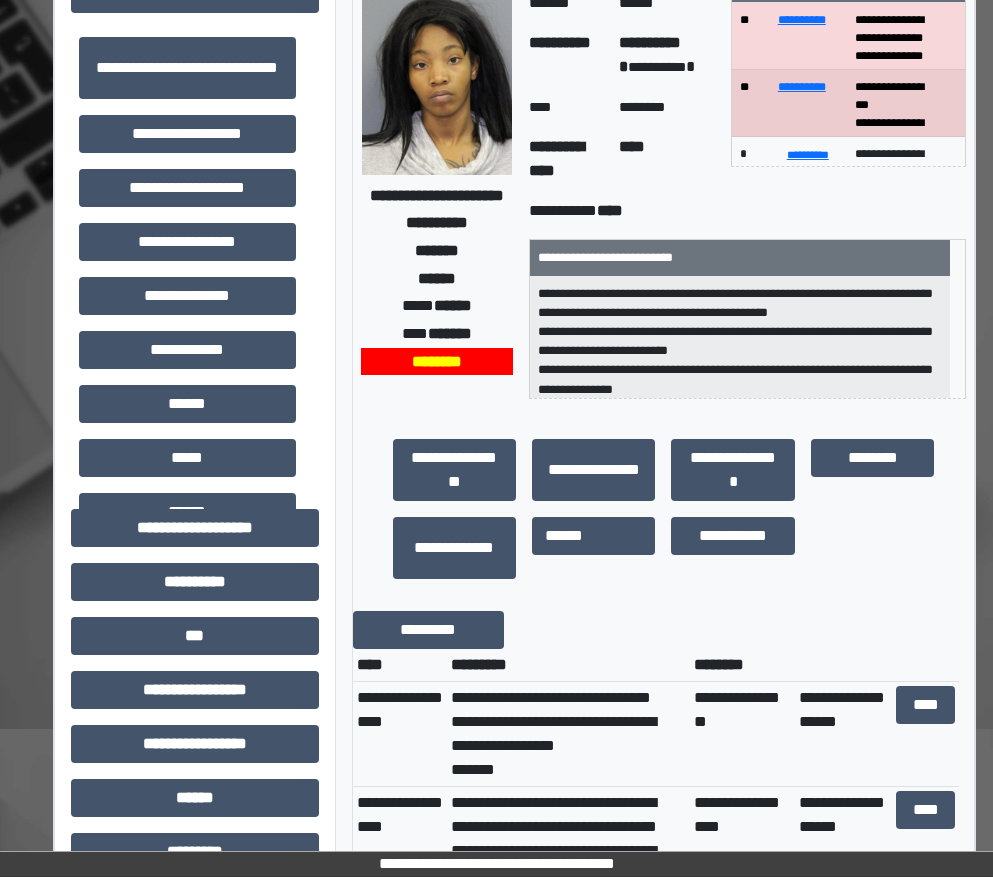scroll, scrollTop: 0, scrollLeft: 0, axis: both 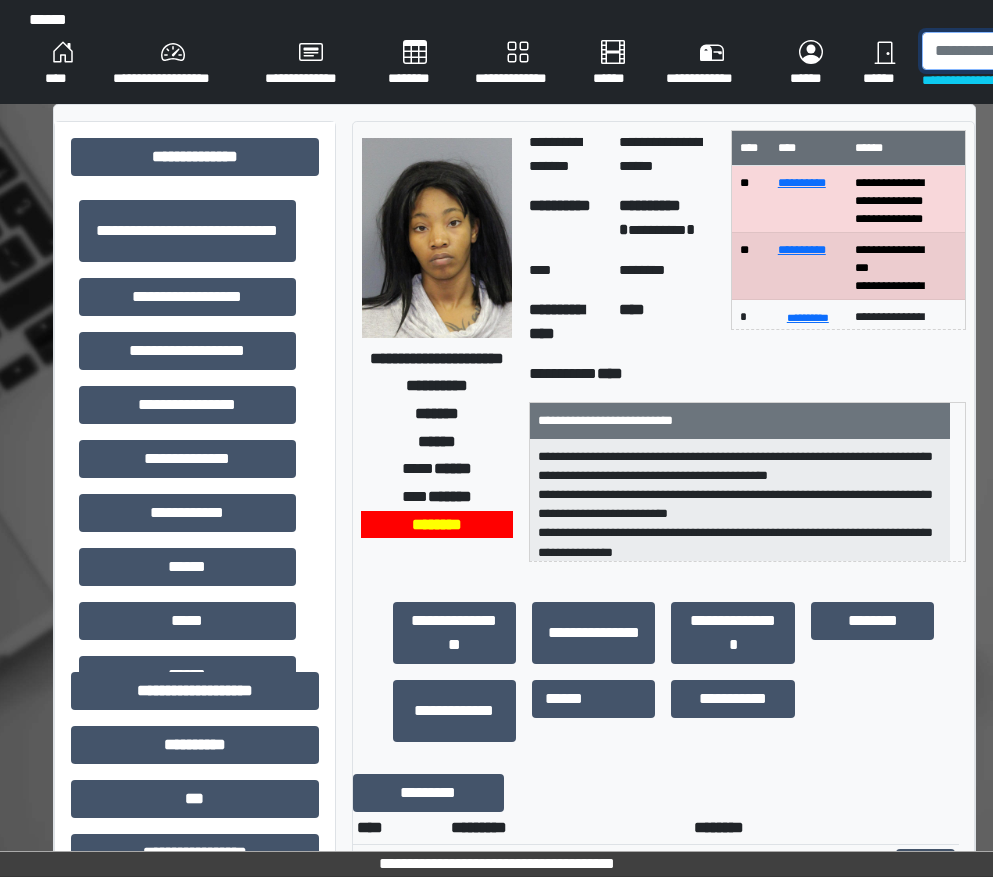 click at bounding box center (1025, 51) 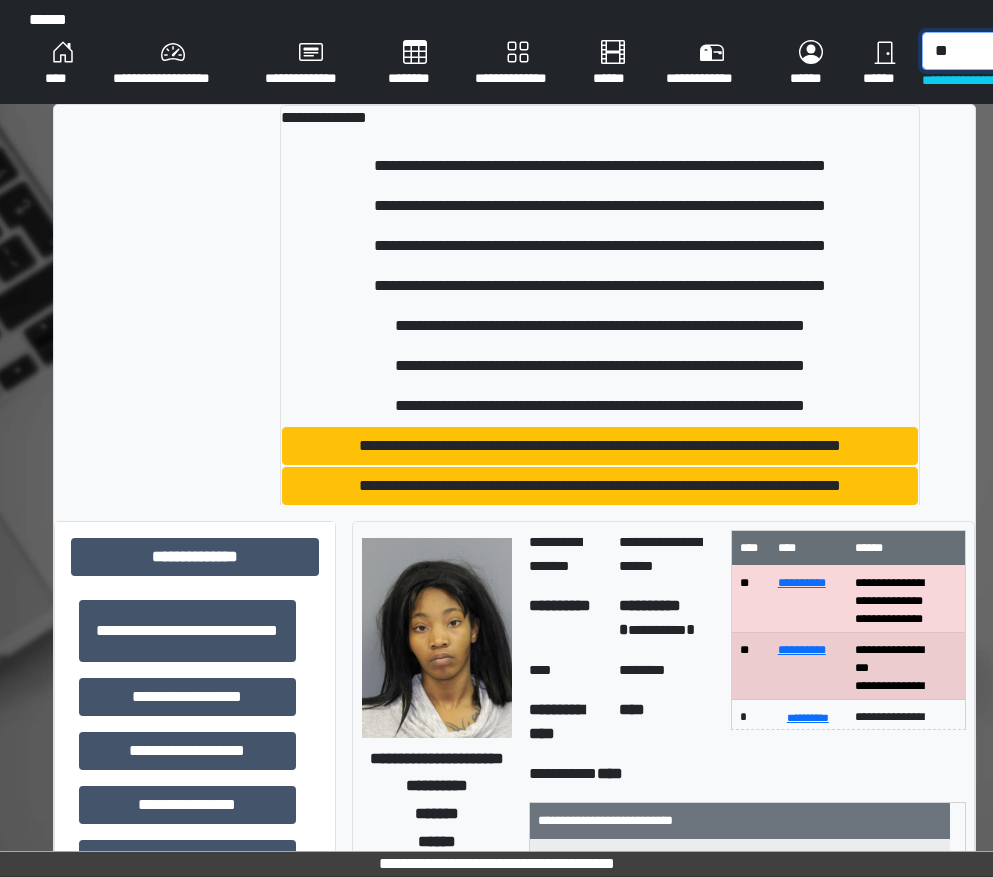 type on "*" 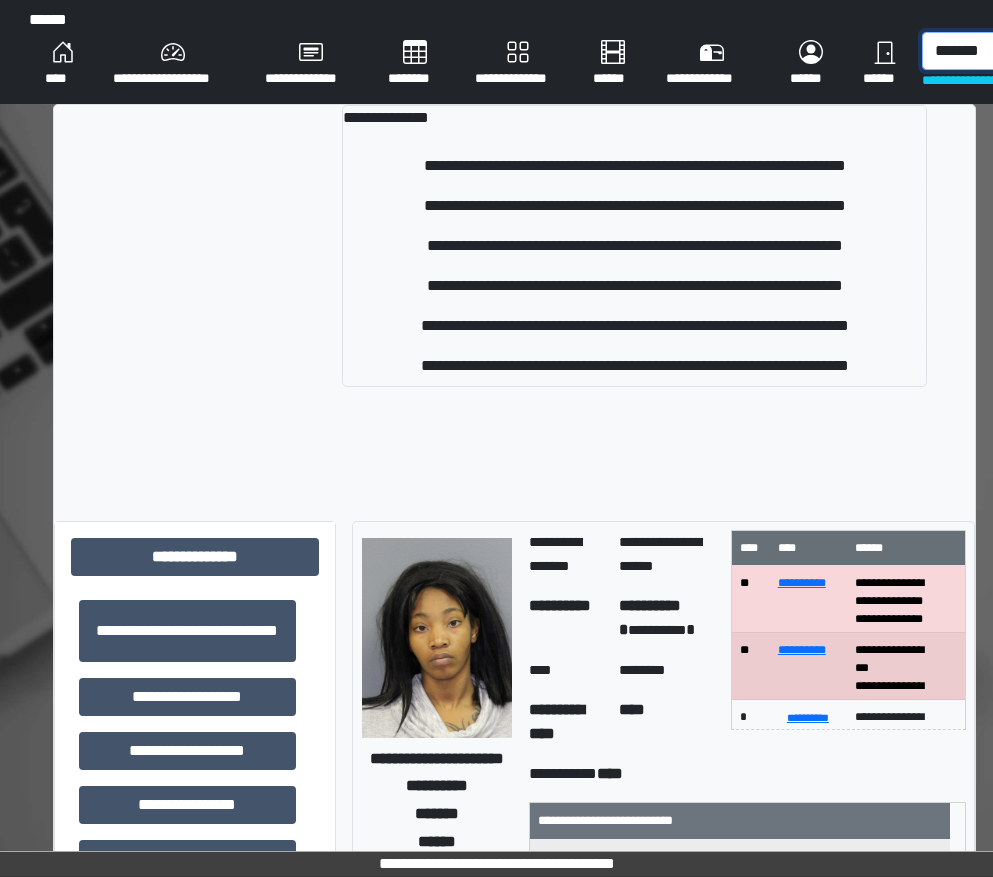 scroll, scrollTop: 0, scrollLeft: 6, axis: horizontal 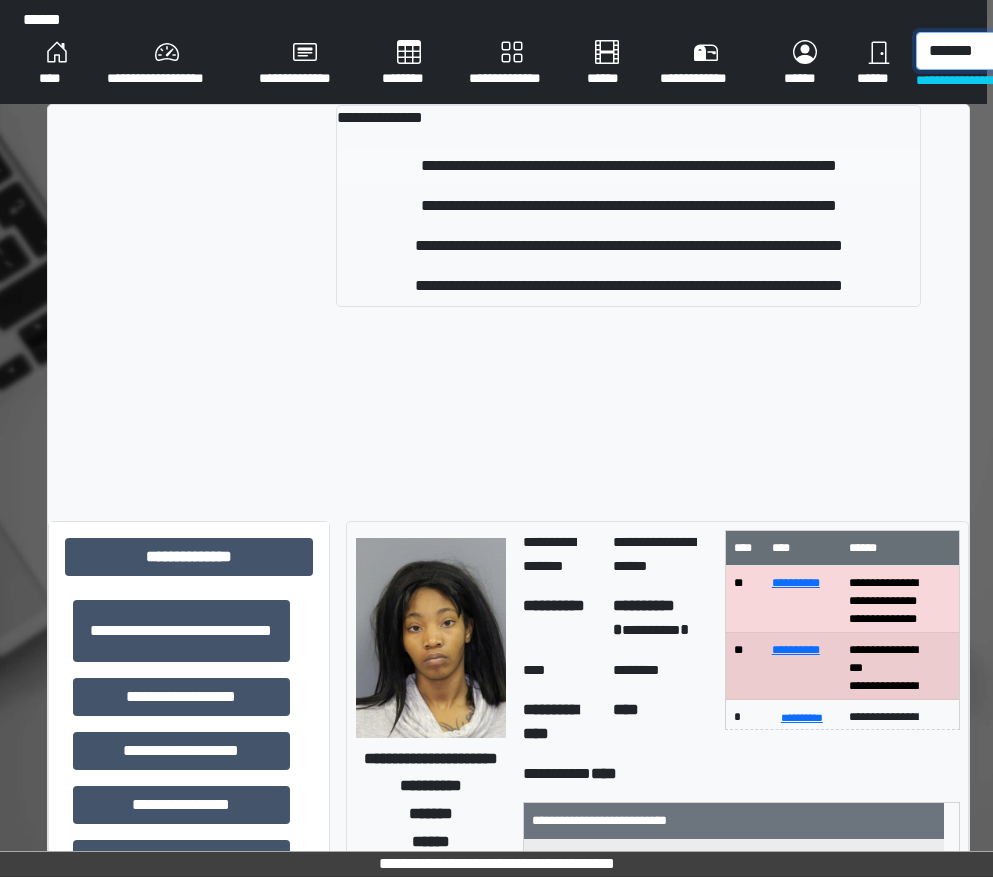 type on "*******" 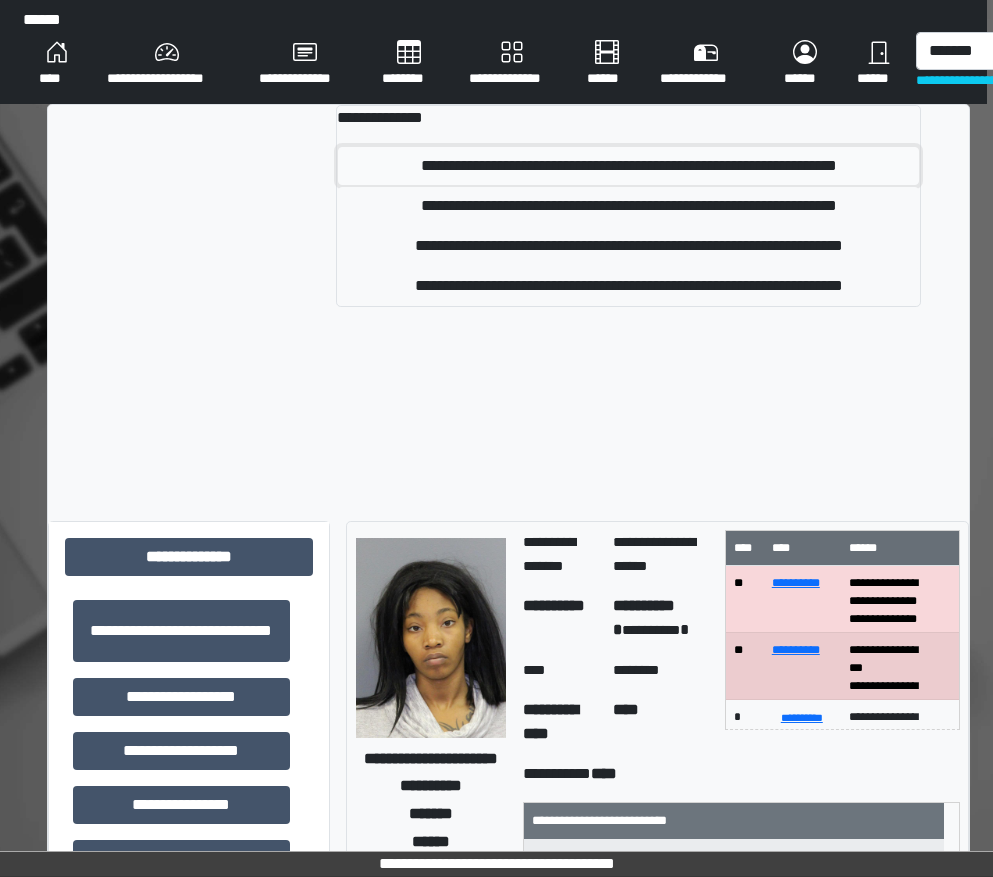 click on "**********" at bounding box center (628, 166) 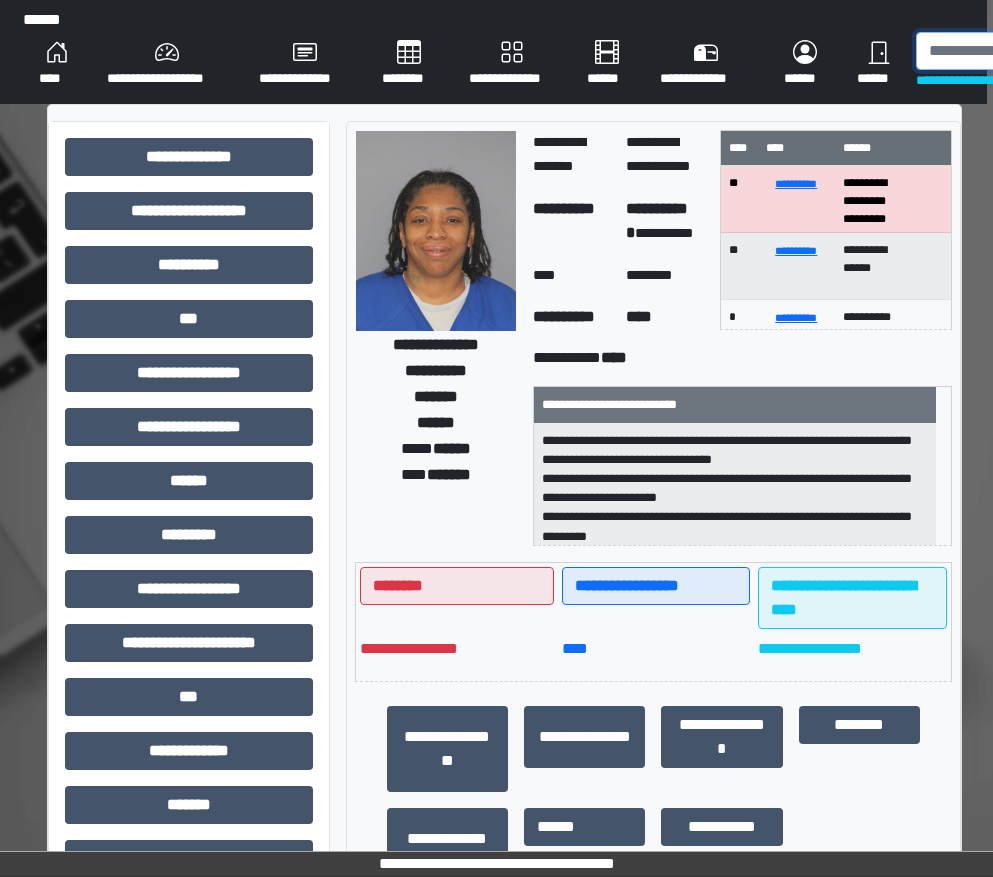 click at bounding box center (1019, 51) 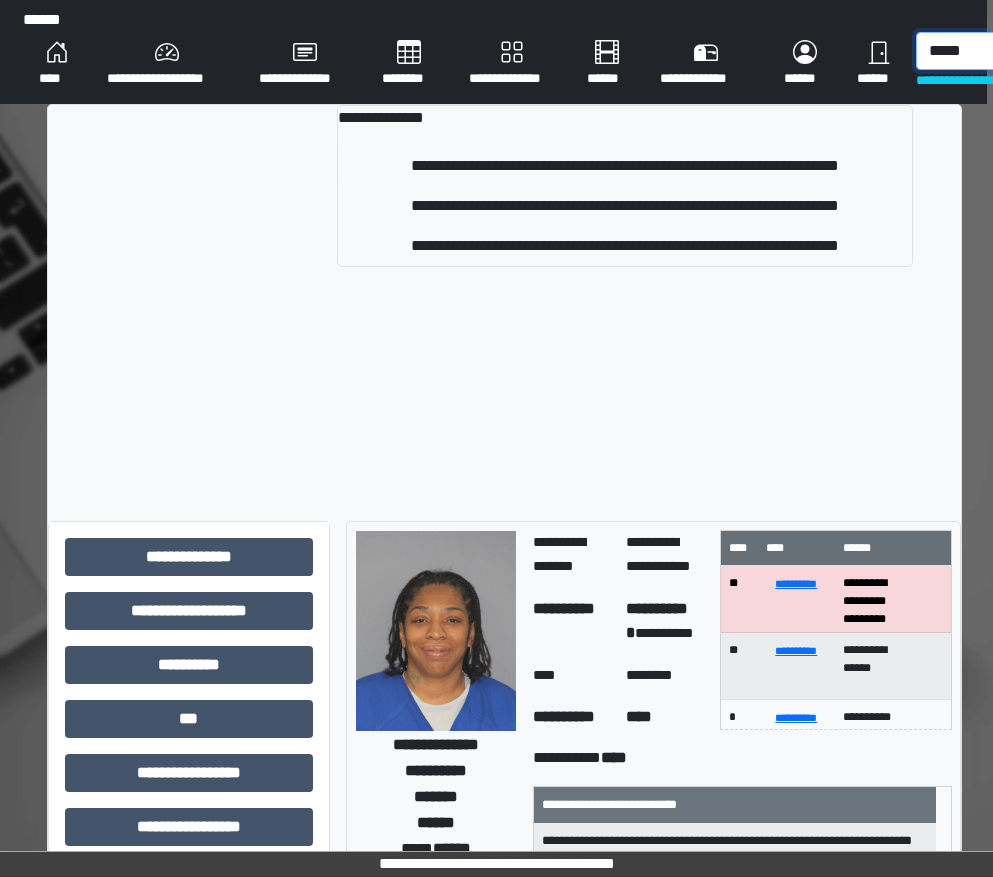type on "*****" 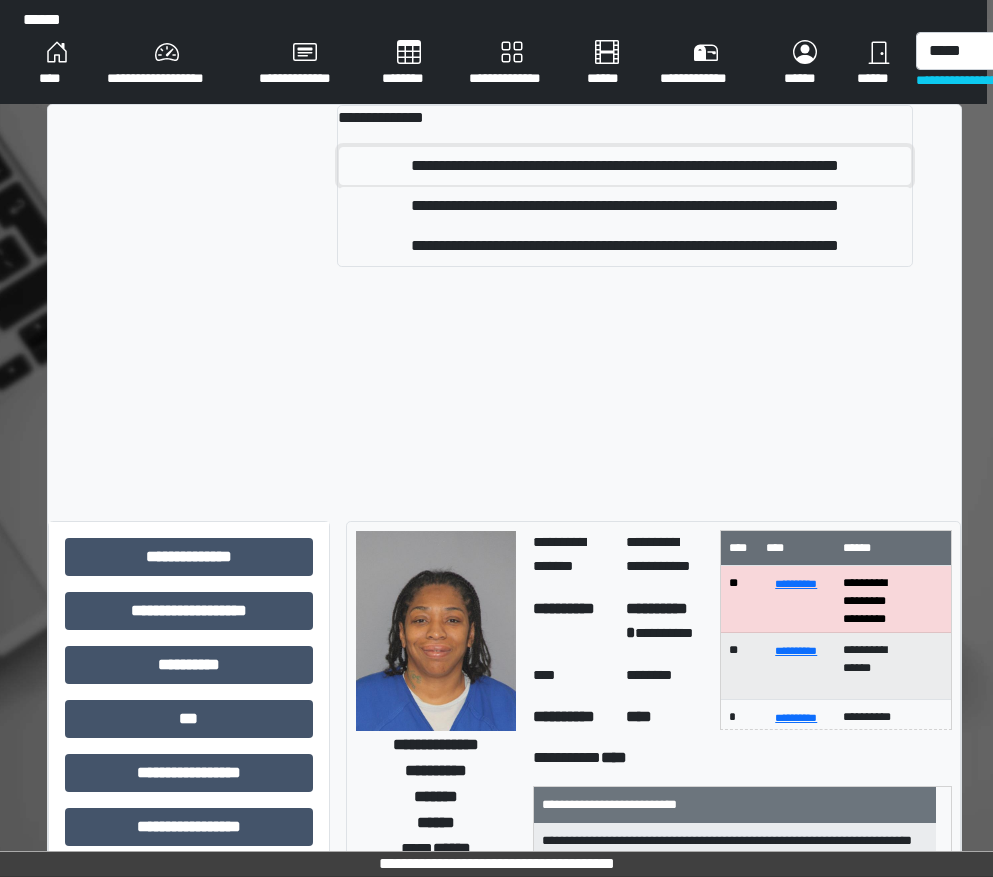 click on "**********" at bounding box center (625, 166) 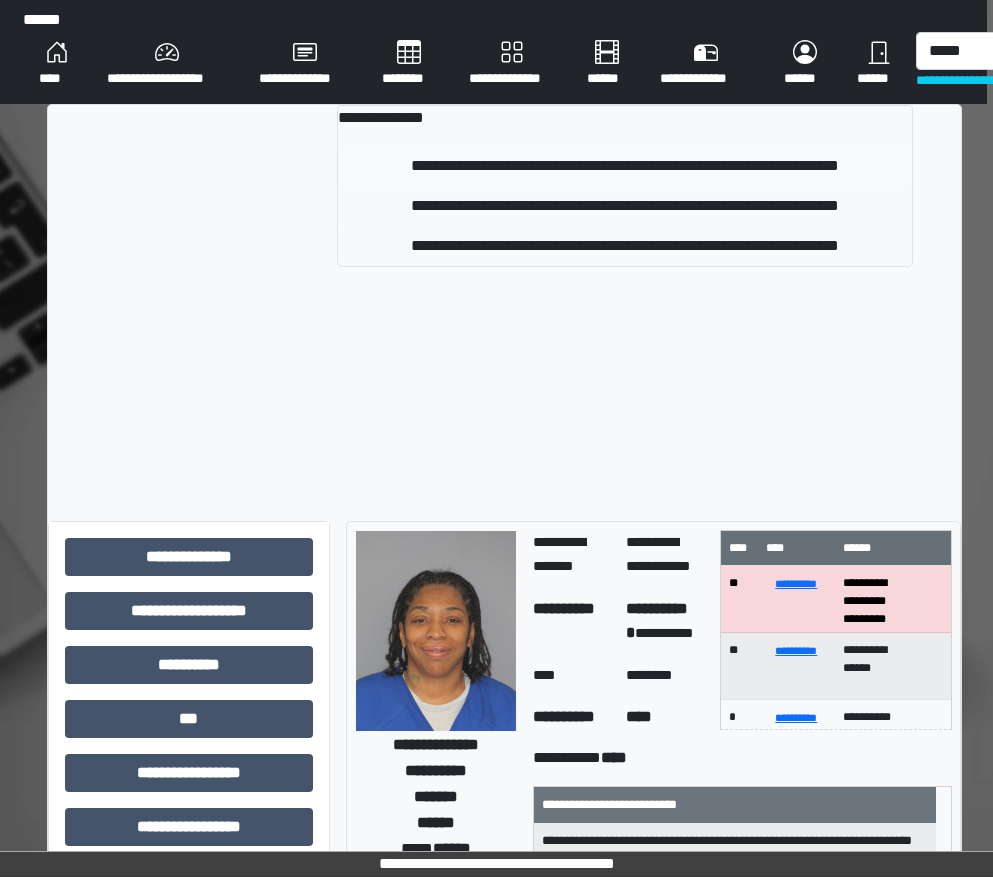 type 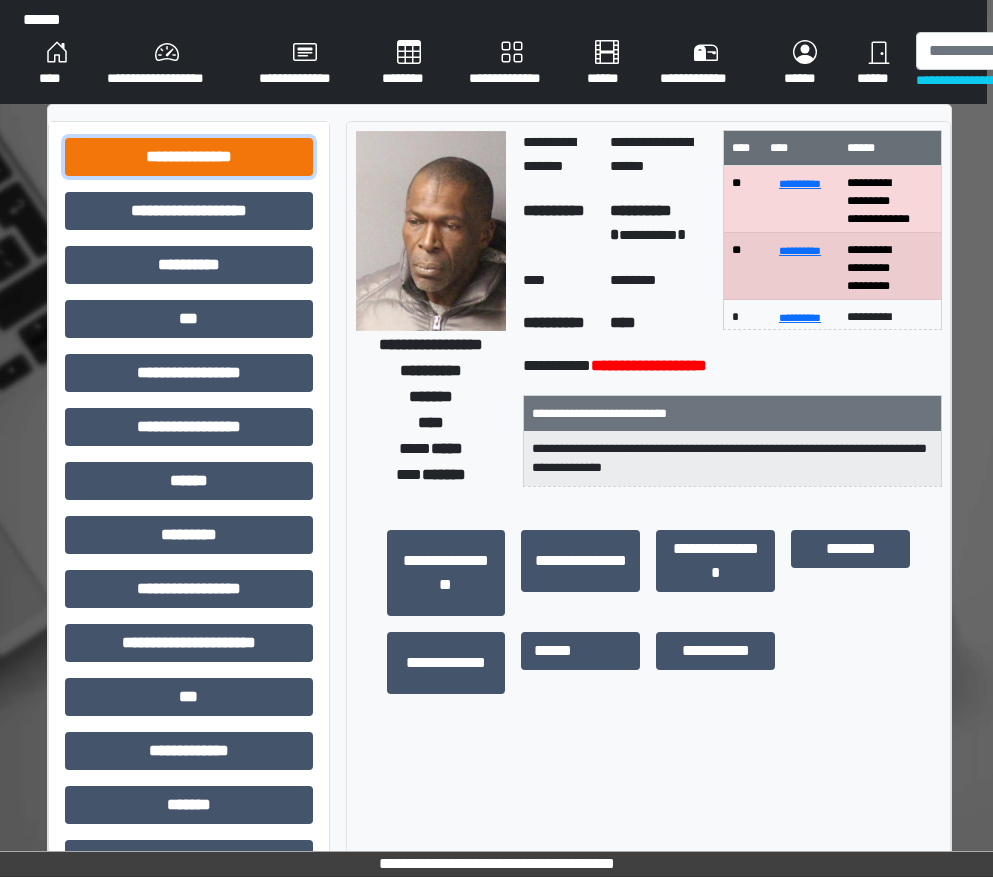 click on "**********" at bounding box center (189, 157) 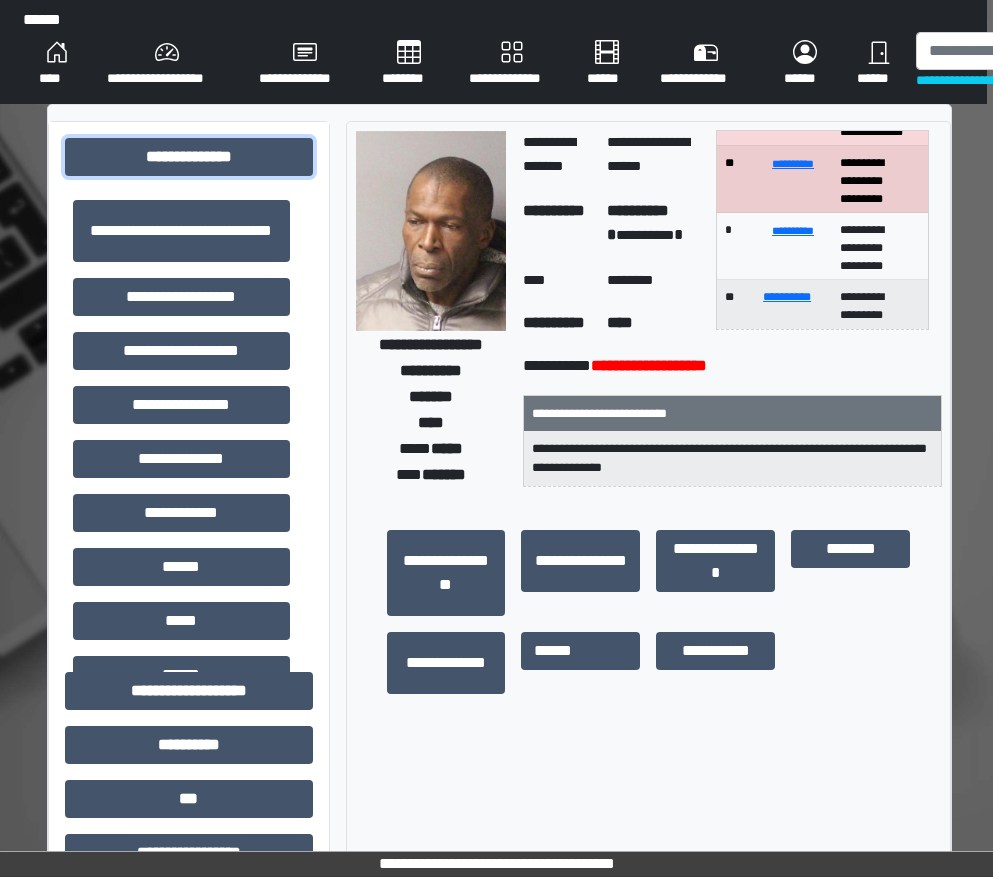 scroll, scrollTop: 188, scrollLeft: 0, axis: vertical 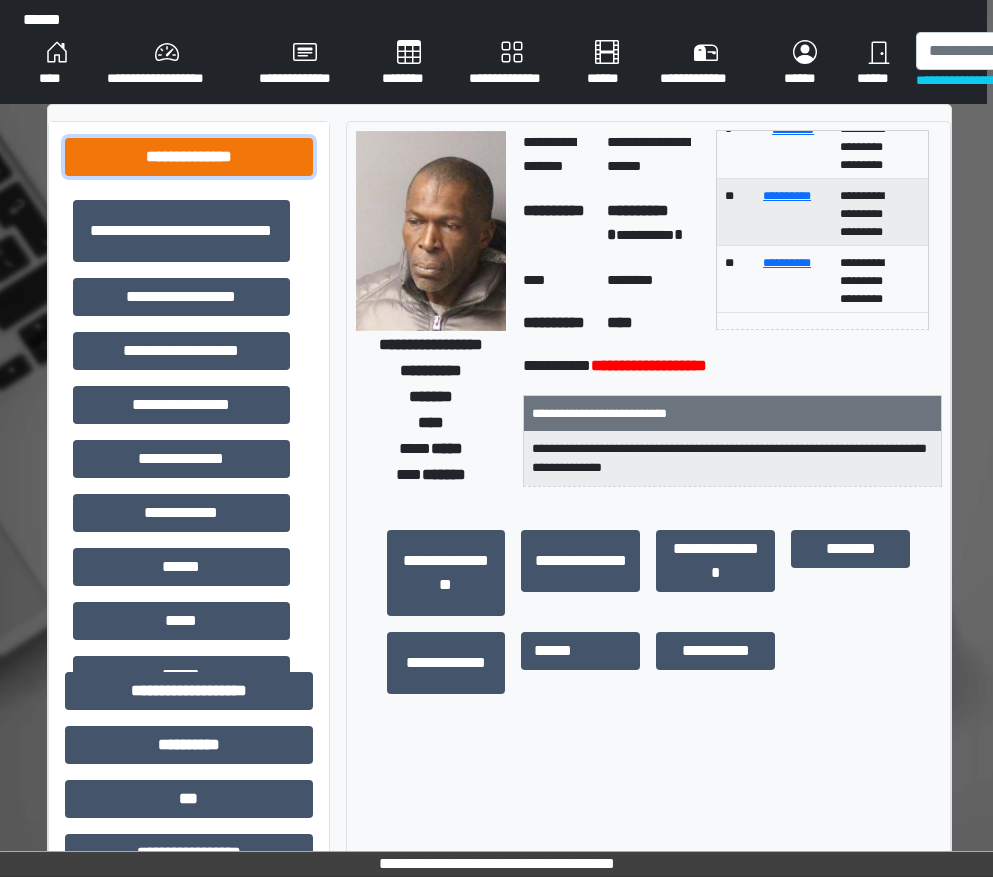 click on "**********" at bounding box center [189, 157] 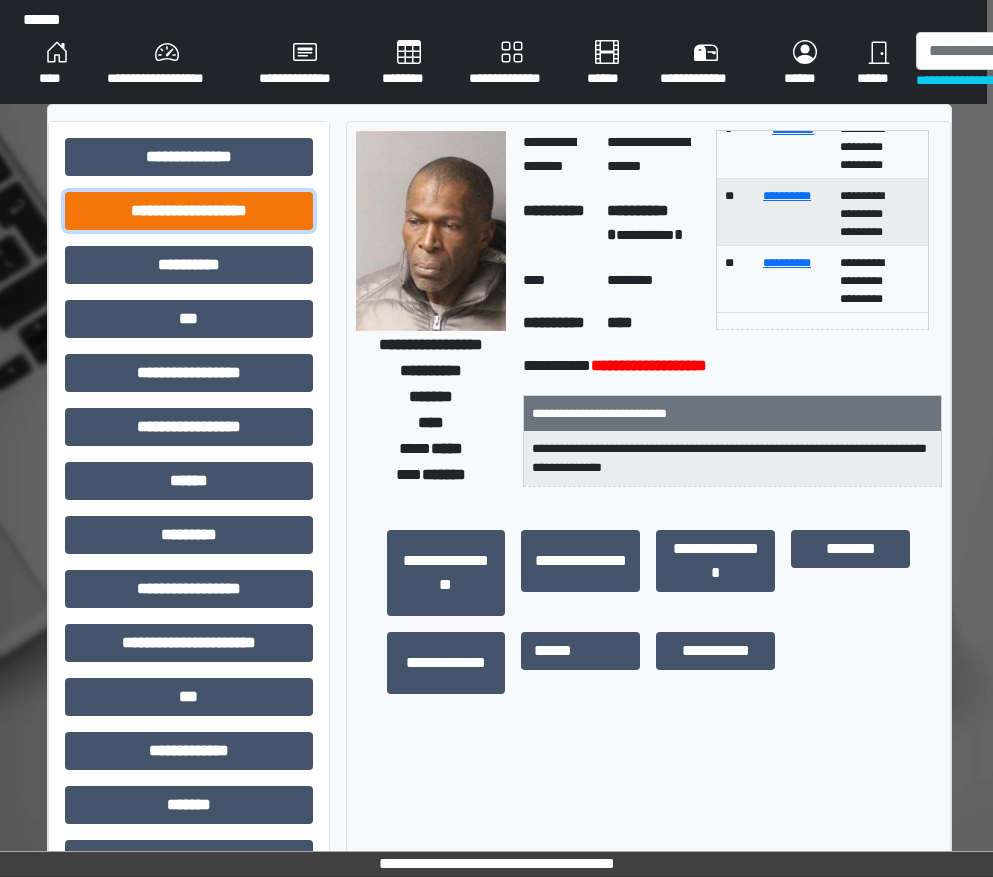 click on "**********" at bounding box center [189, 211] 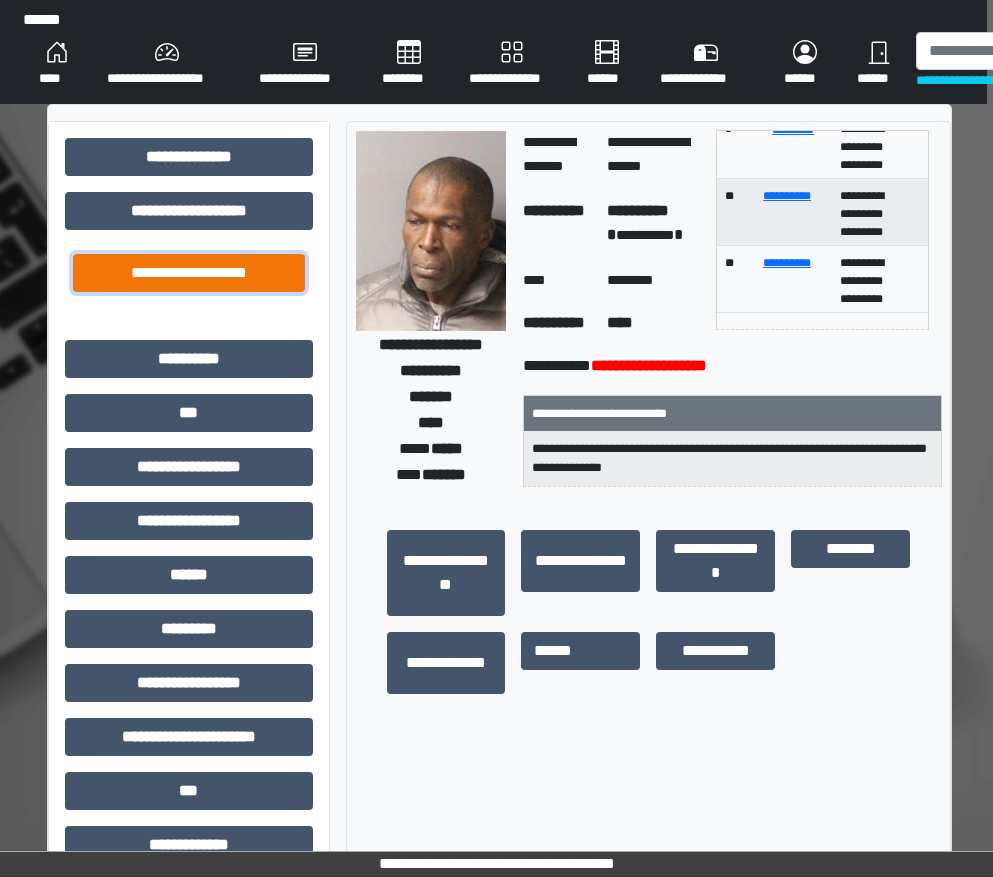 click on "**********" at bounding box center [189, 273] 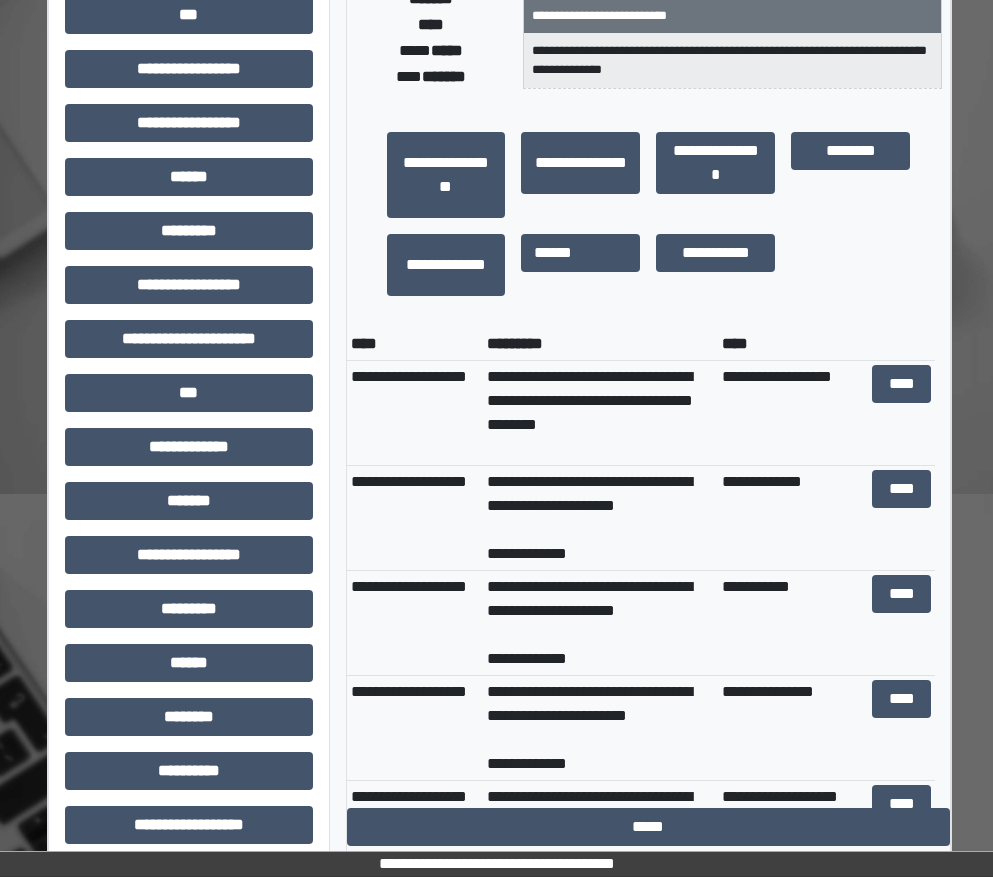 scroll, scrollTop: 400, scrollLeft: 6, axis: both 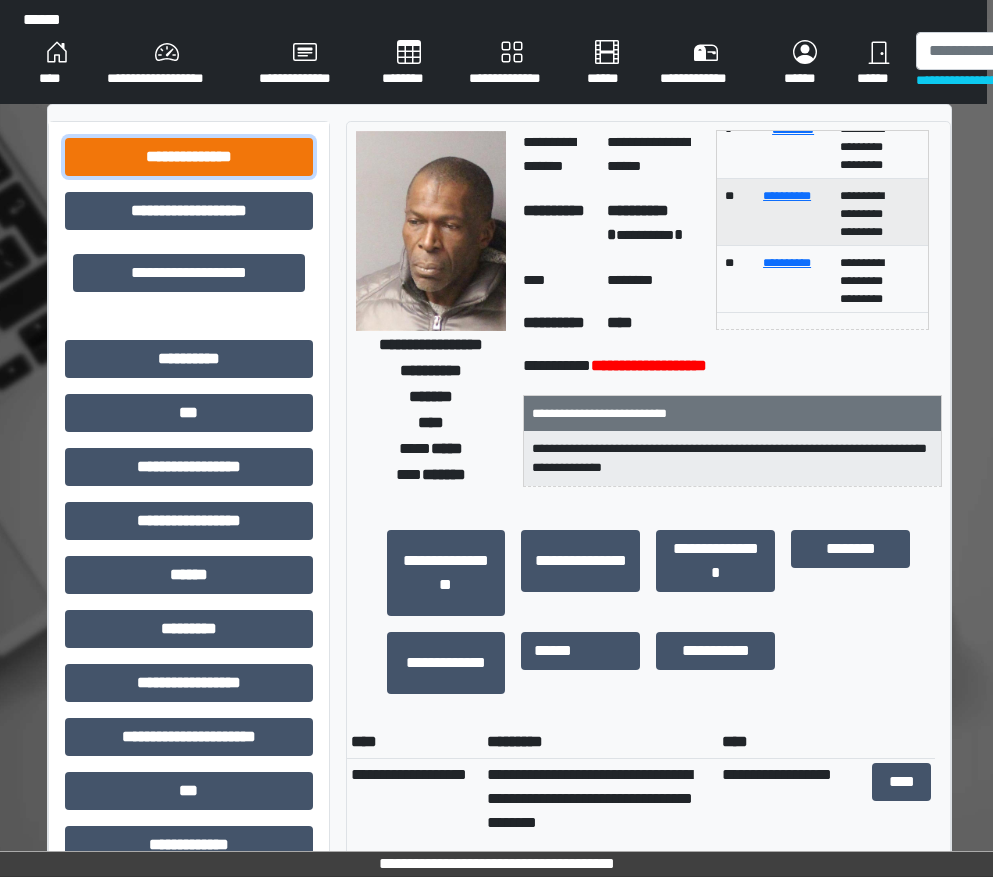 click on "**********" at bounding box center (189, 157) 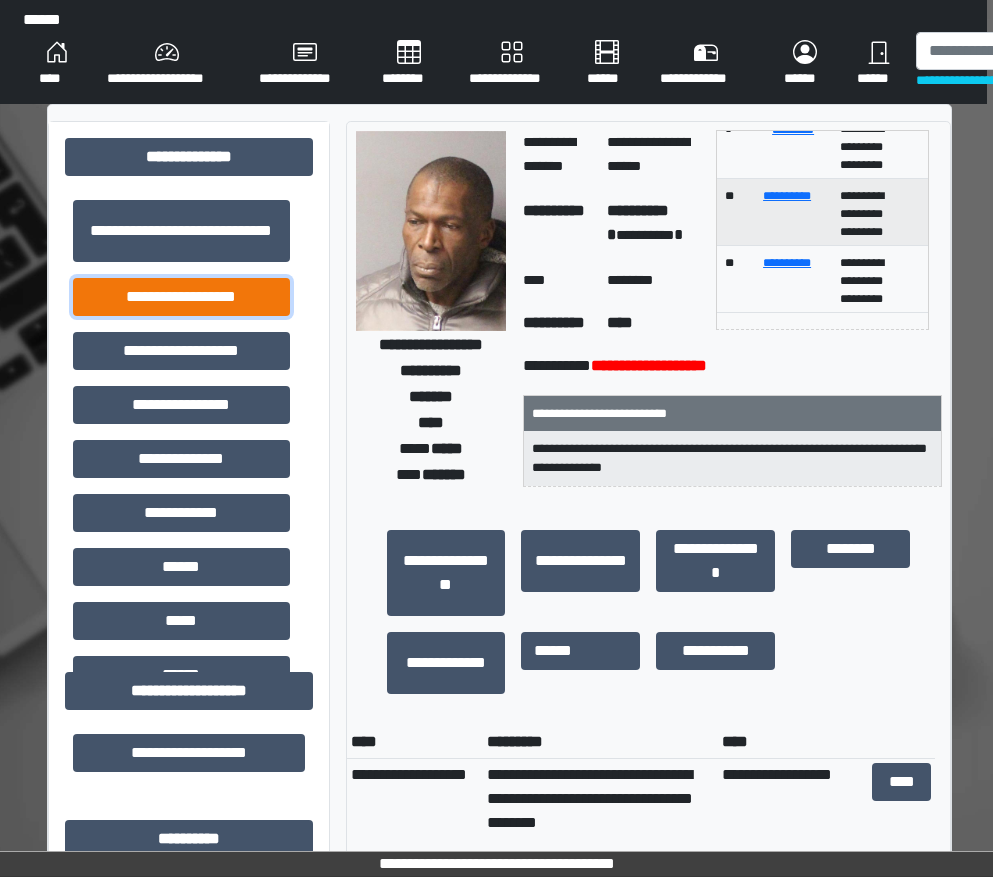 click on "**********" at bounding box center (181, 297) 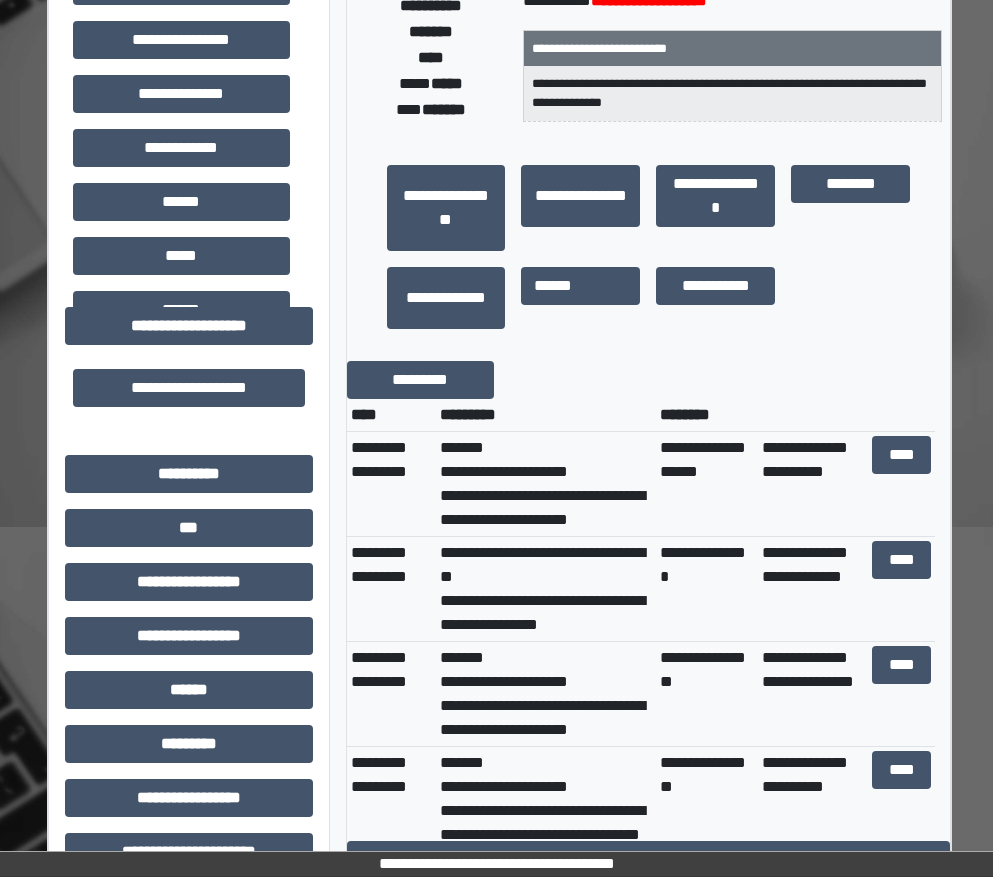 scroll, scrollTop: 400, scrollLeft: 6, axis: both 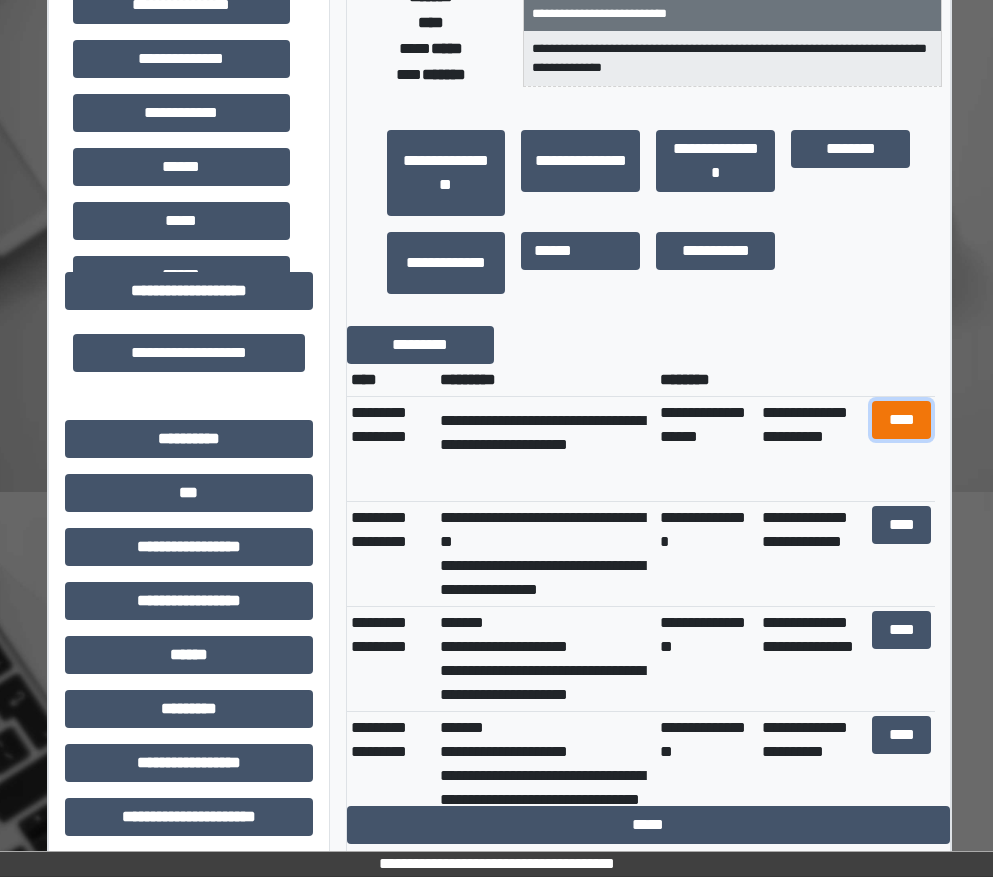 click on "****" at bounding box center (902, 420) 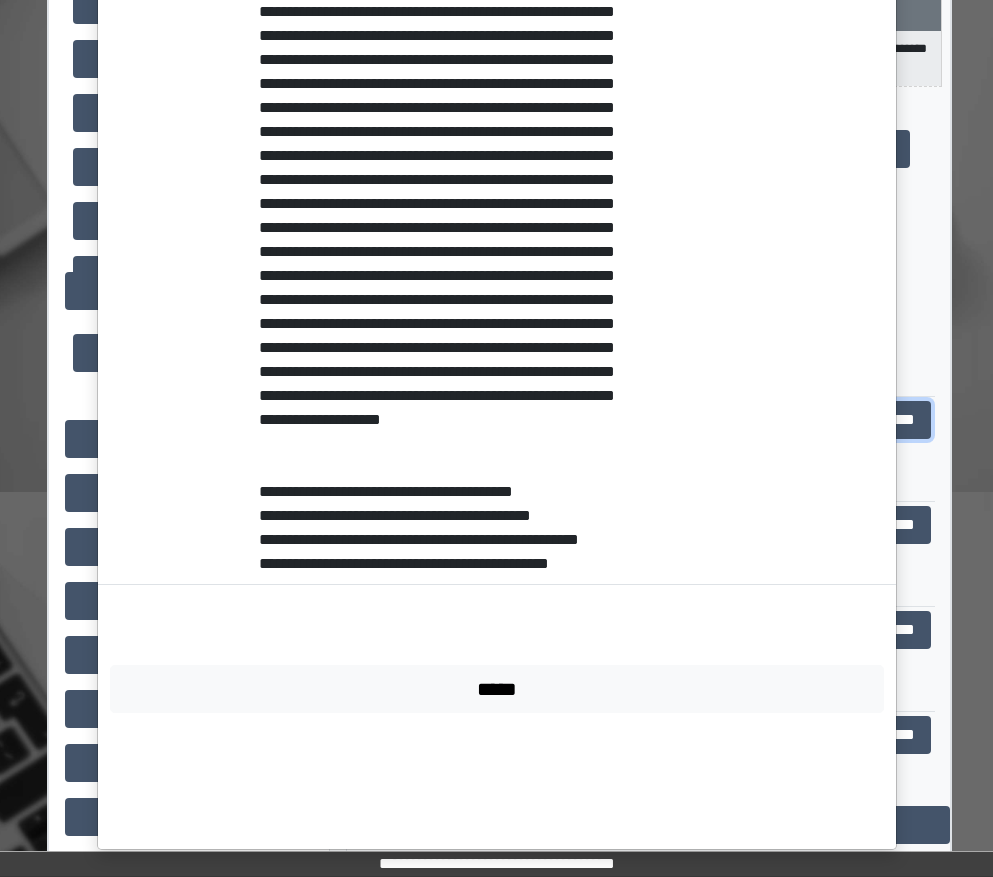 scroll, scrollTop: 771, scrollLeft: 0, axis: vertical 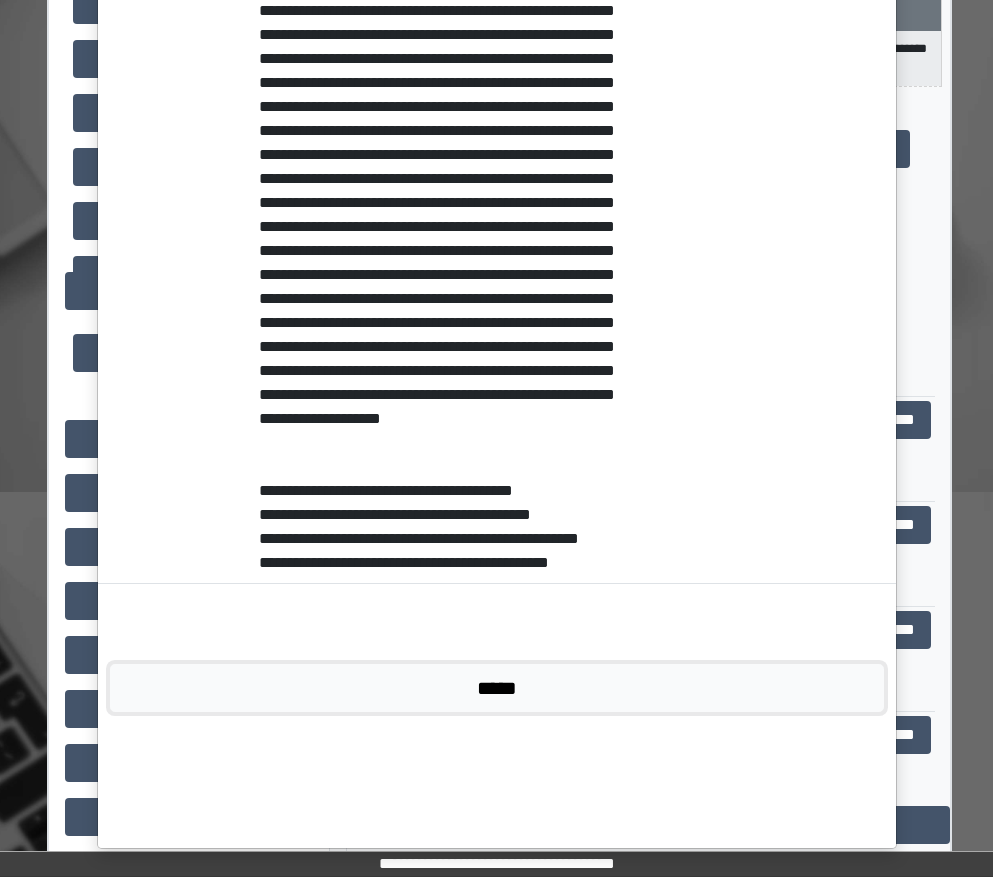 click on "*****" at bounding box center [497, 688] 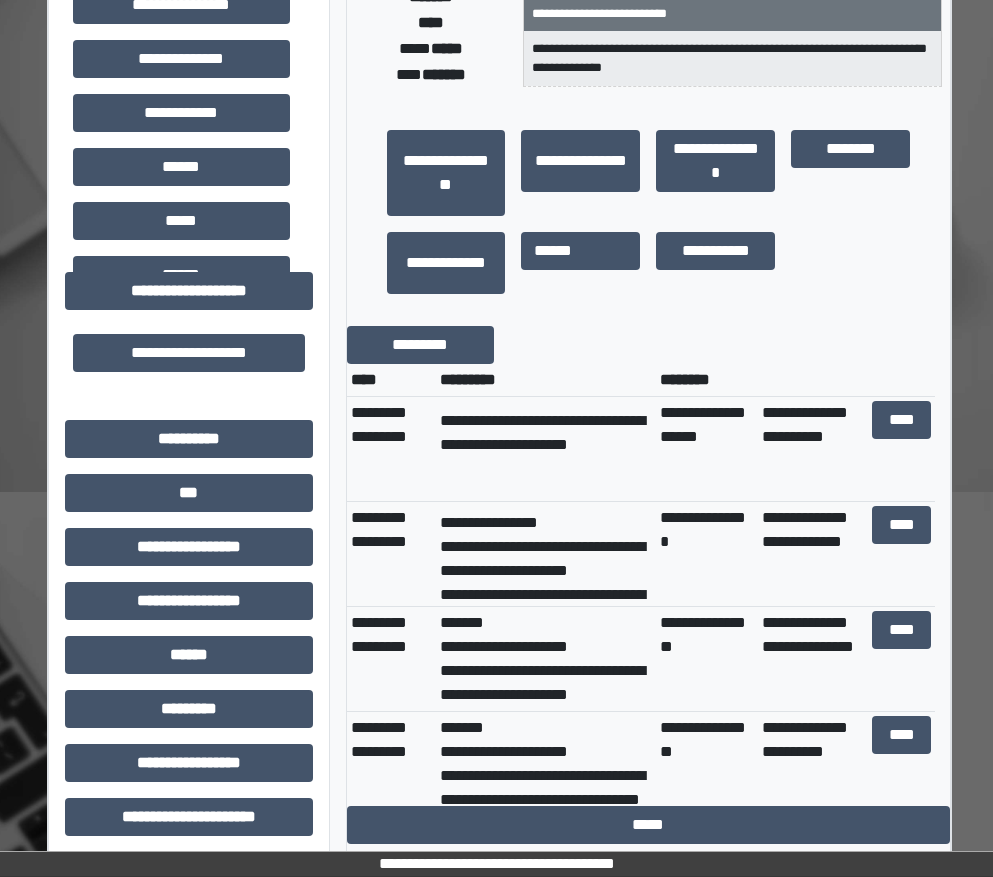 scroll, scrollTop: 100, scrollLeft: 0, axis: vertical 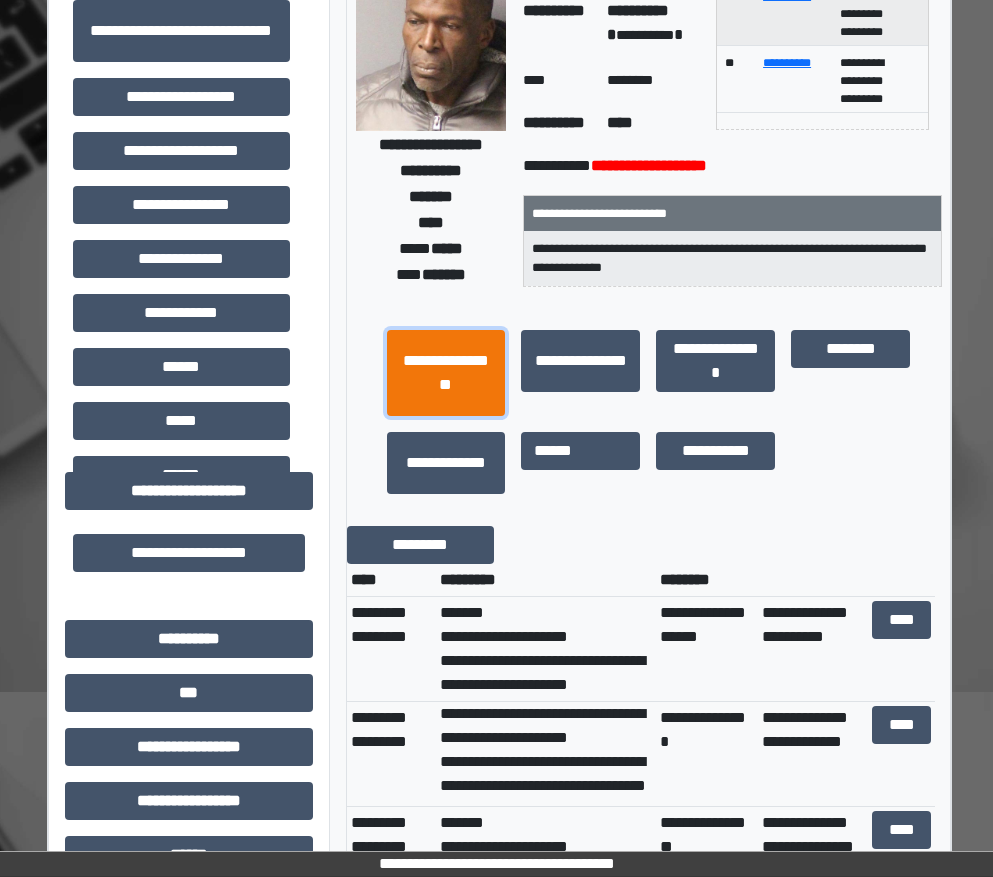 click on "**********" at bounding box center (446, 373) 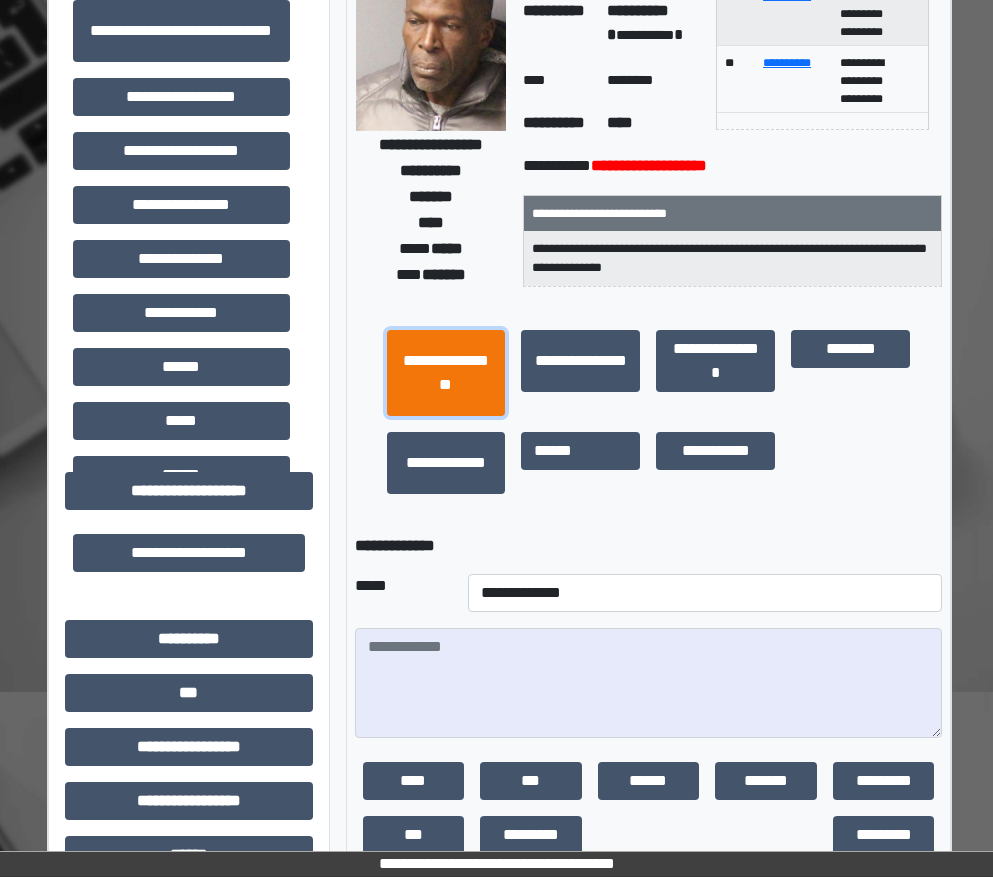 click on "**********" at bounding box center [446, 373] 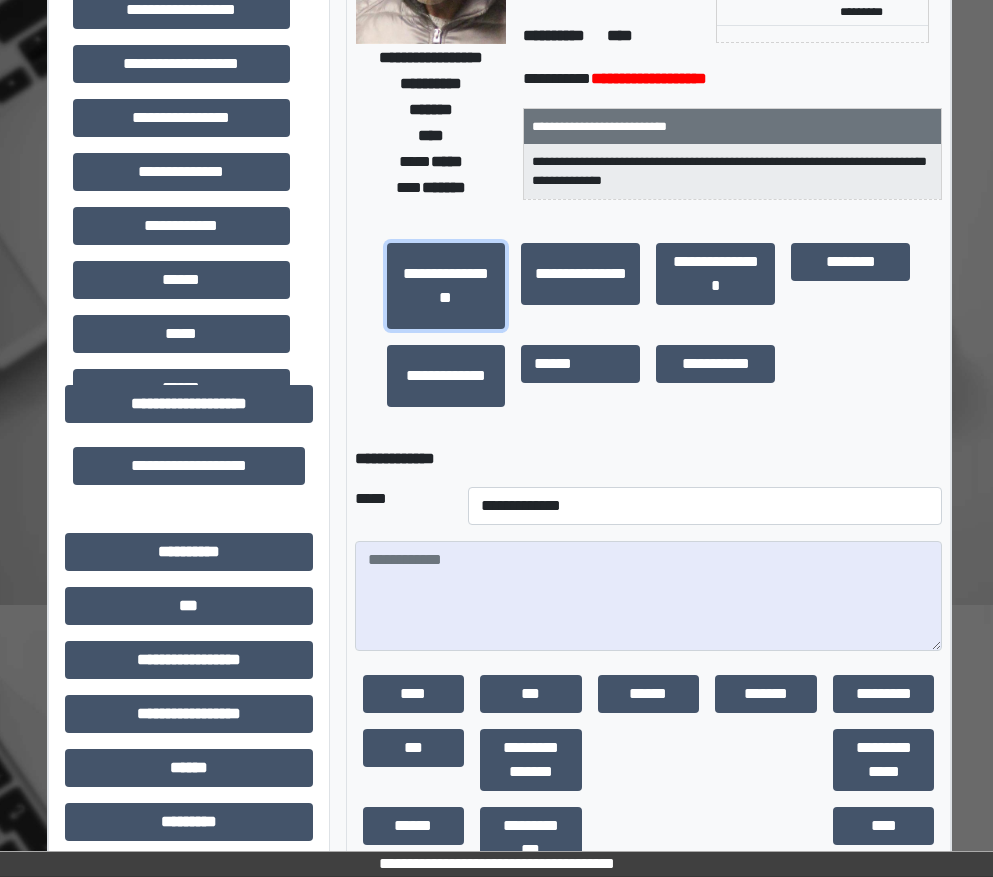 scroll, scrollTop: 400, scrollLeft: 6, axis: both 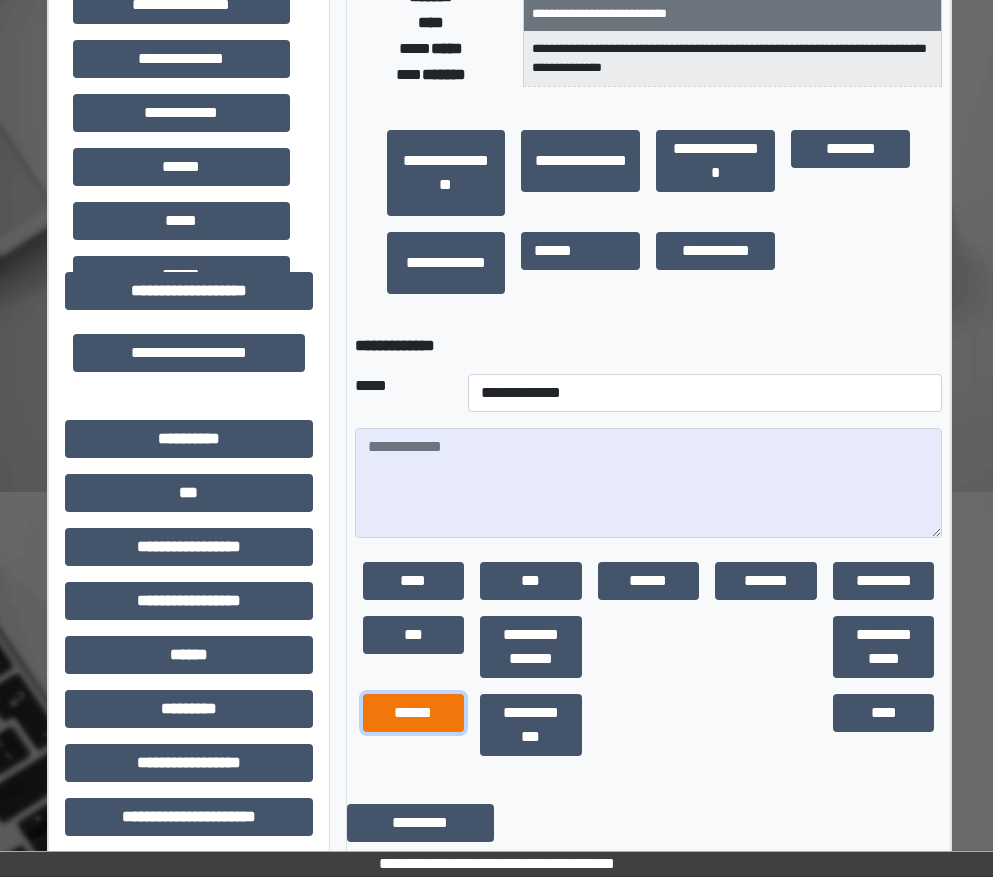 click on "******" at bounding box center (414, 713) 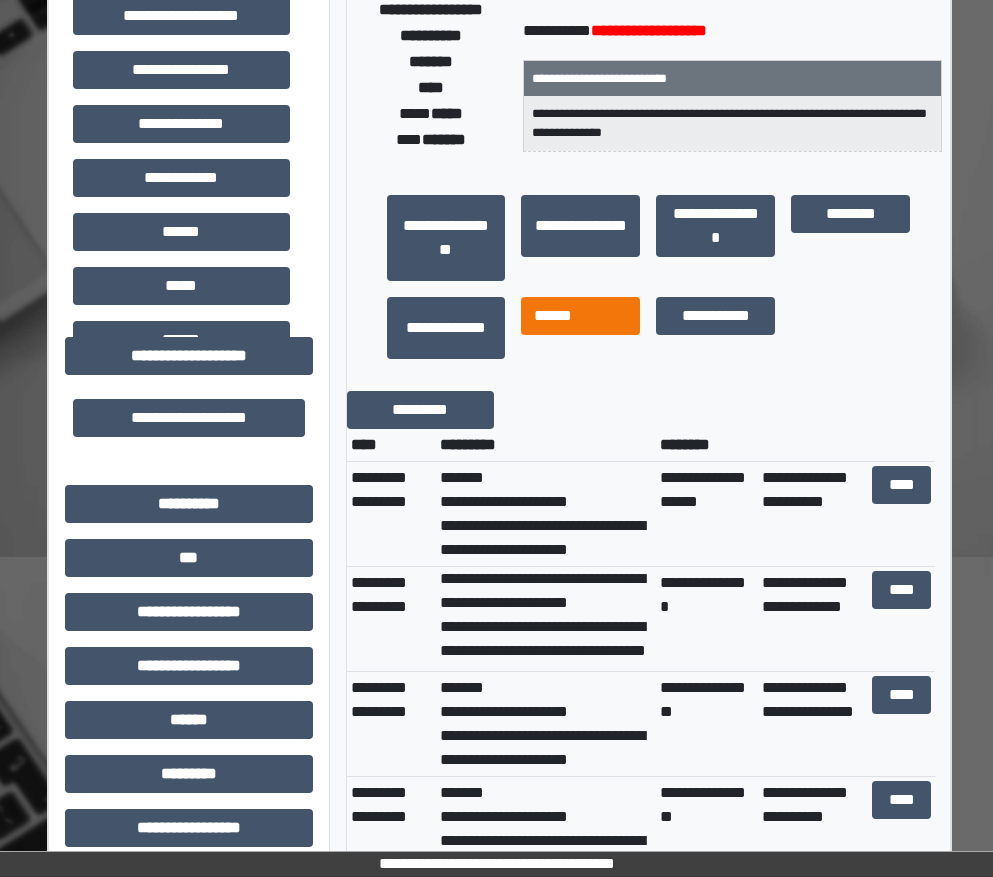 scroll, scrollTop: 300, scrollLeft: 6, axis: both 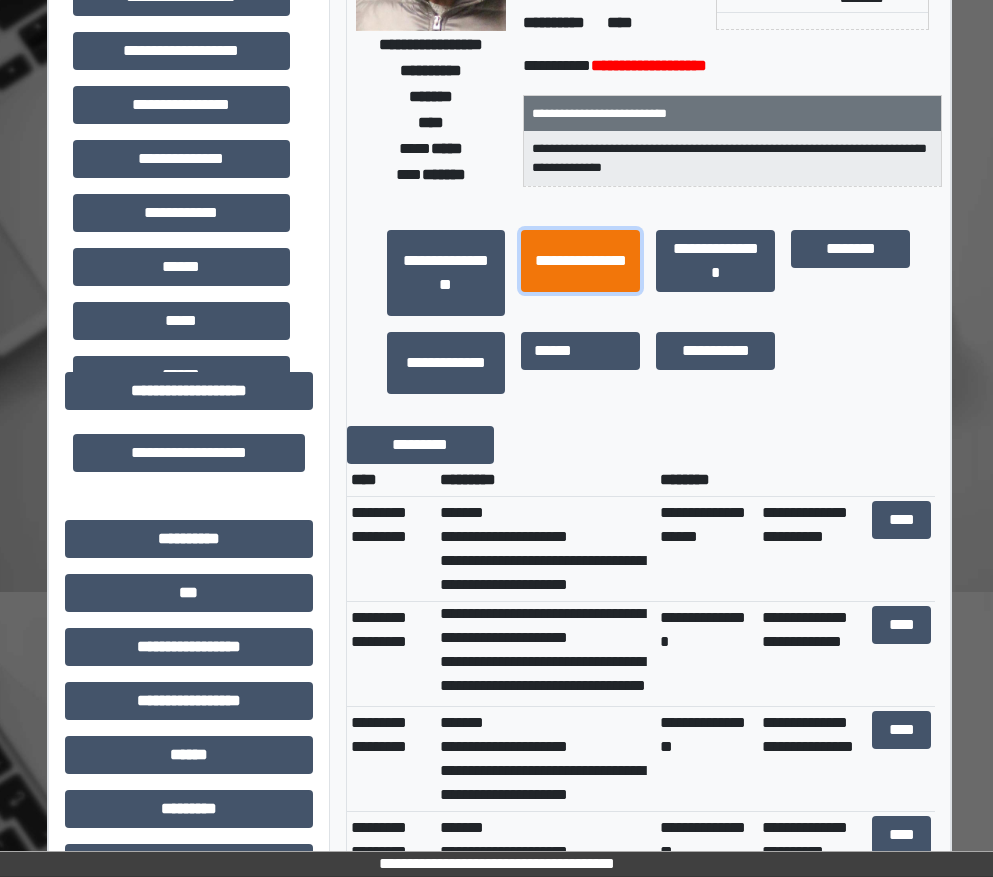 click on "**********" at bounding box center [580, 261] 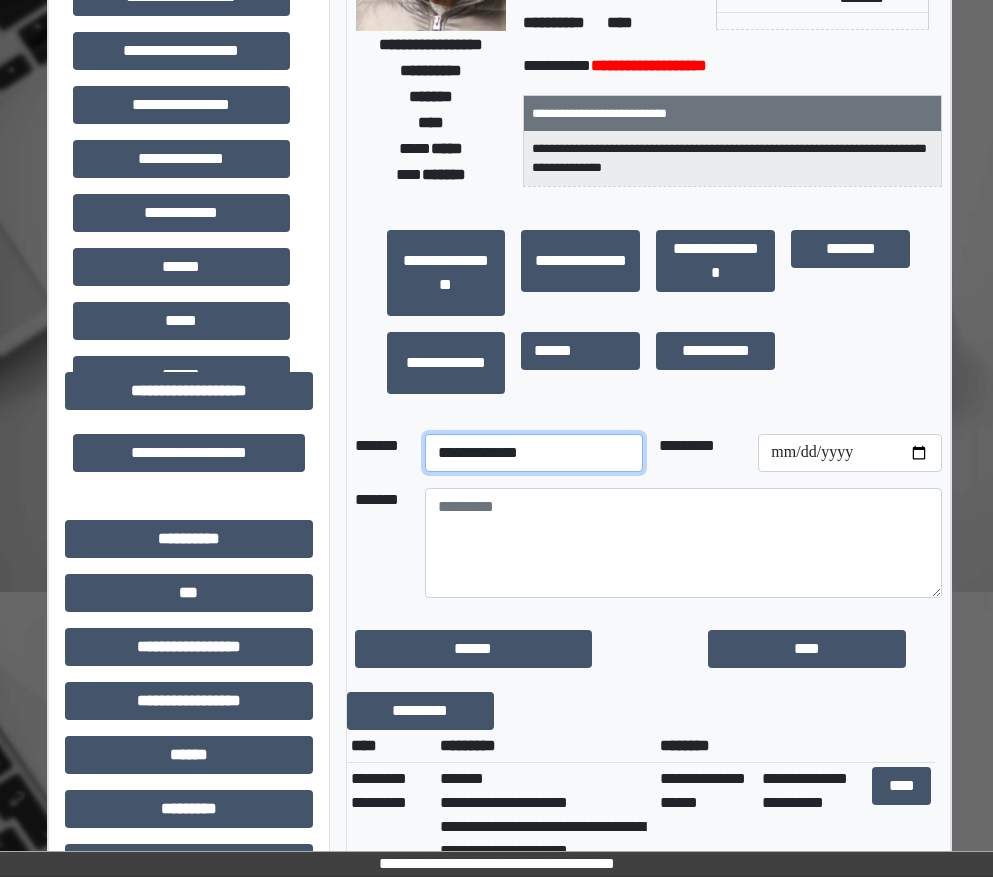 click on "**********" at bounding box center (534, 453) 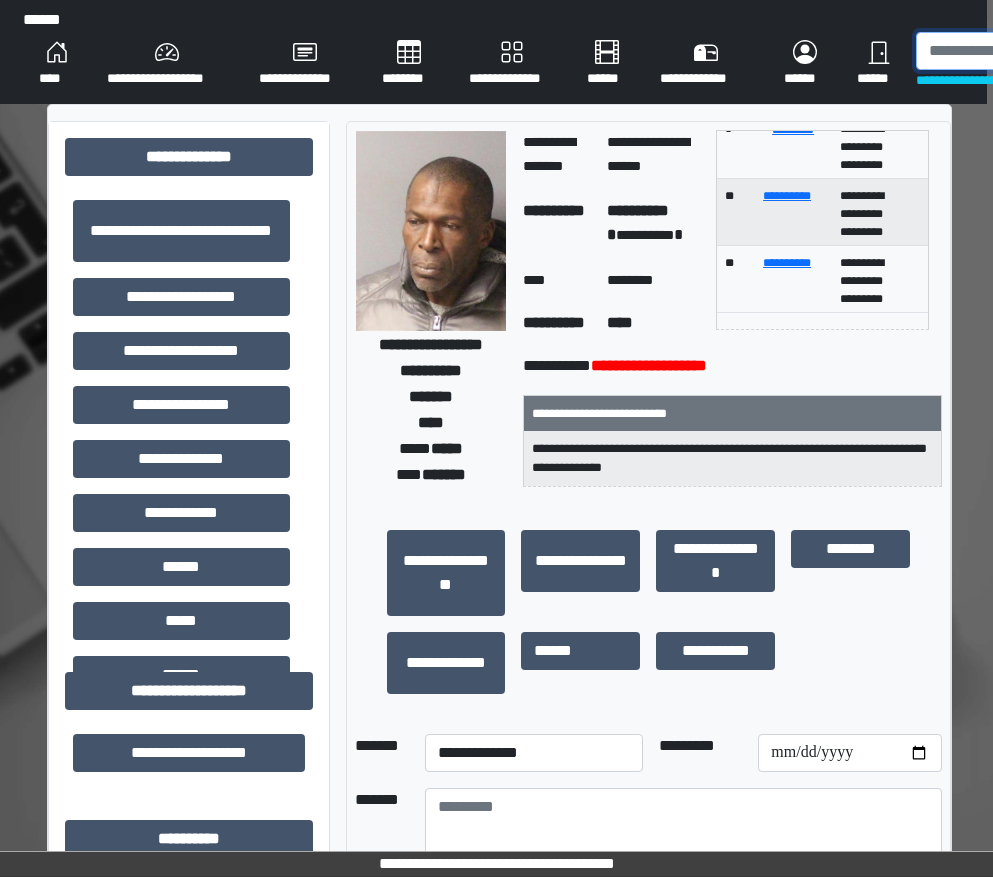 click at bounding box center [1019, 51] 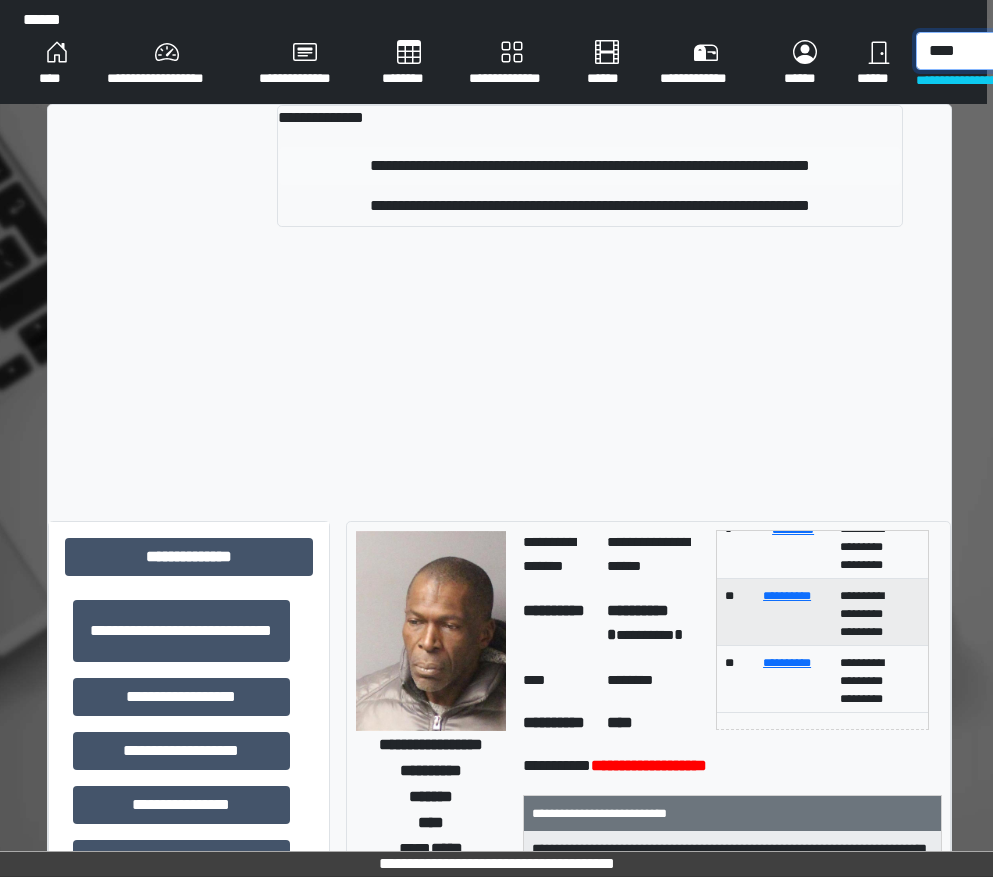 type on "****" 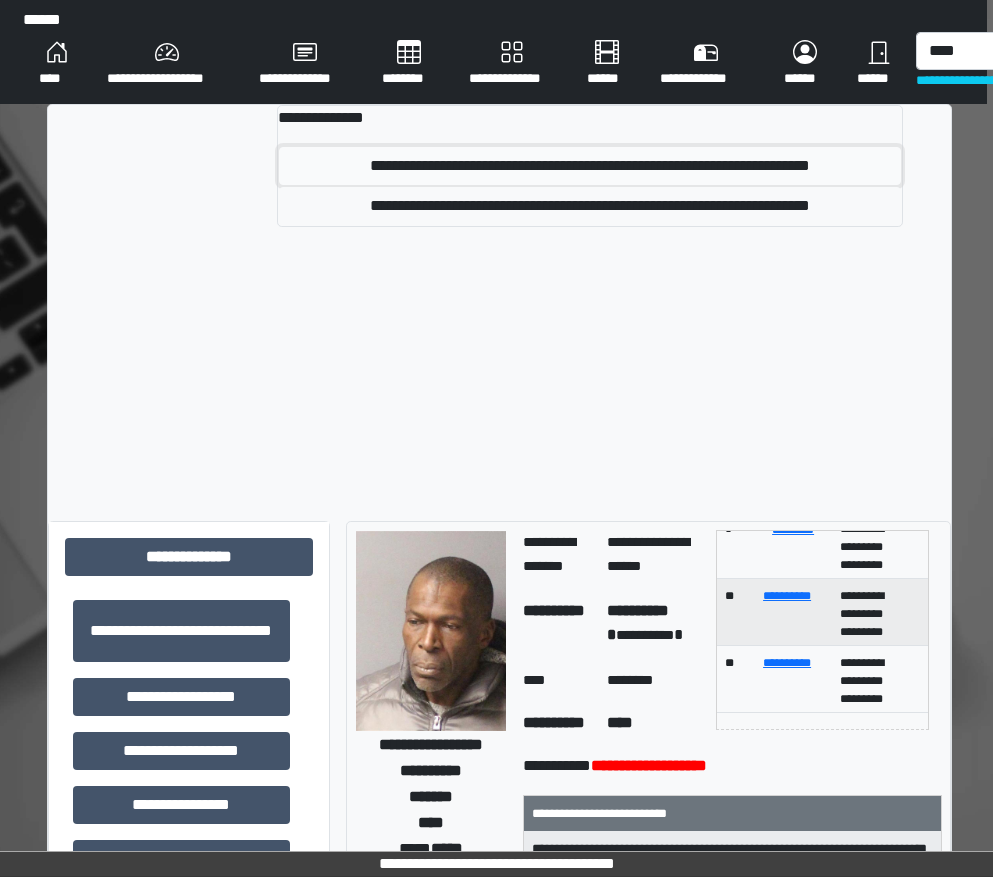 click on "**********" at bounding box center [590, 166] 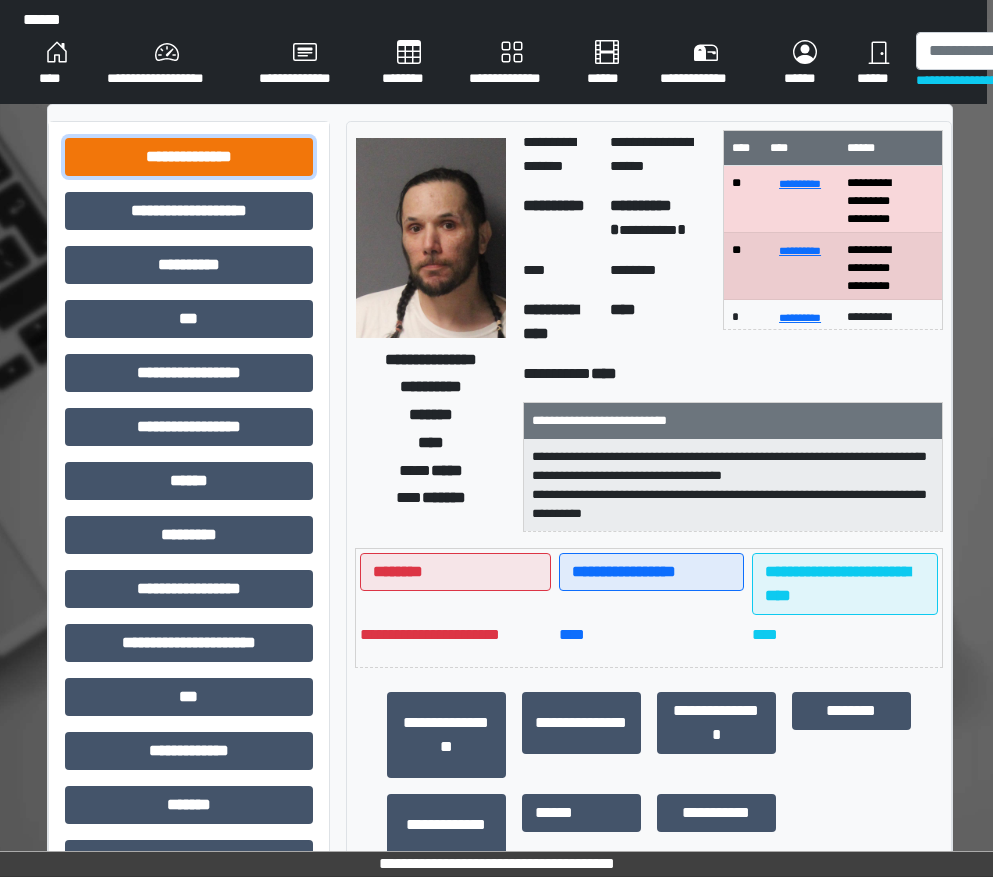 click on "**********" at bounding box center (189, 157) 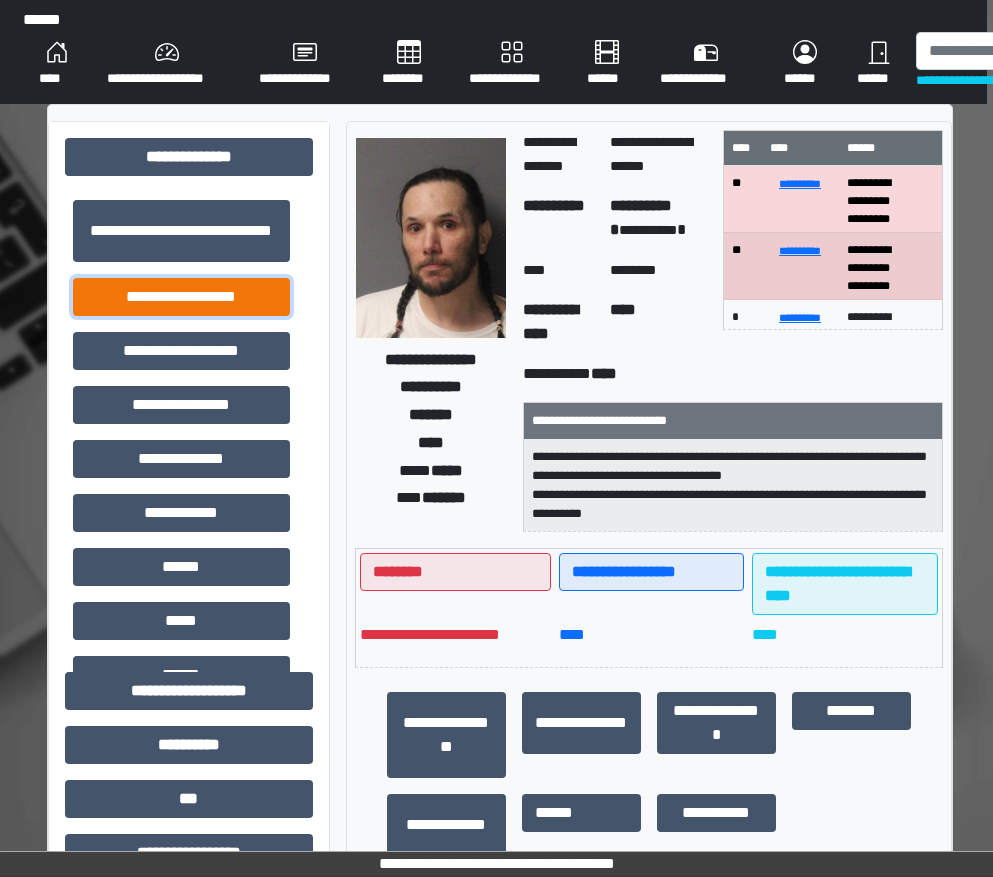 click on "**********" at bounding box center [181, 297] 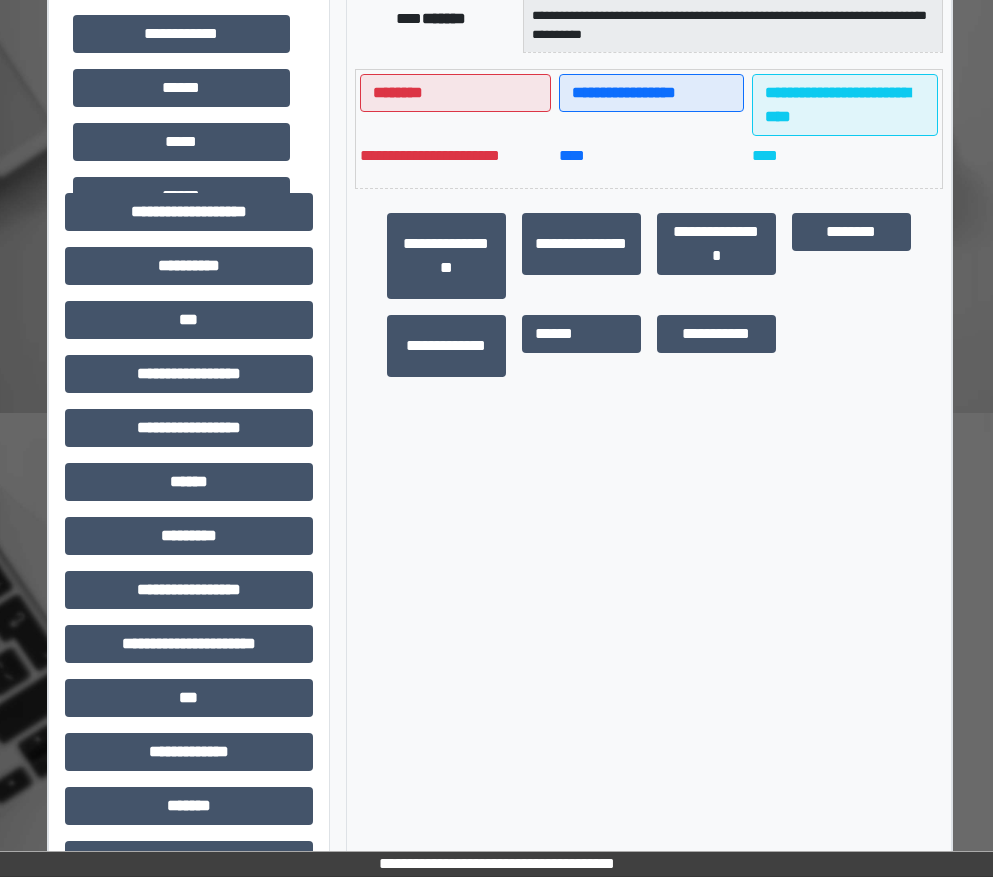 scroll, scrollTop: 500, scrollLeft: 6, axis: both 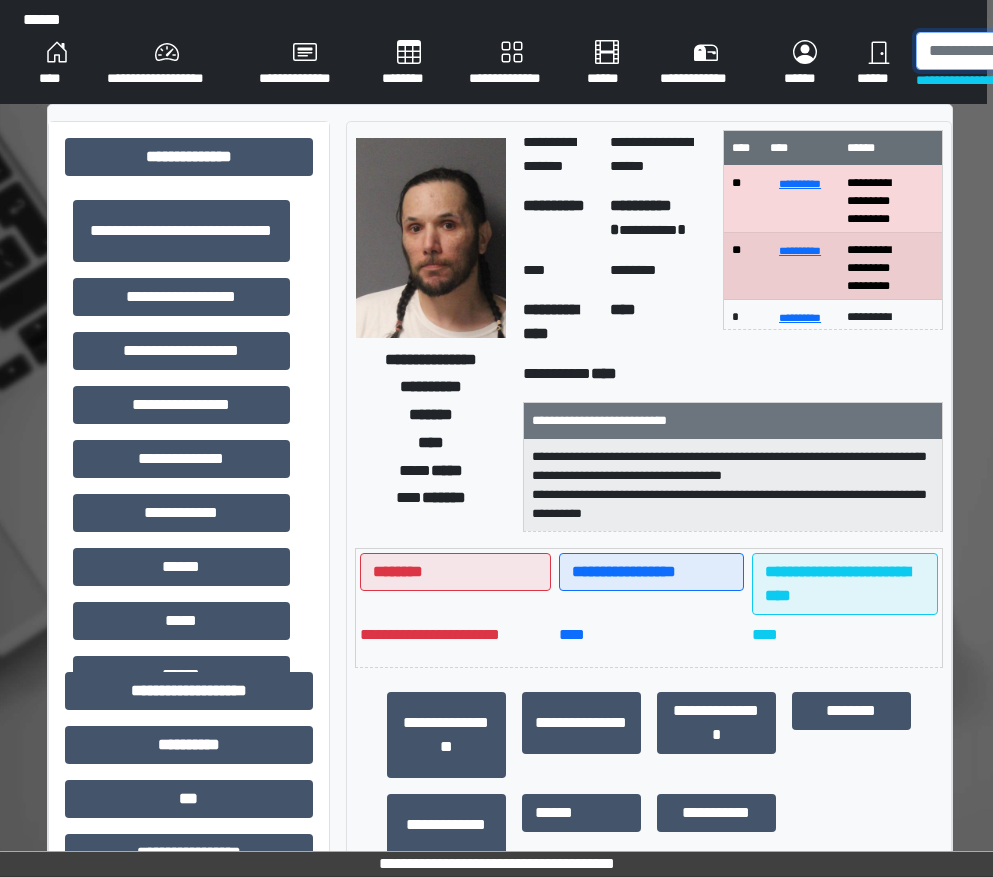 click at bounding box center [1019, 51] 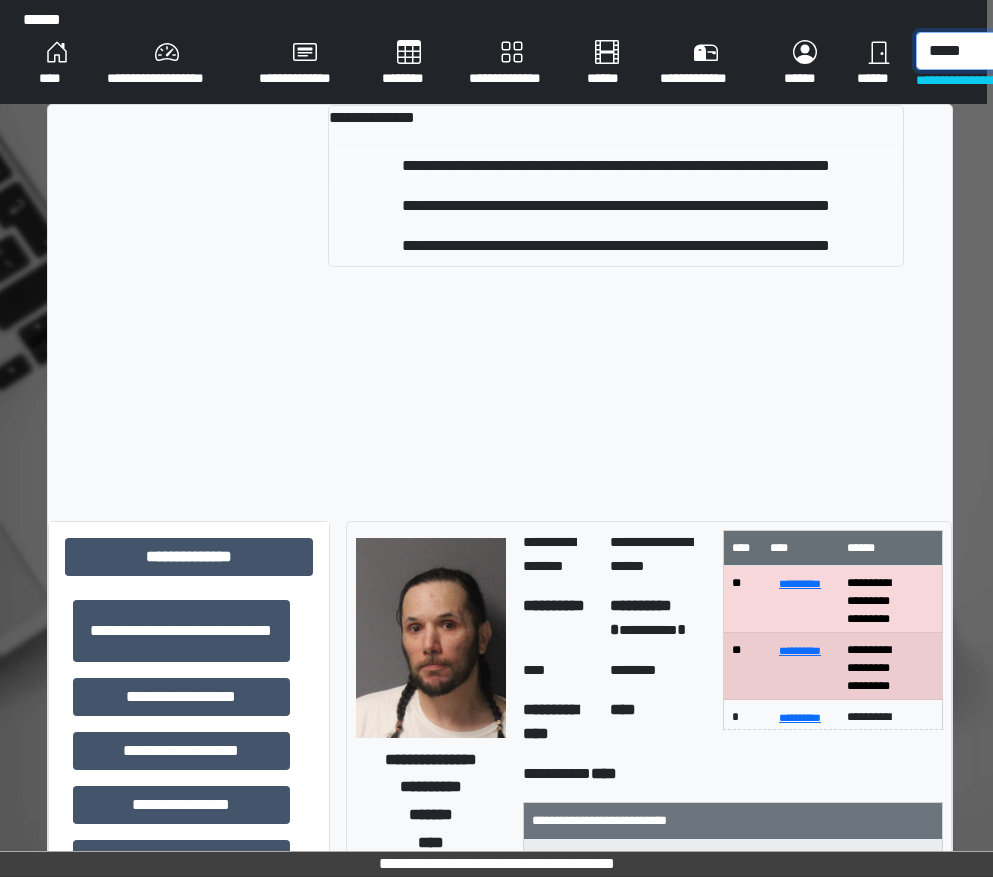 type on "*****" 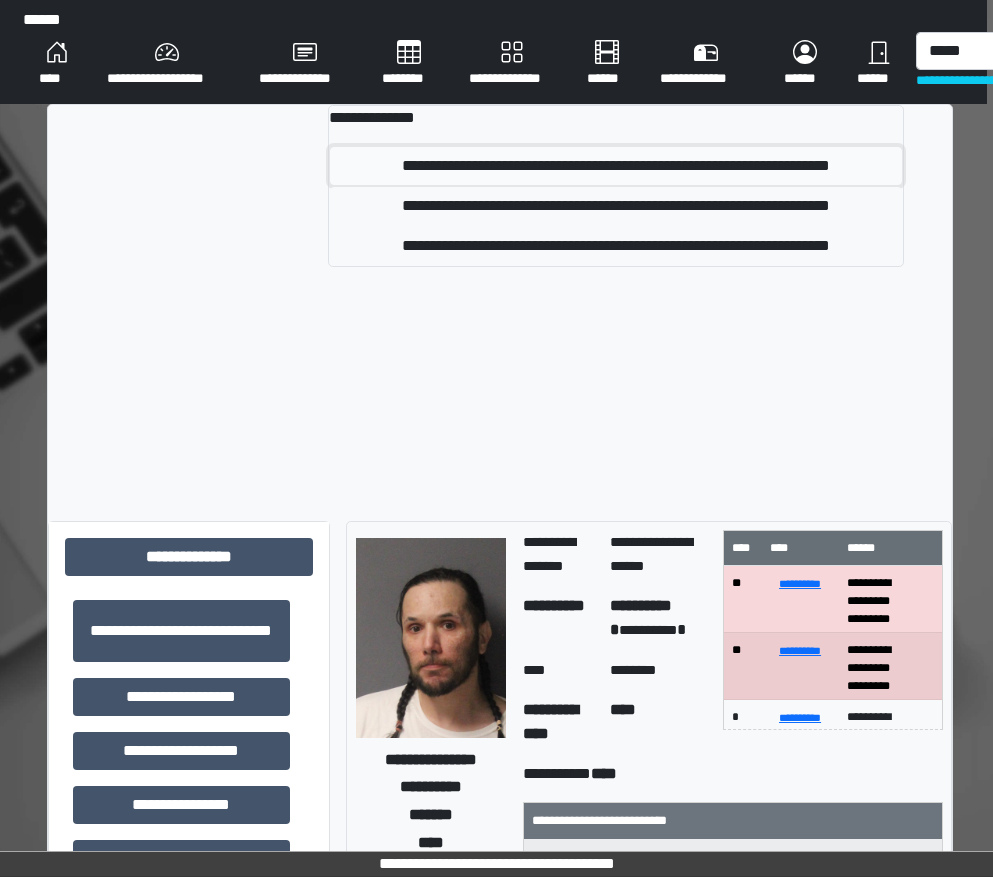 click on "**********" at bounding box center [616, 166] 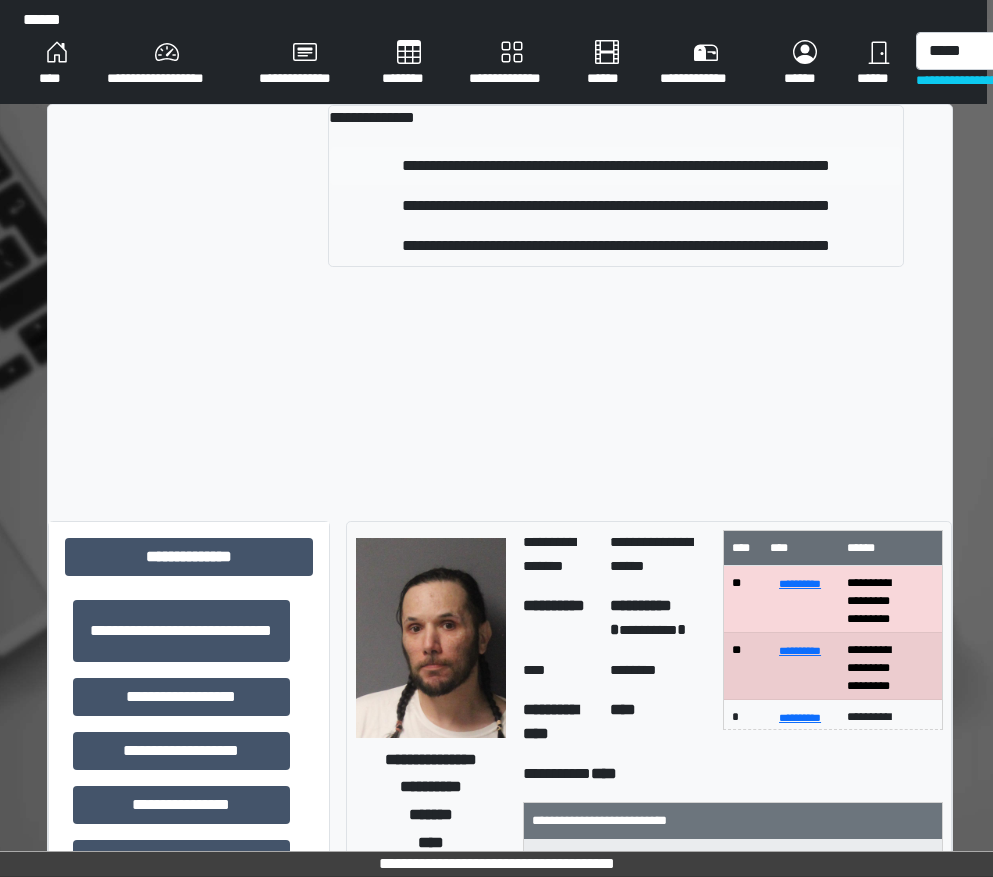 type 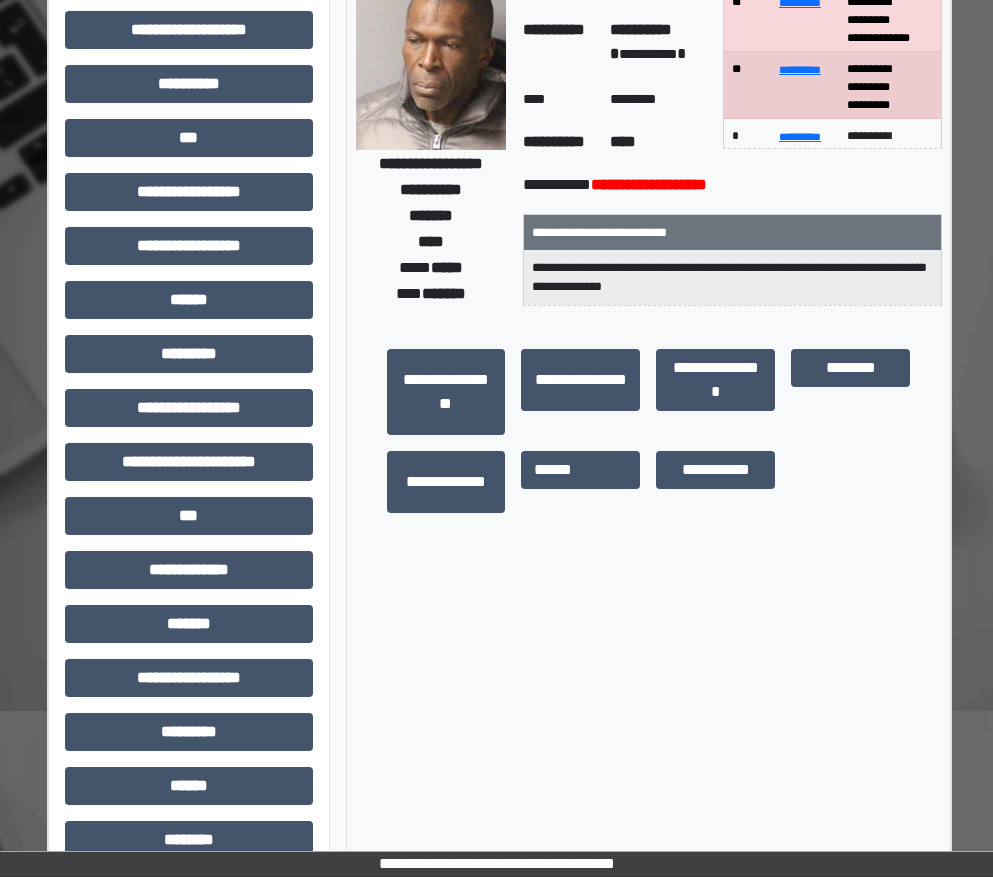 scroll, scrollTop: 200, scrollLeft: 6, axis: both 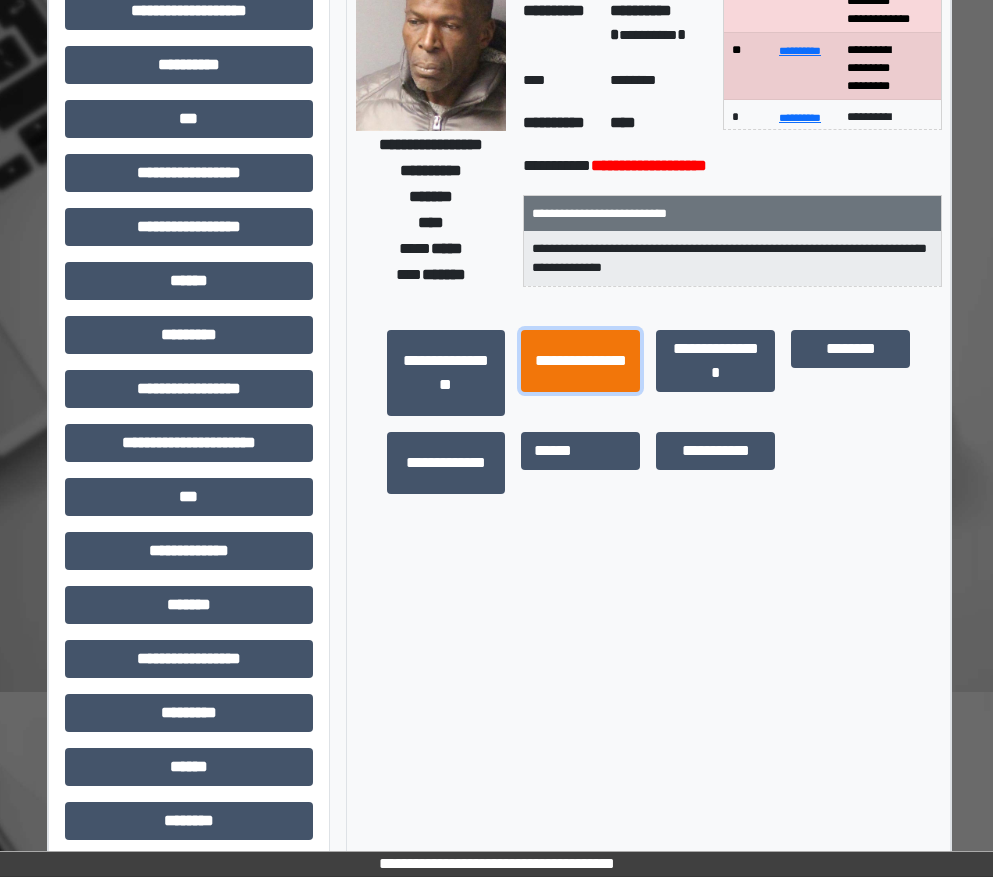 click on "**********" at bounding box center (580, 361) 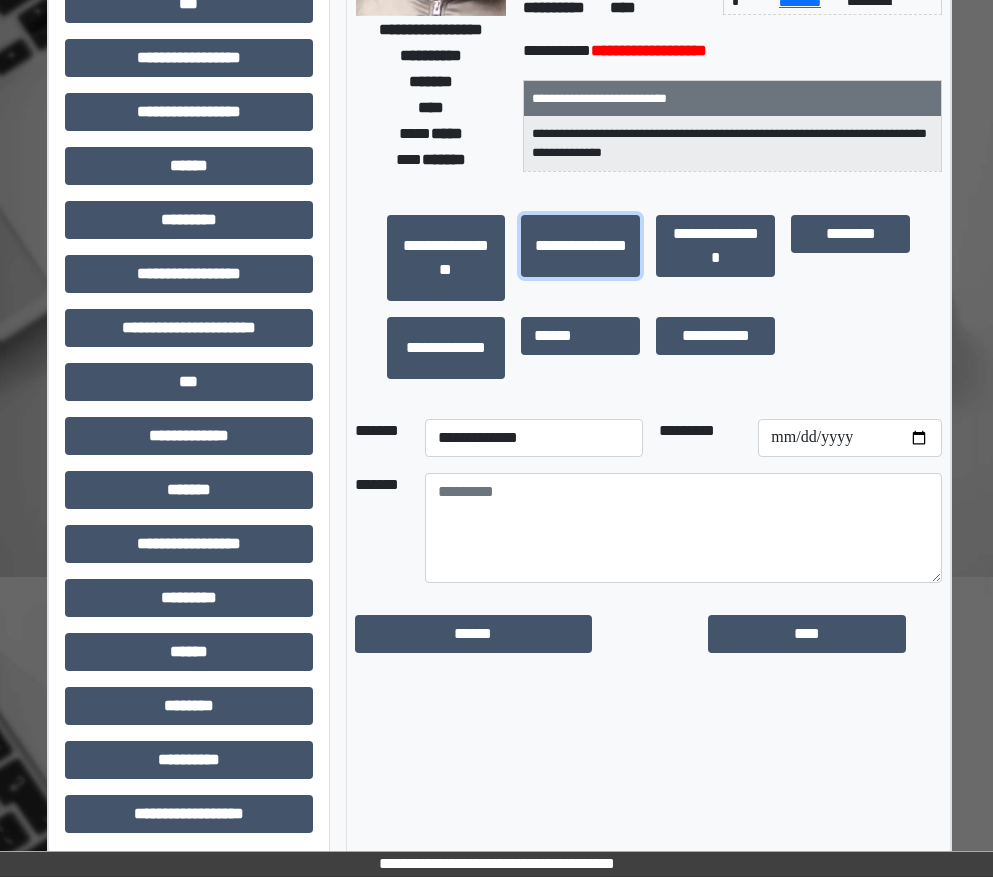 scroll, scrollTop: 321, scrollLeft: 6, axis: both 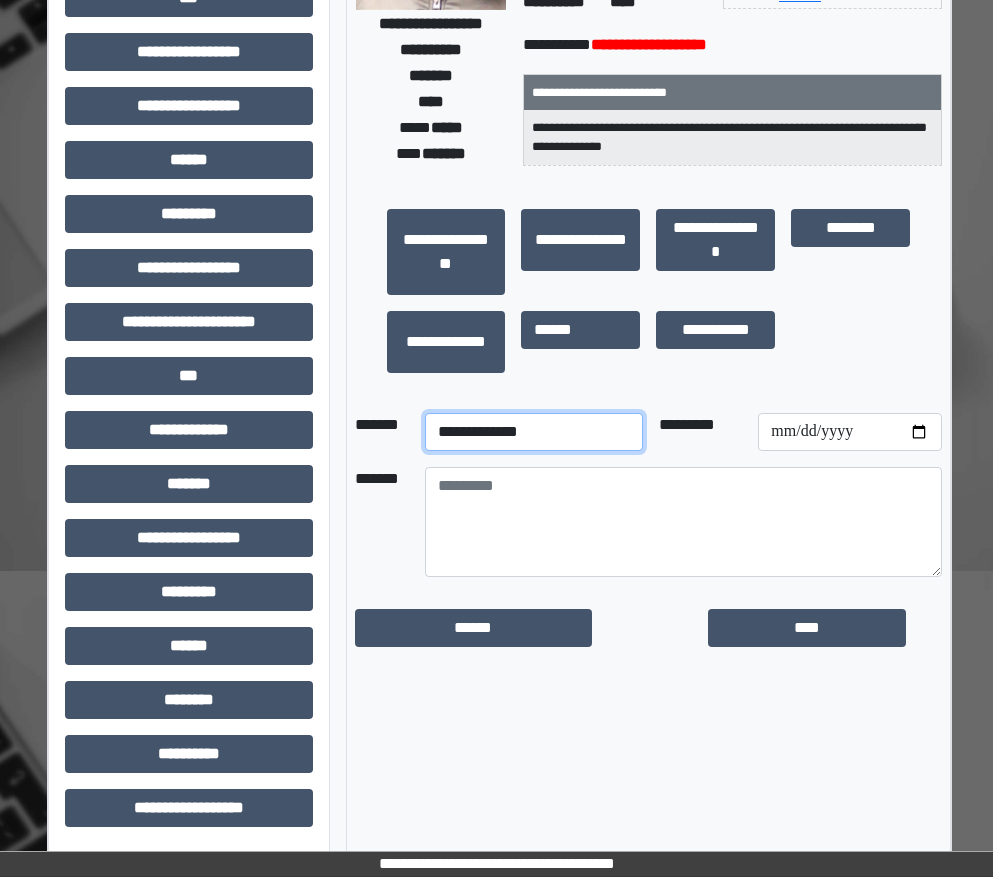 click on "**********" at bounding box center [534, 432] 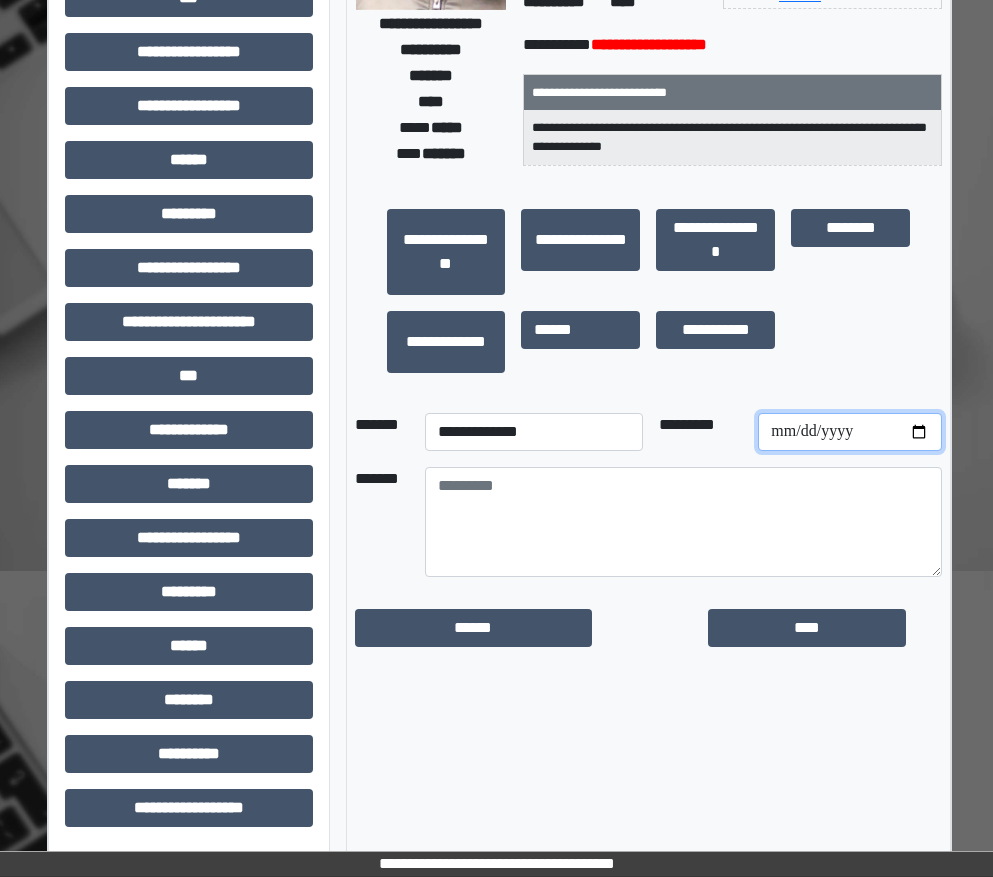click at bounding box center [850, 432] 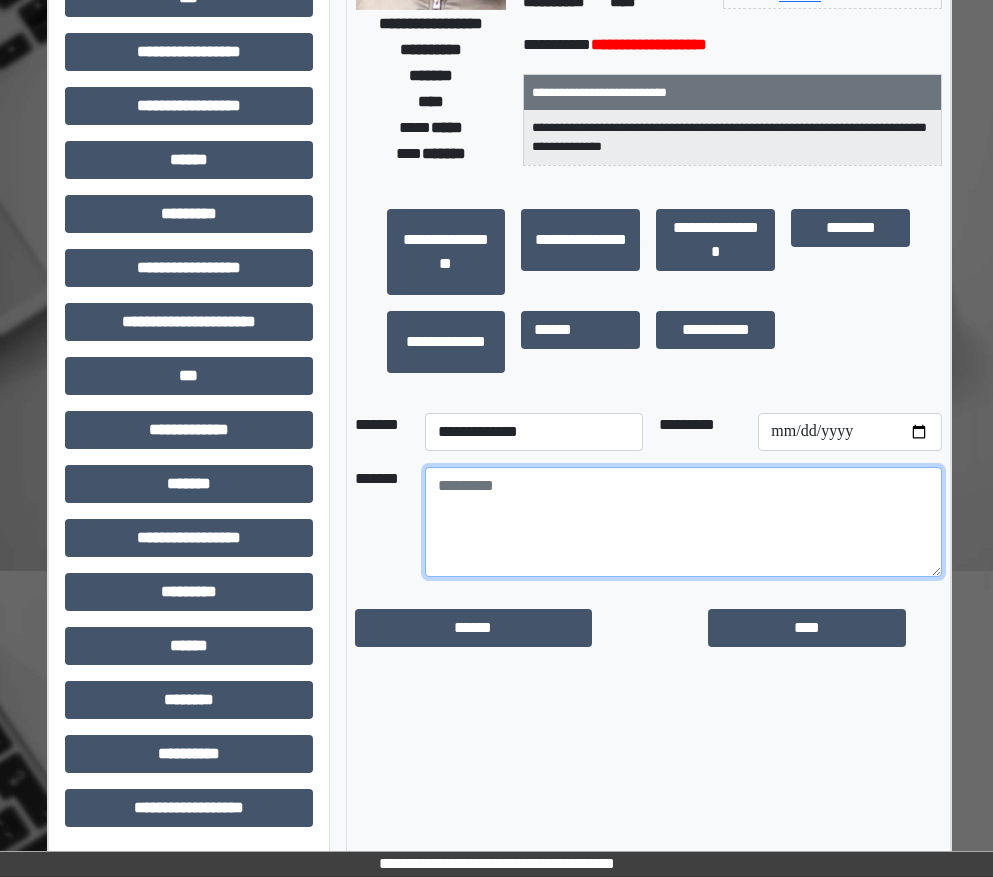 click at bounding box center [684, 522] 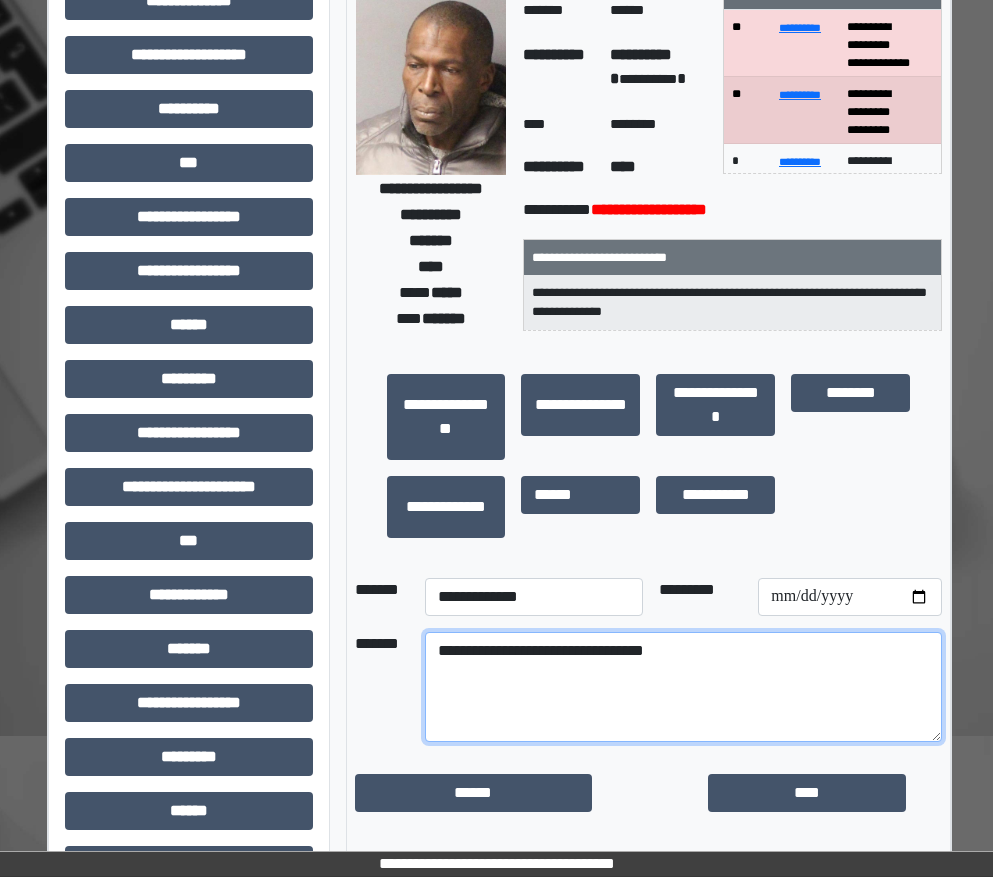scroll, scrollTop: 121, scrollLeft: 6, axis: both 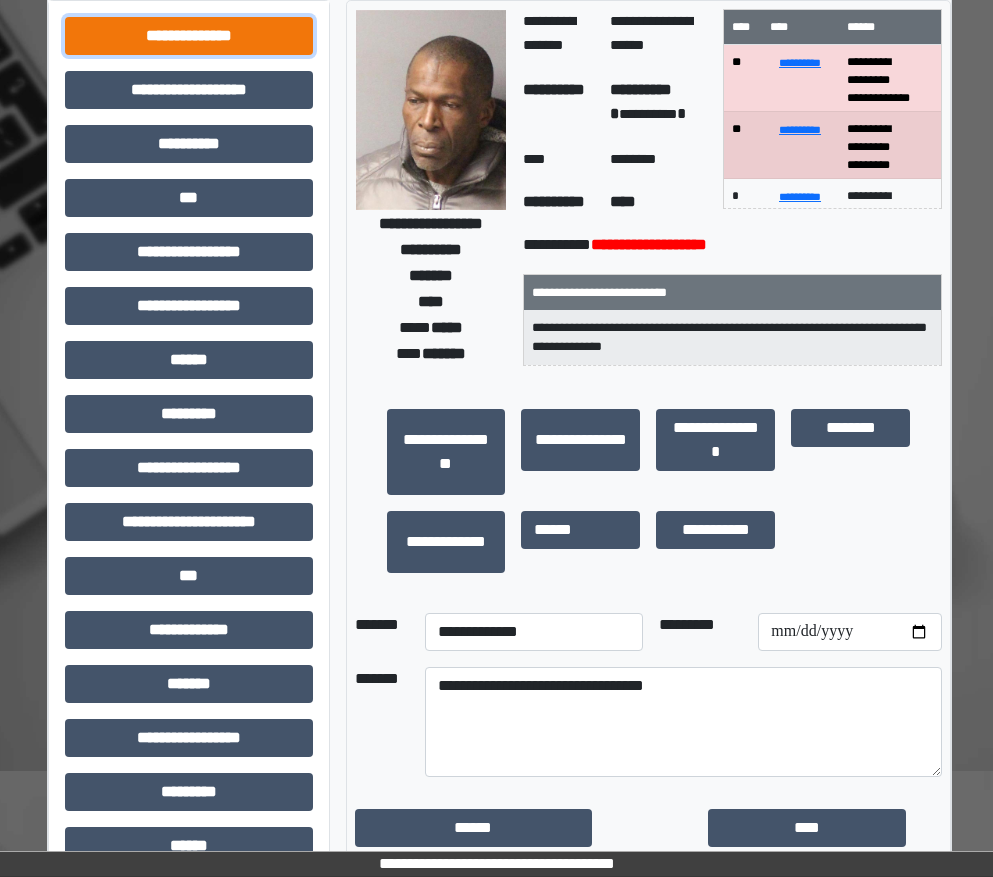 click on "**********" at bounding box center (189, 36) 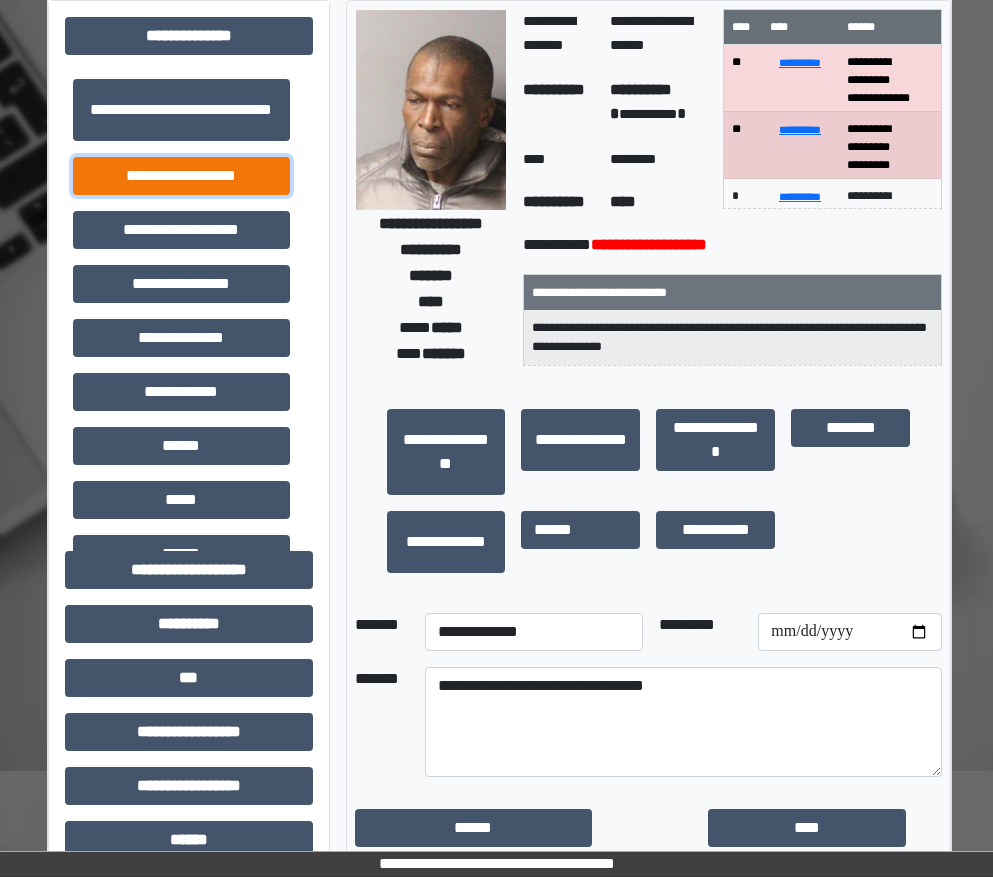 click on "**********" at bounding box center (181, 176) 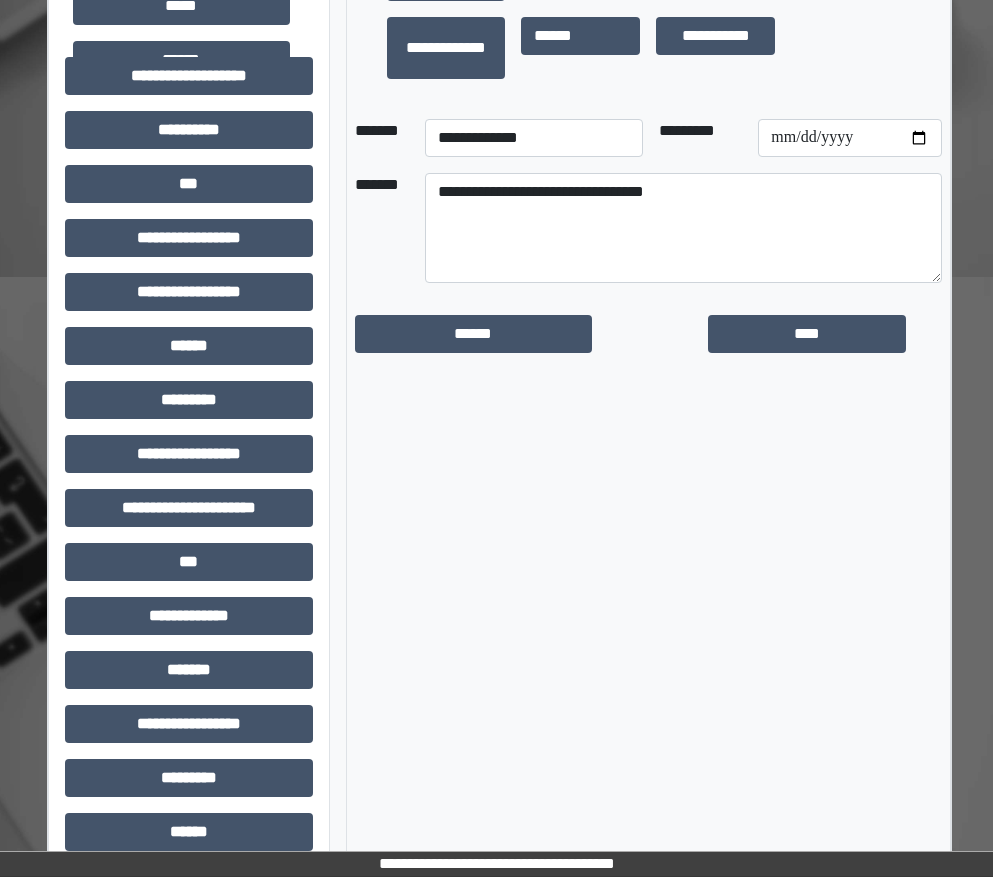 scroll, scrollTop: 721, scrollLeft: 6, axis: both 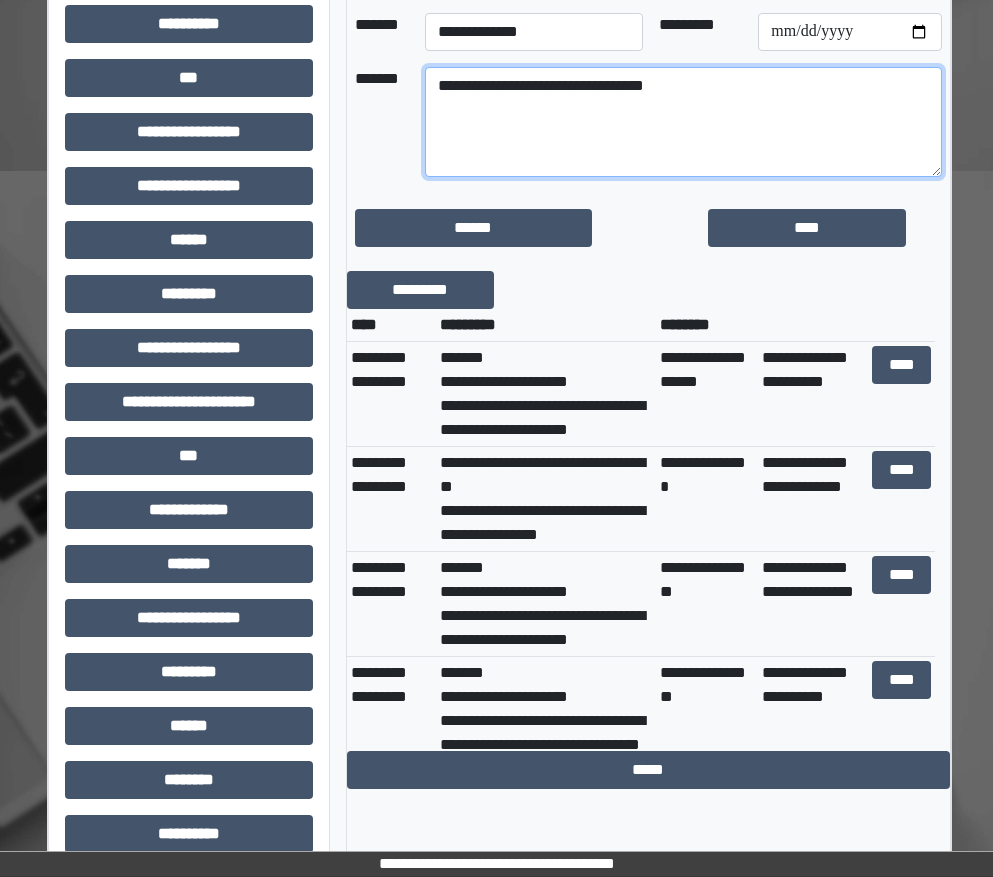 click on "**********" at bounding box center (684, 122) 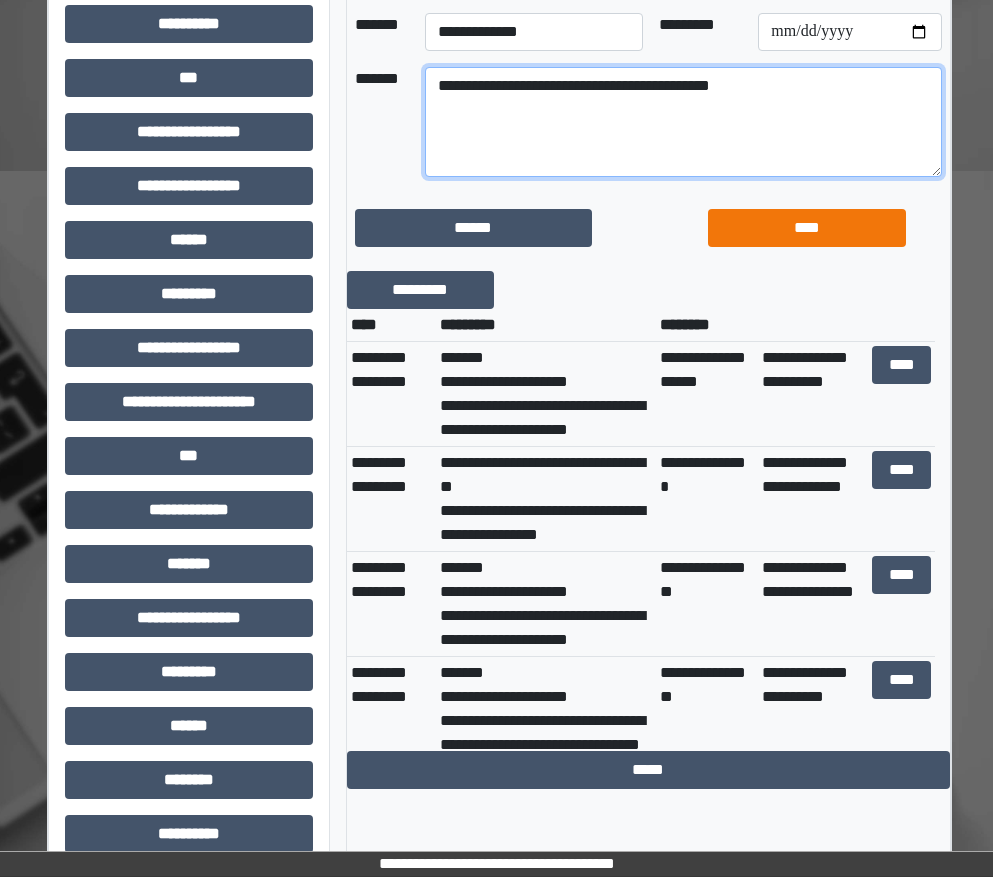 type on "**********" 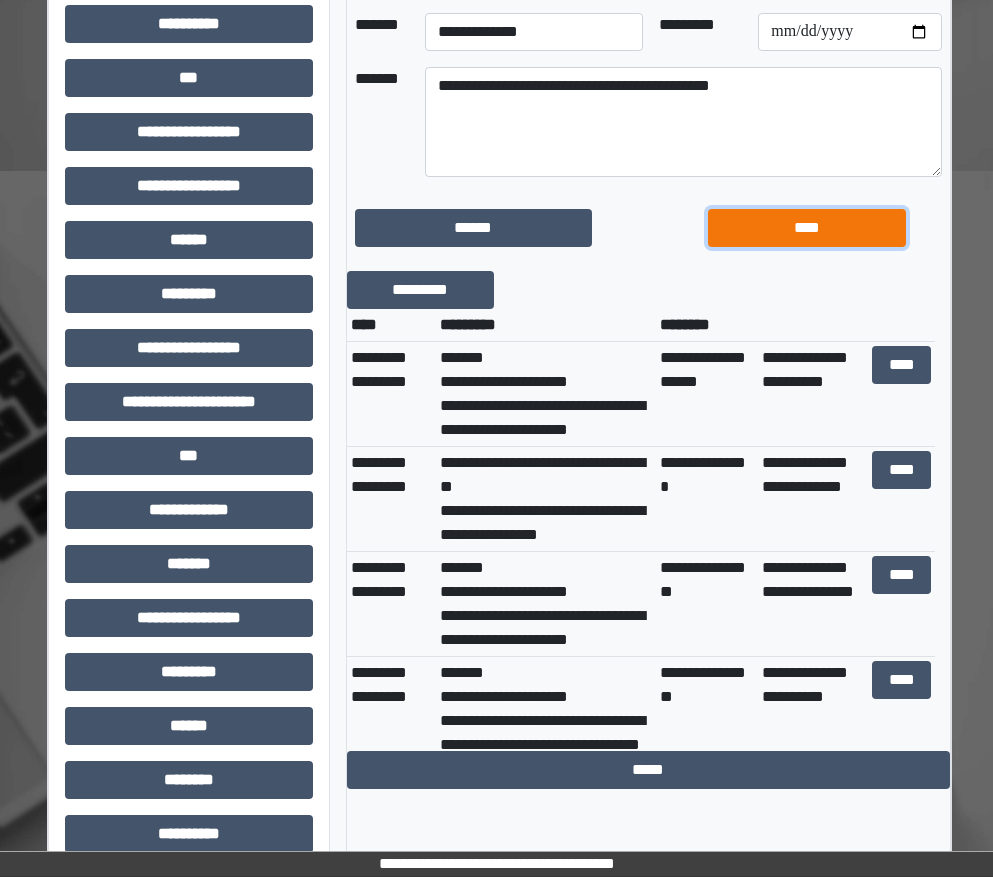 click on "****" at bounding box center [806, 228] 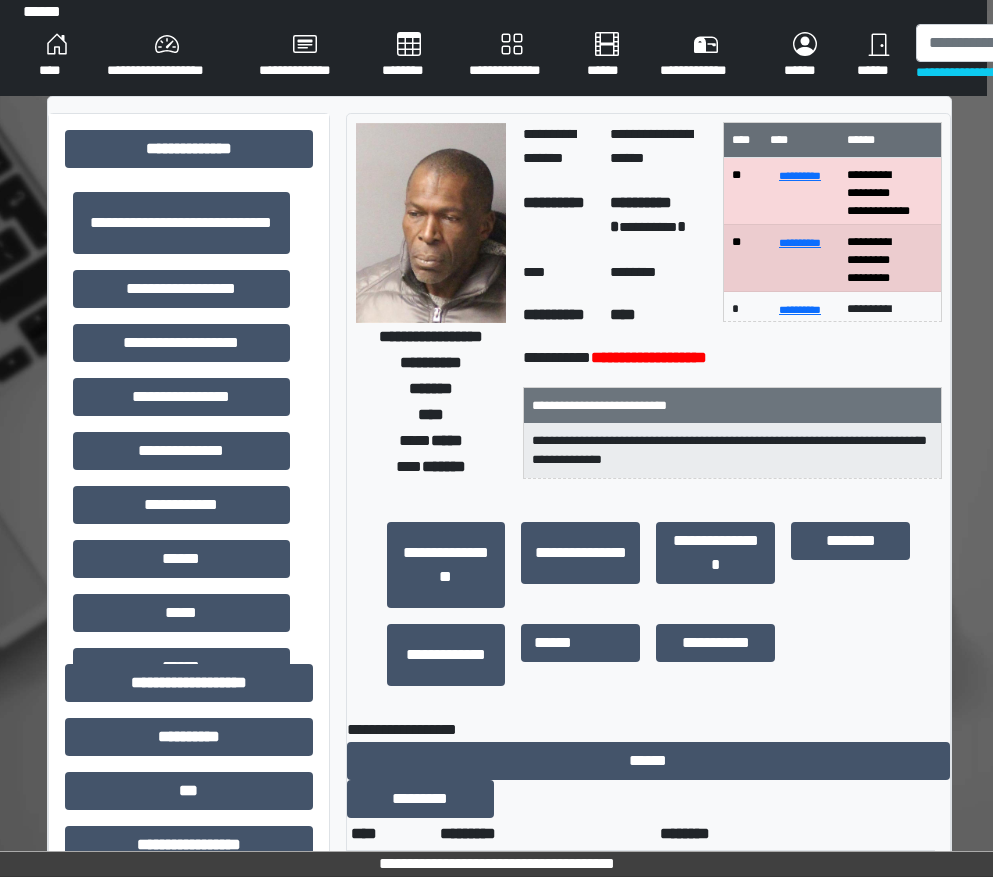 scroll, scrollTop: 0, scrollLeft: 6, axis: horizontal 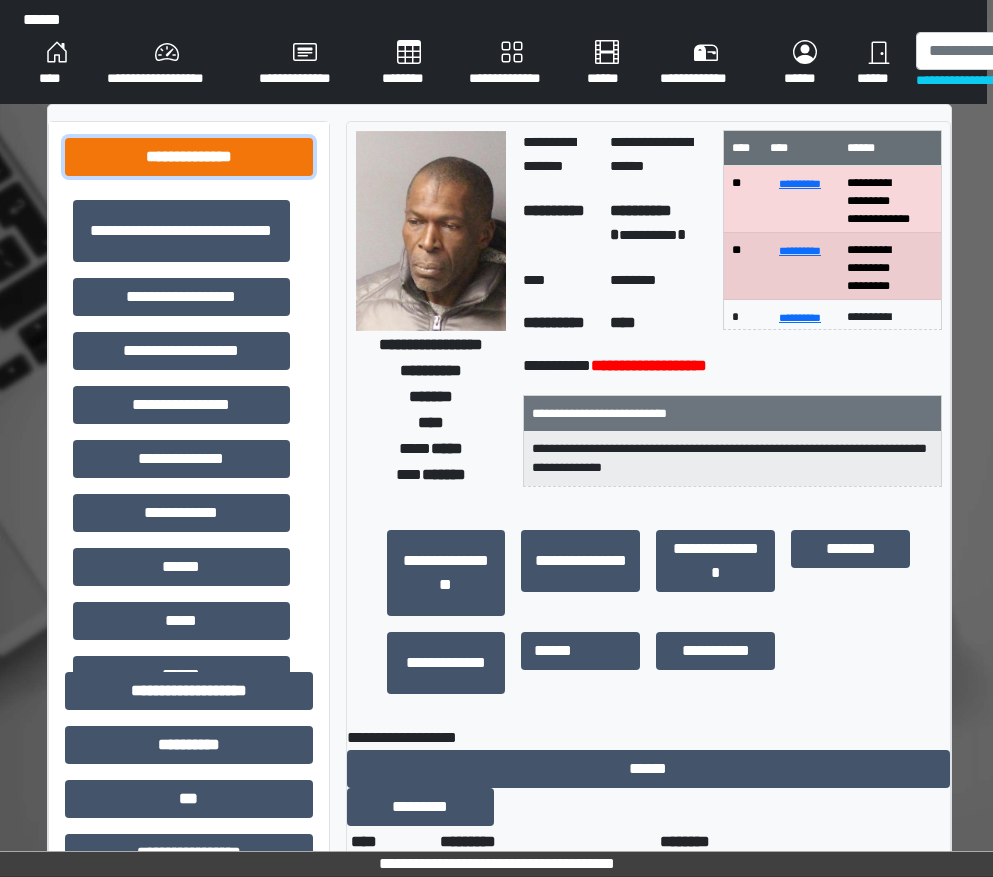 click on "**********" at bounding box center (189, 157) 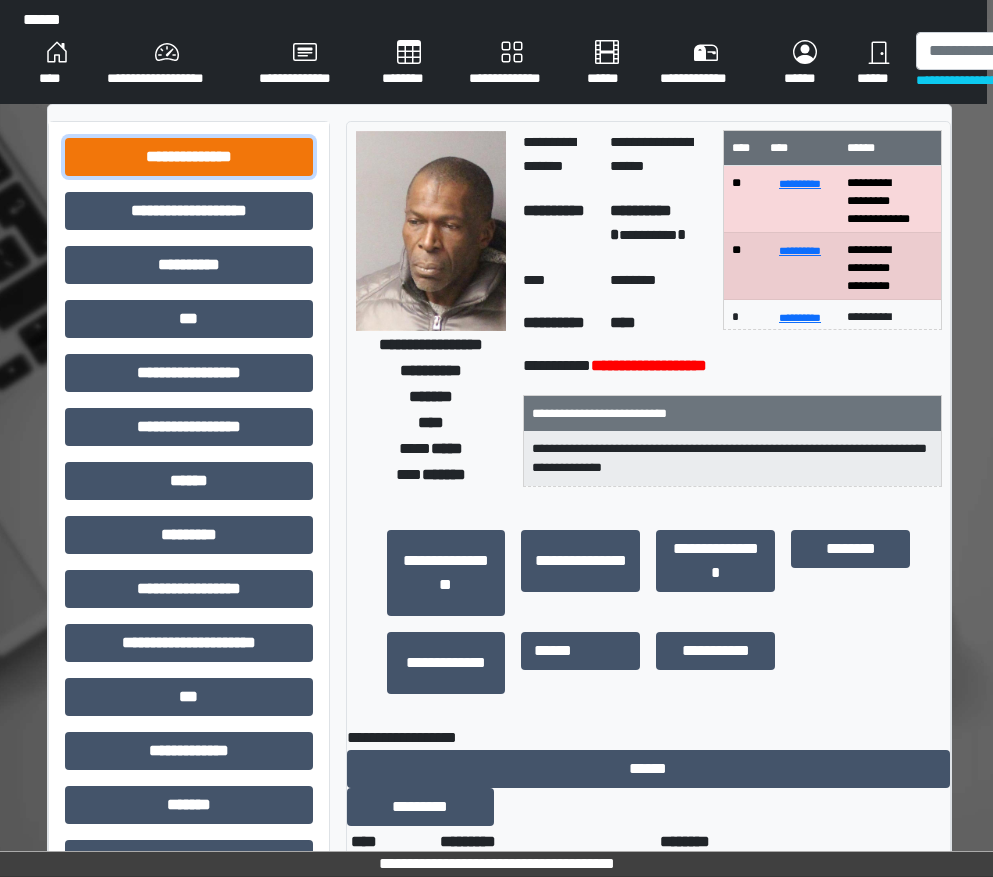 click on "**********" at bounding box center [189, 157] 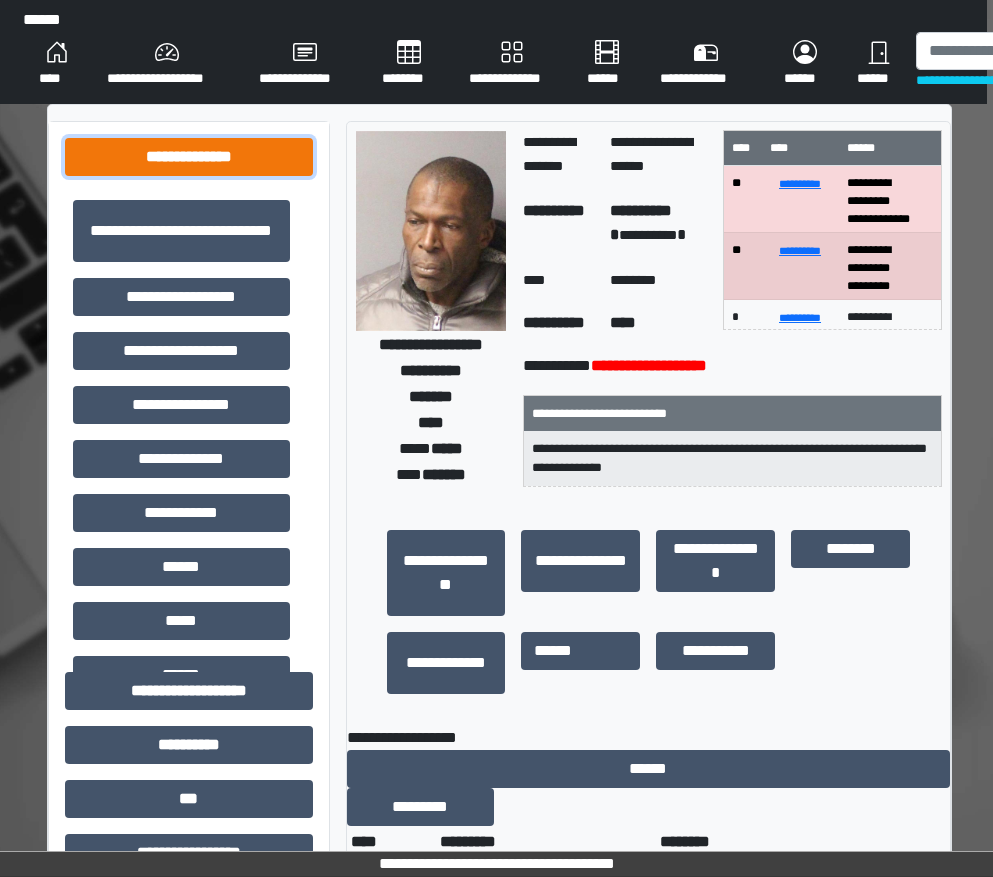 click on "**********" at bounding box center [189, 157] 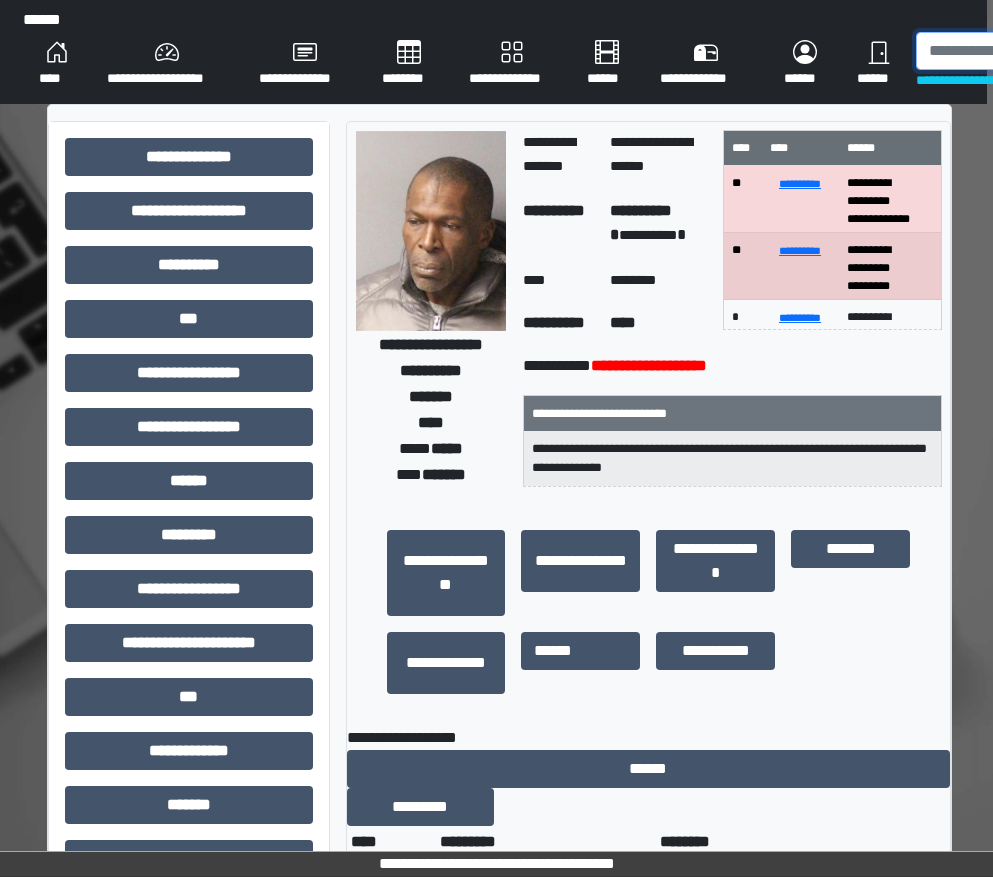 click at bounding box center [1019, 51] 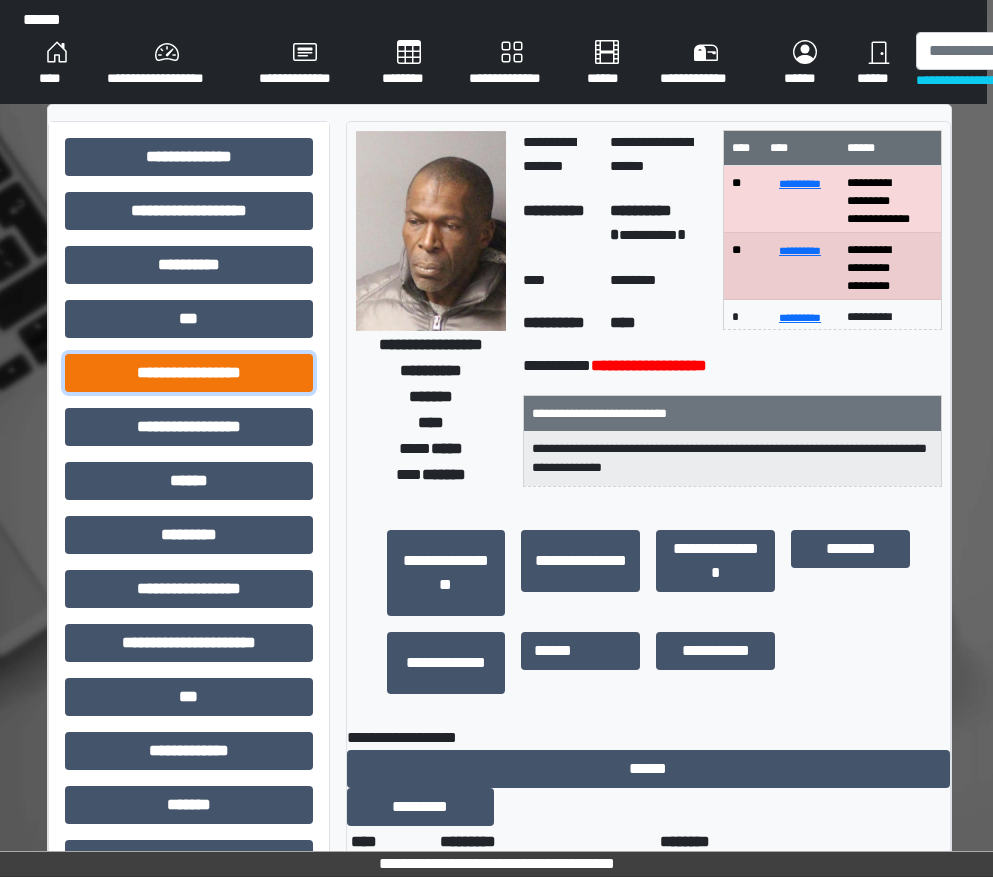click on "**********" at bounding box center (189, 373) 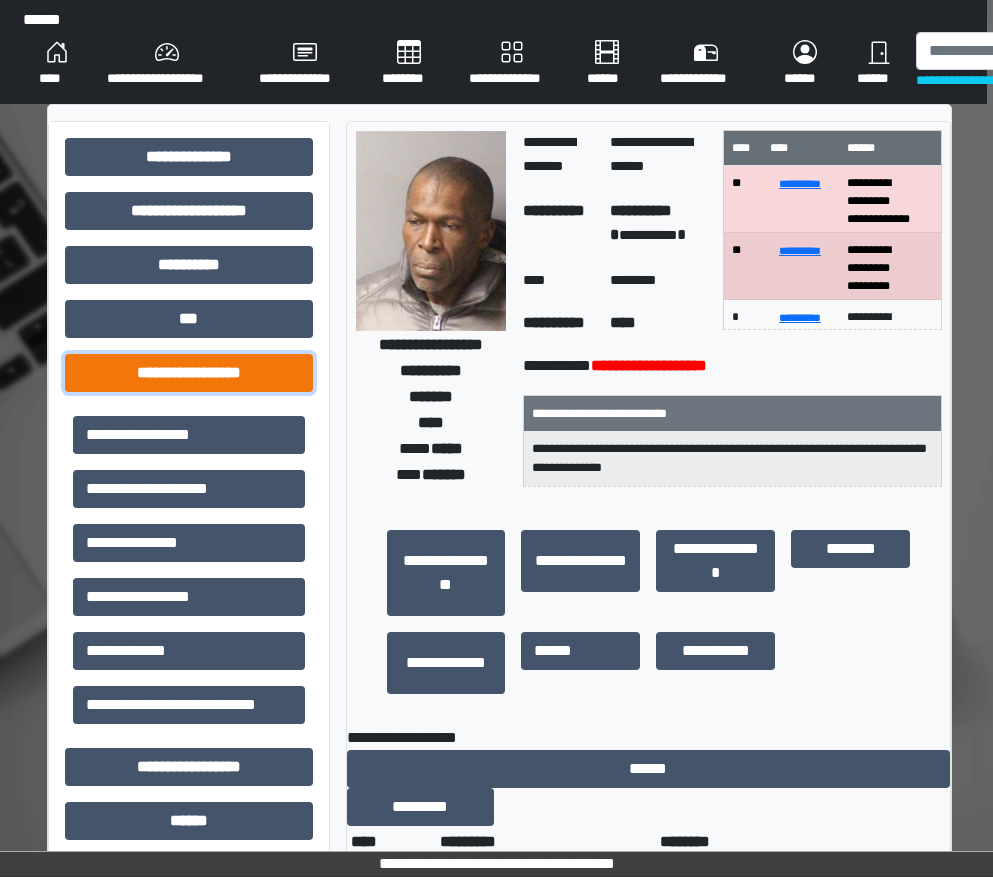 click on "**********" at bounding box center [189, 373] 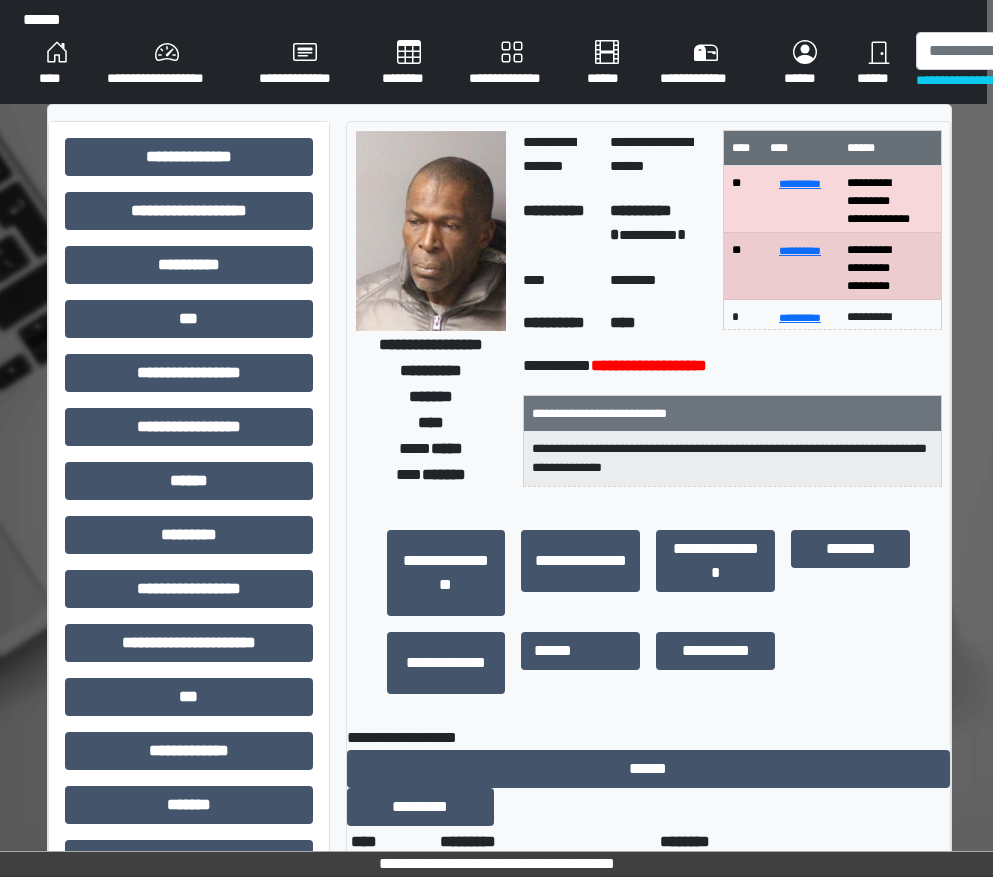 drag, startPoint x: 172, startPoint y: 231, endPoint x: 172, endPoint y: 249, distance: 18 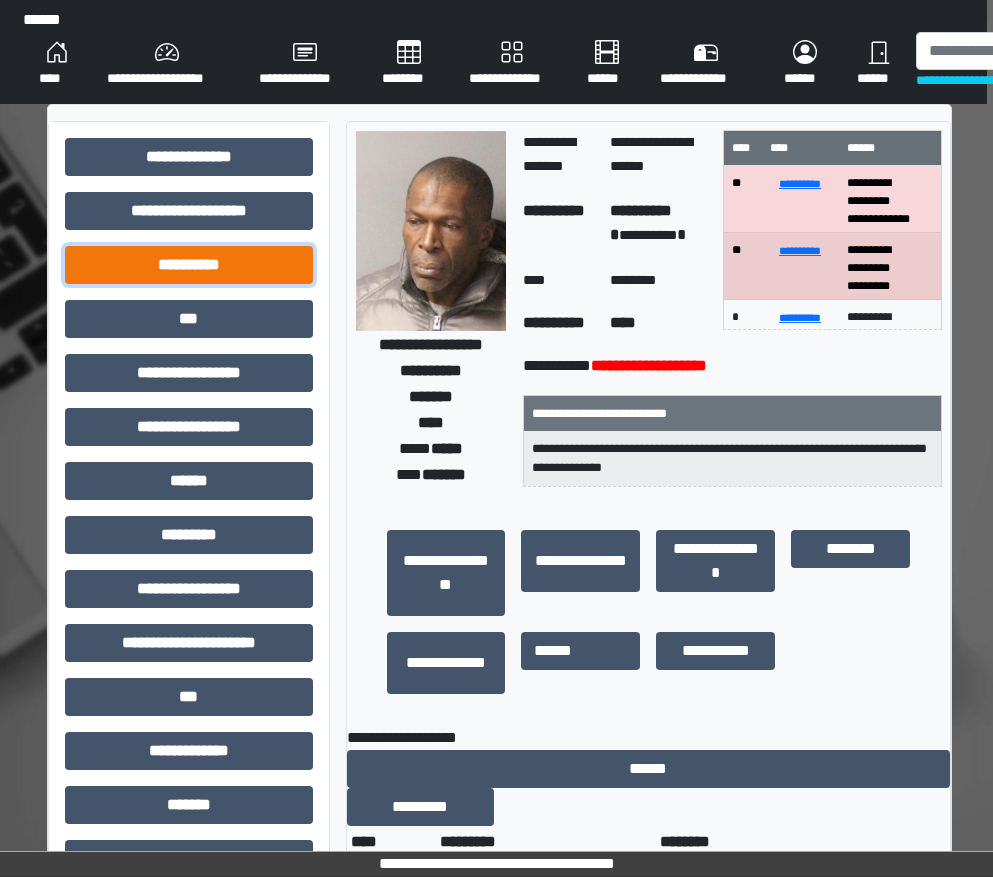 click on "**********" at bounding box center [189, 265] 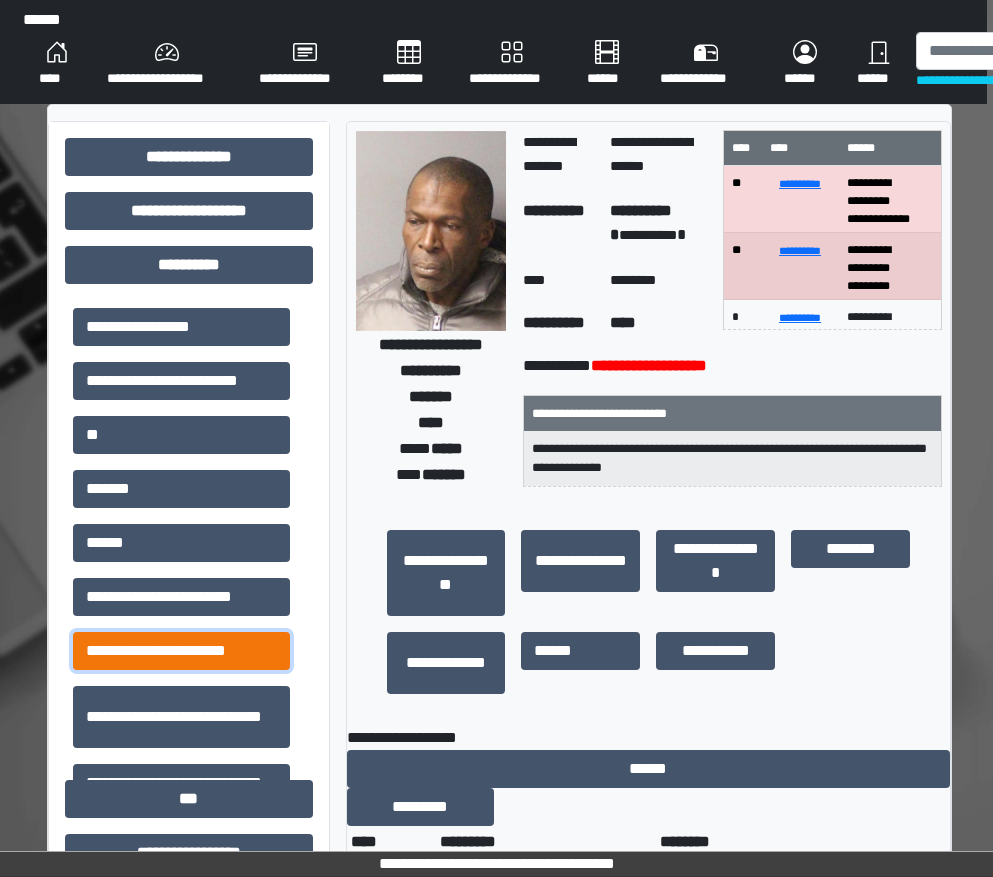 click on "**********" at bounding box center [181, 651] 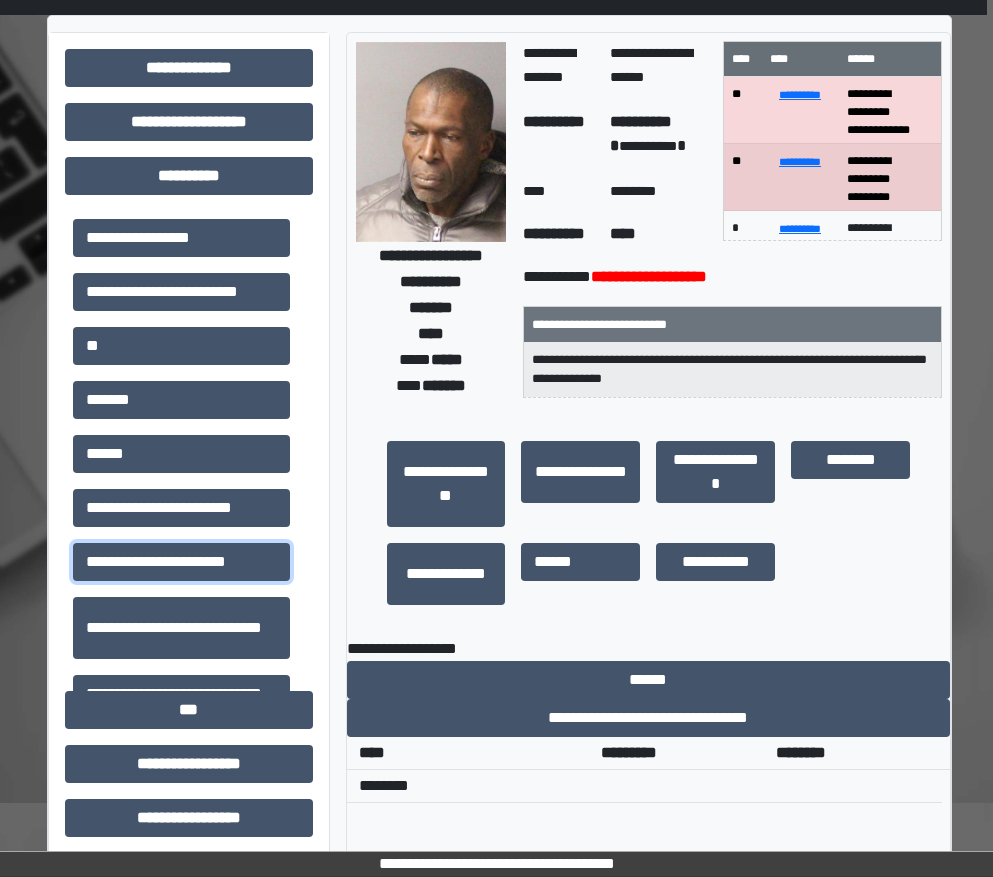 scroll, scrollTop: 0, scrollLeft: 6, axis: horizontal 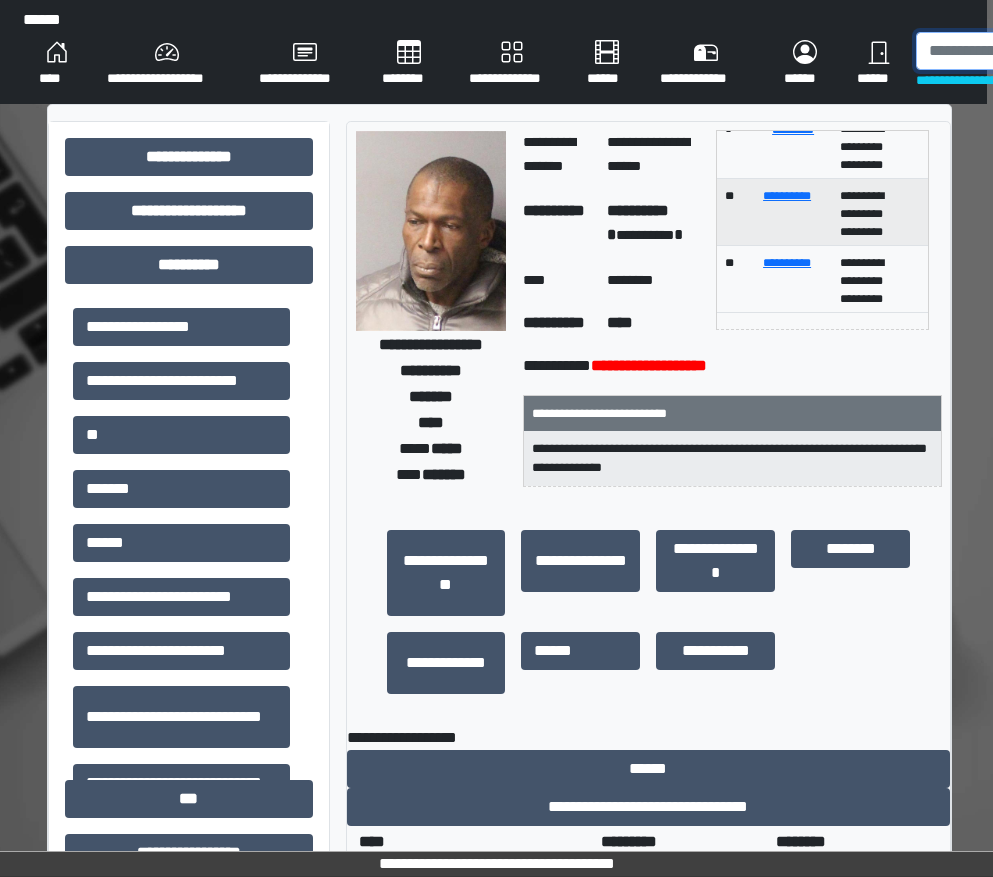 click at bounding box center [1019, 51] 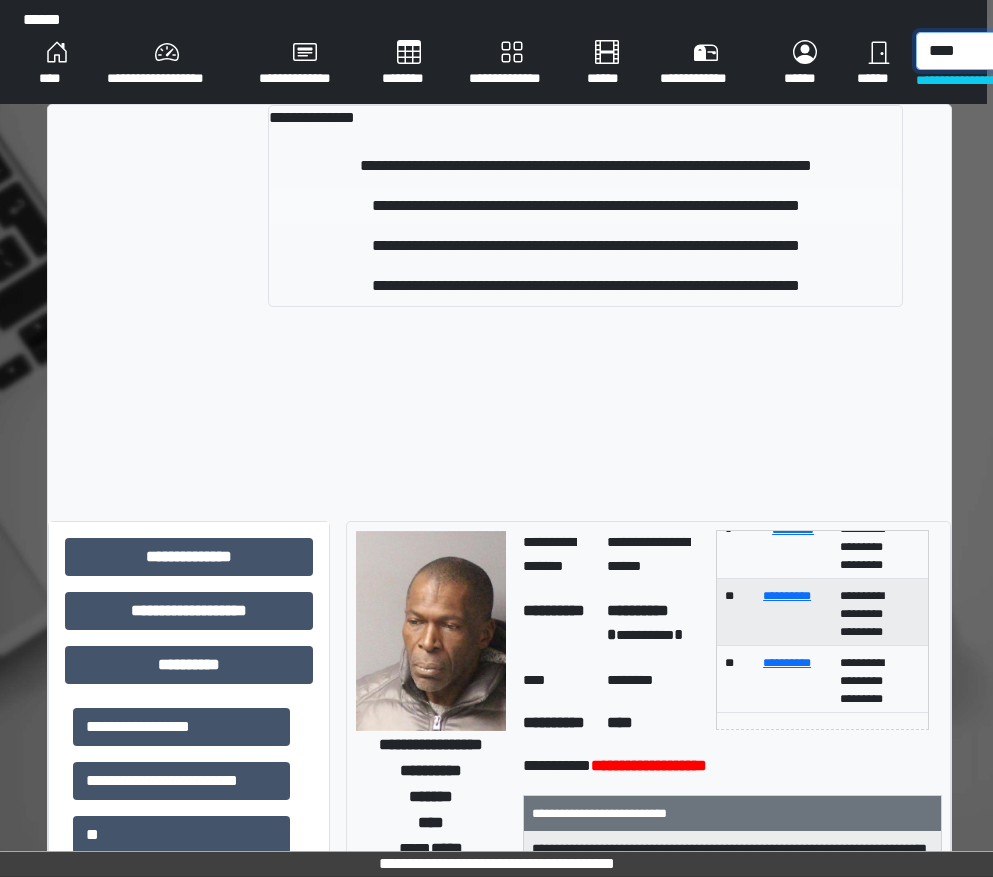 type on "****" 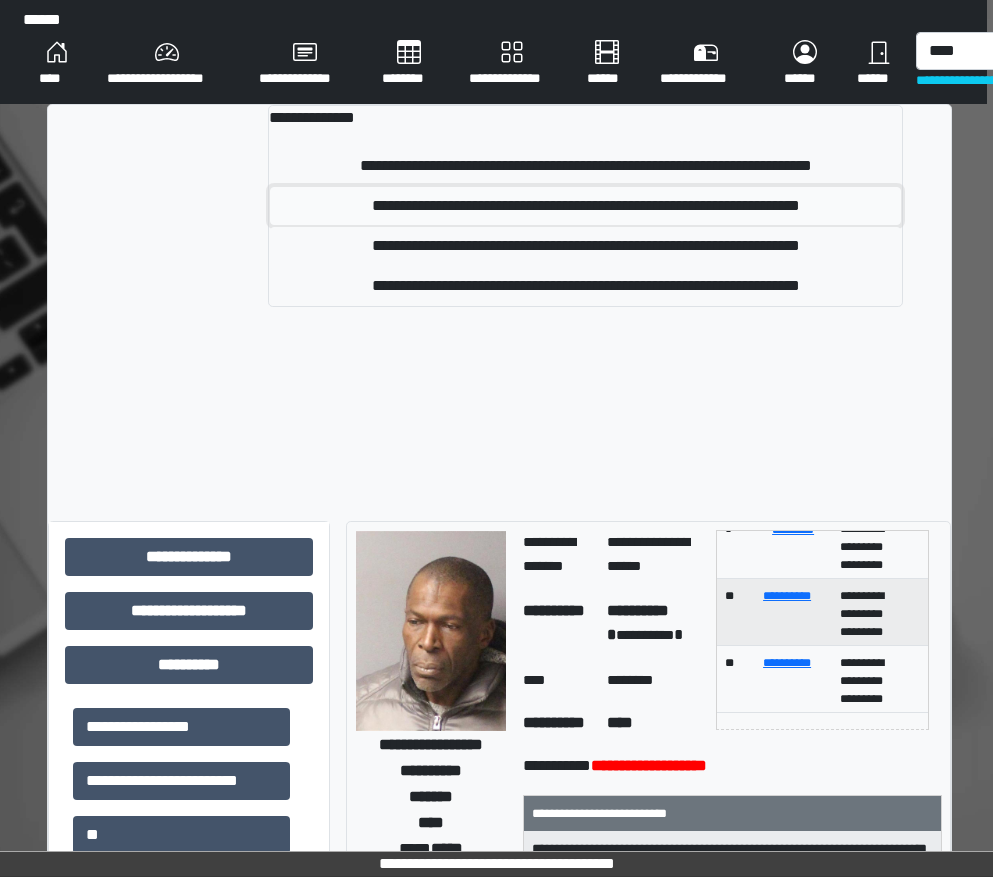 click on "**********" at bounding box center (585, 206) 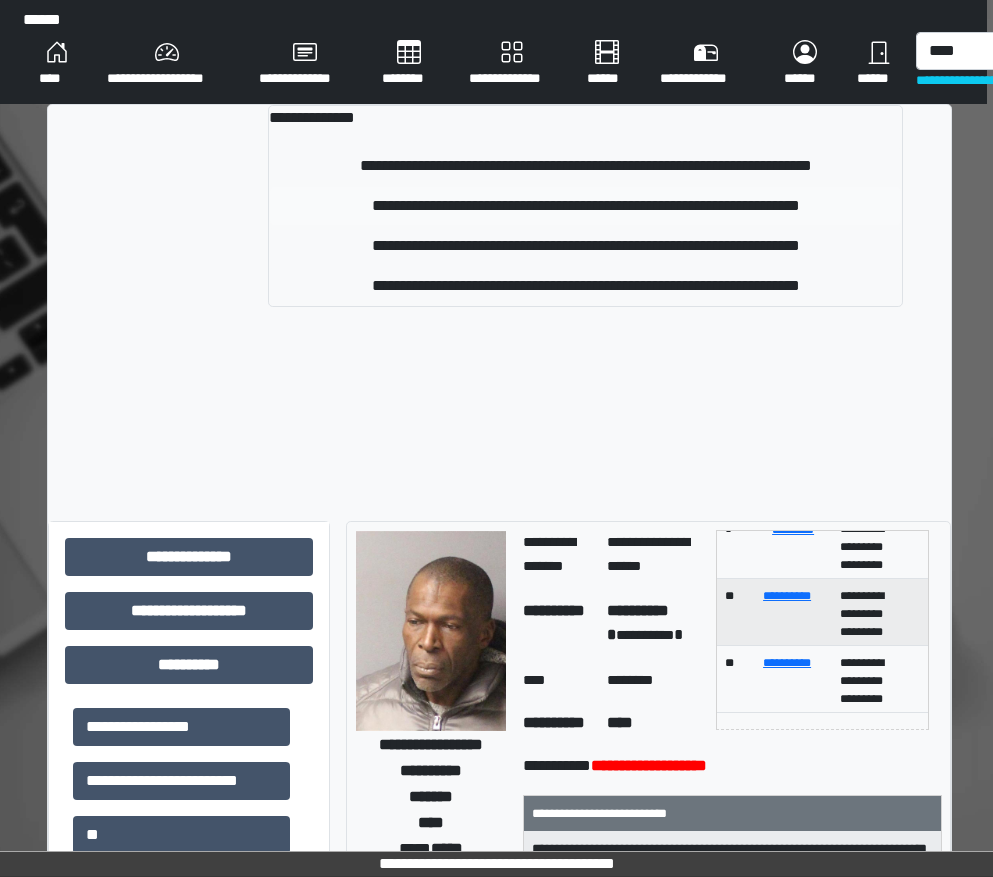 type 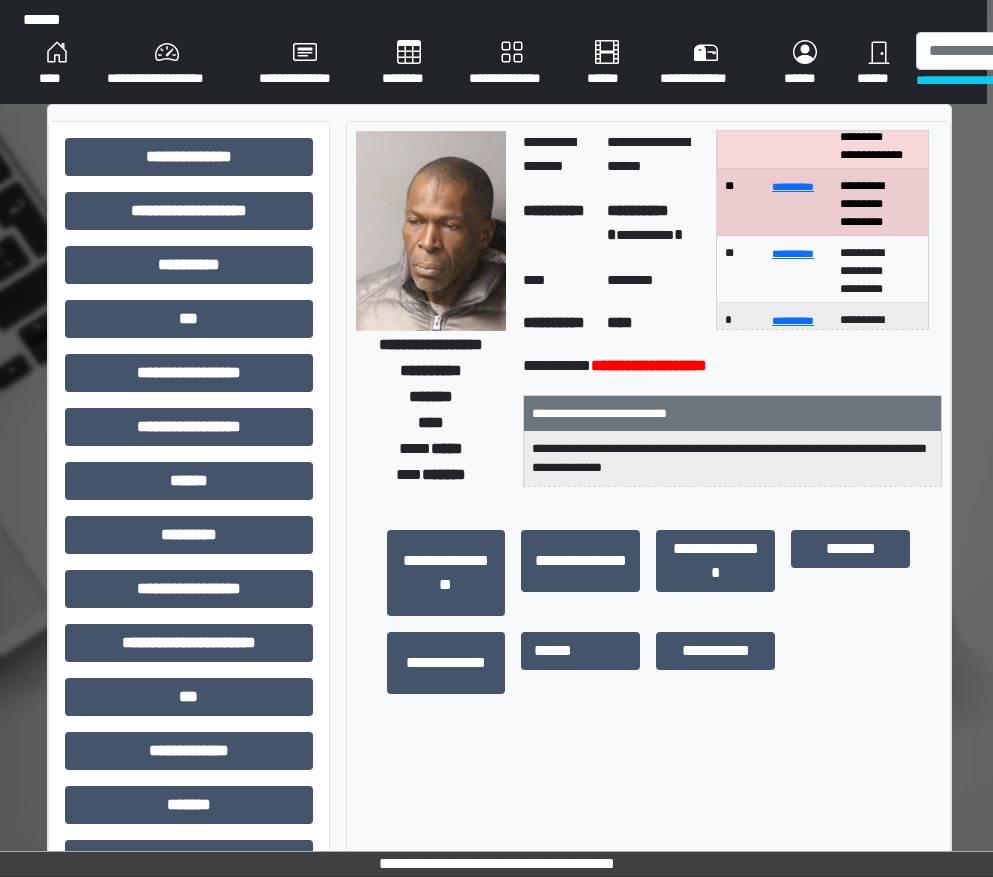 scroll, scrollTop: 100, scrollLeft: 0, axis: vertical 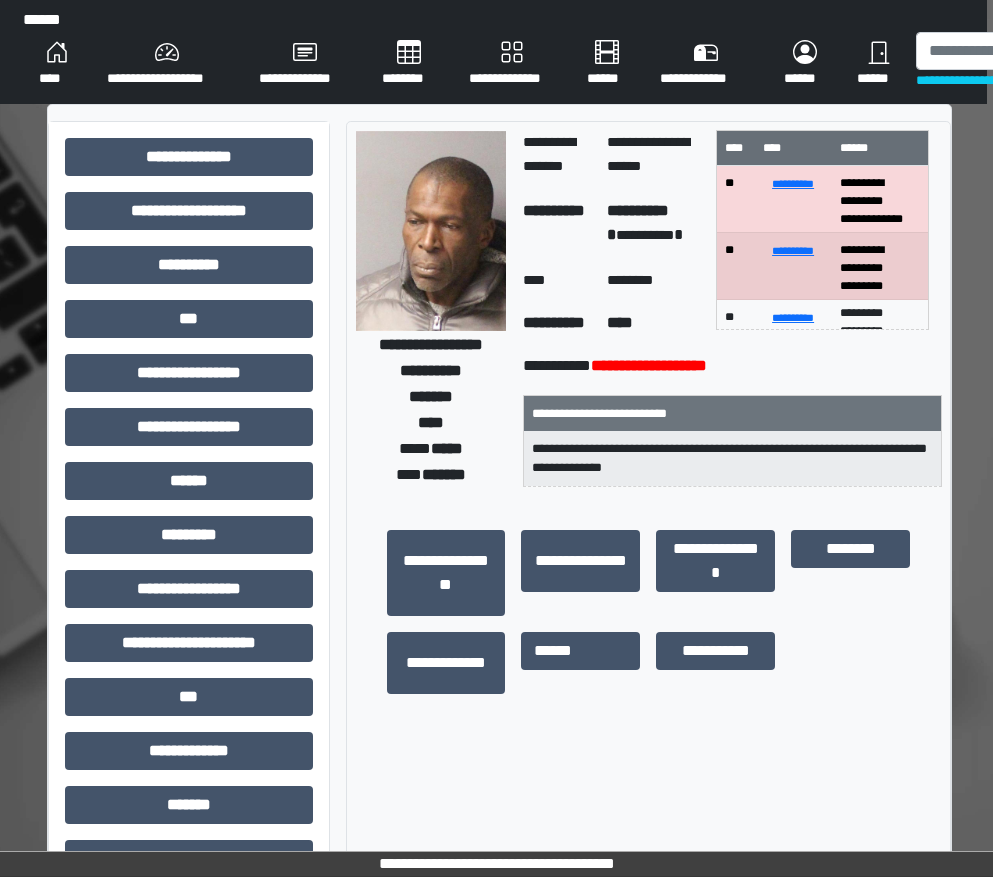 click on "****" at bounding box center (57, 64) 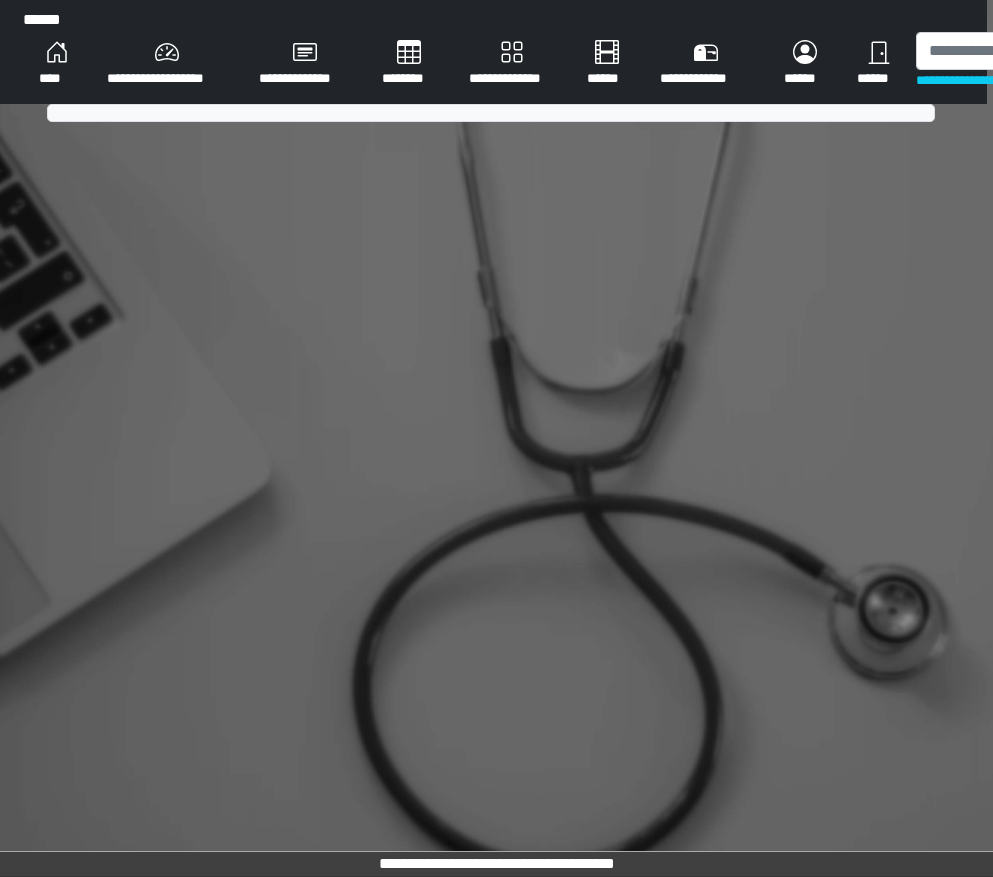 scroll, scrollTop: 0, scrollLeft: 0, axis: both 